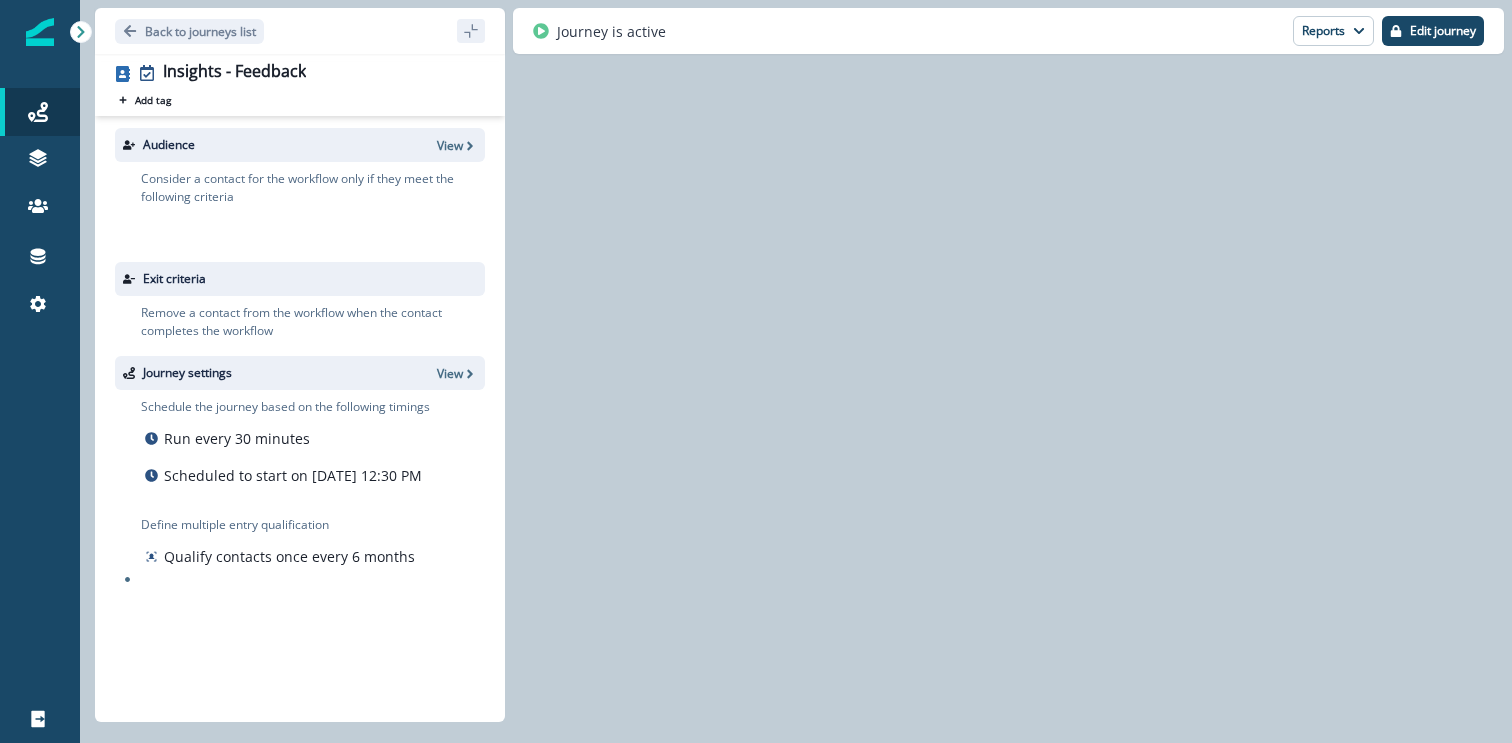scroll, scrollTop: 0, scrollLeft: 0, axis: both 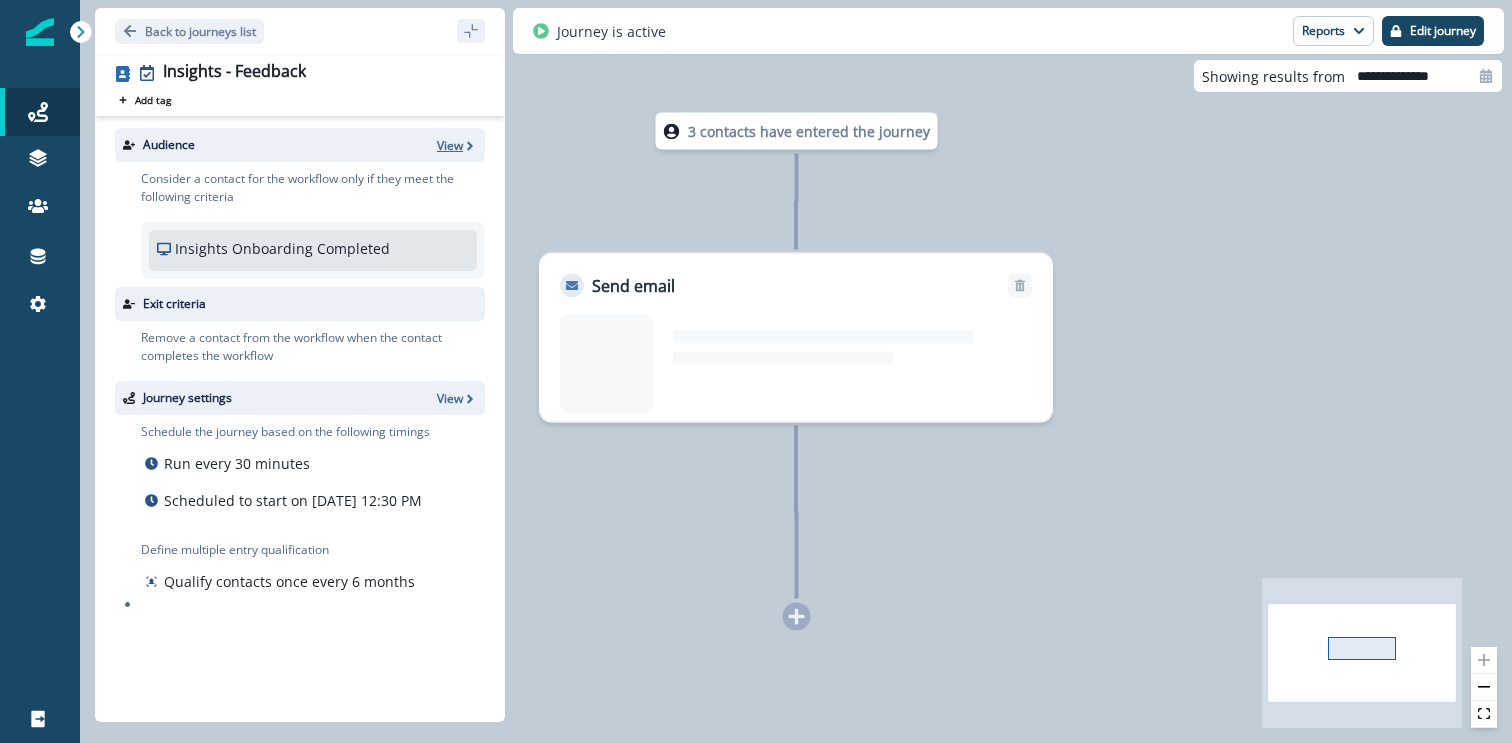 click on "View" at bounding box center [450, 145] 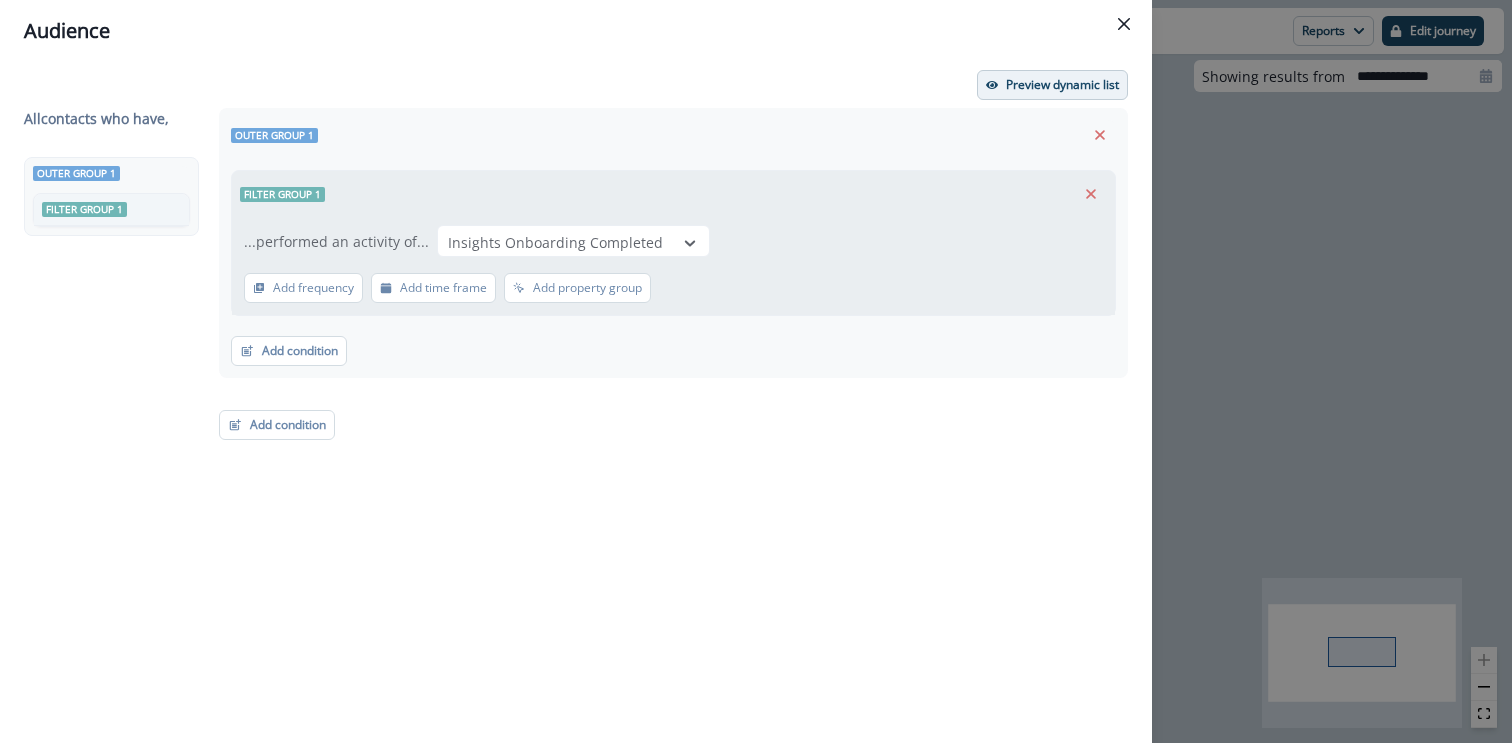 click on "Preview dynamic list" at bounding box center (1062, 85) 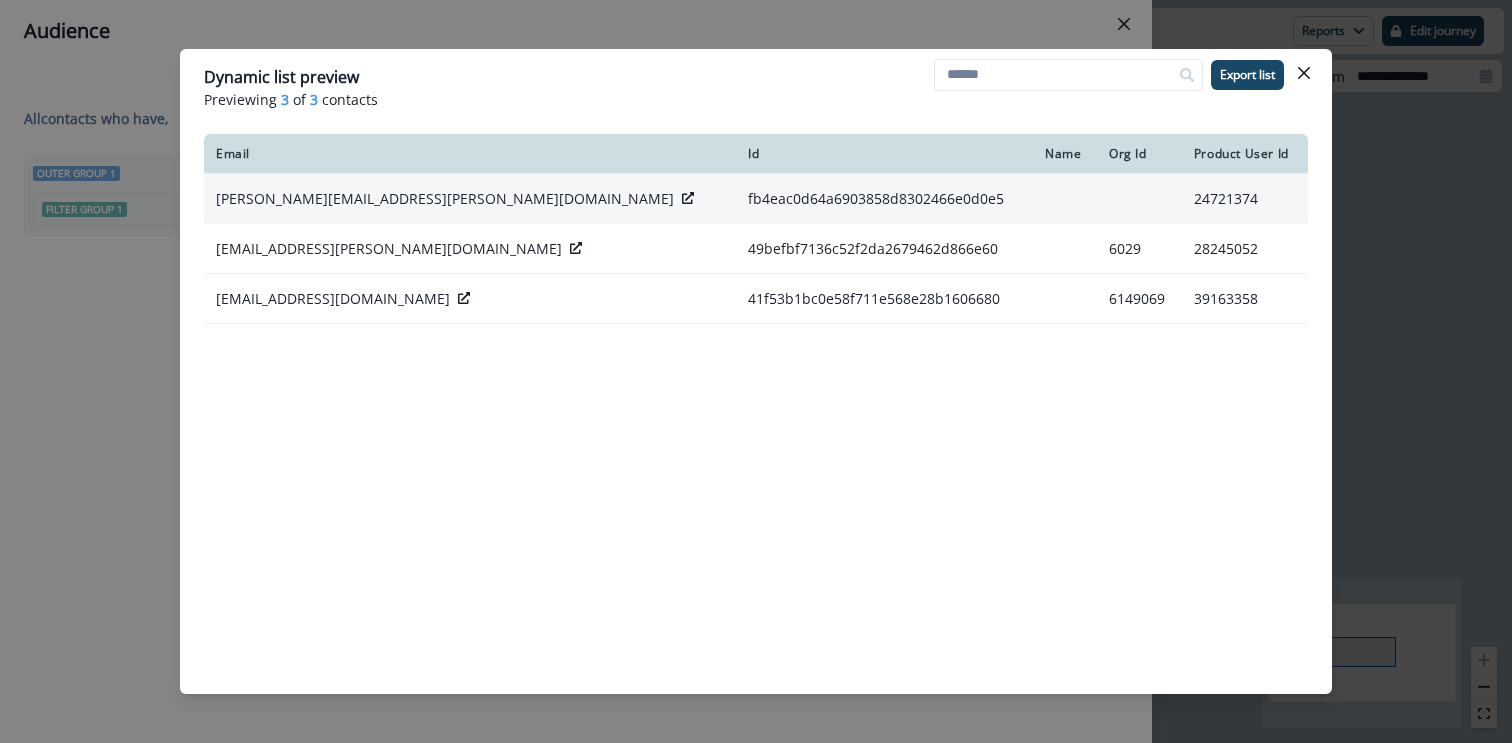 click on "mudit.joshi@postman.com" at bounding box center [445, 199] 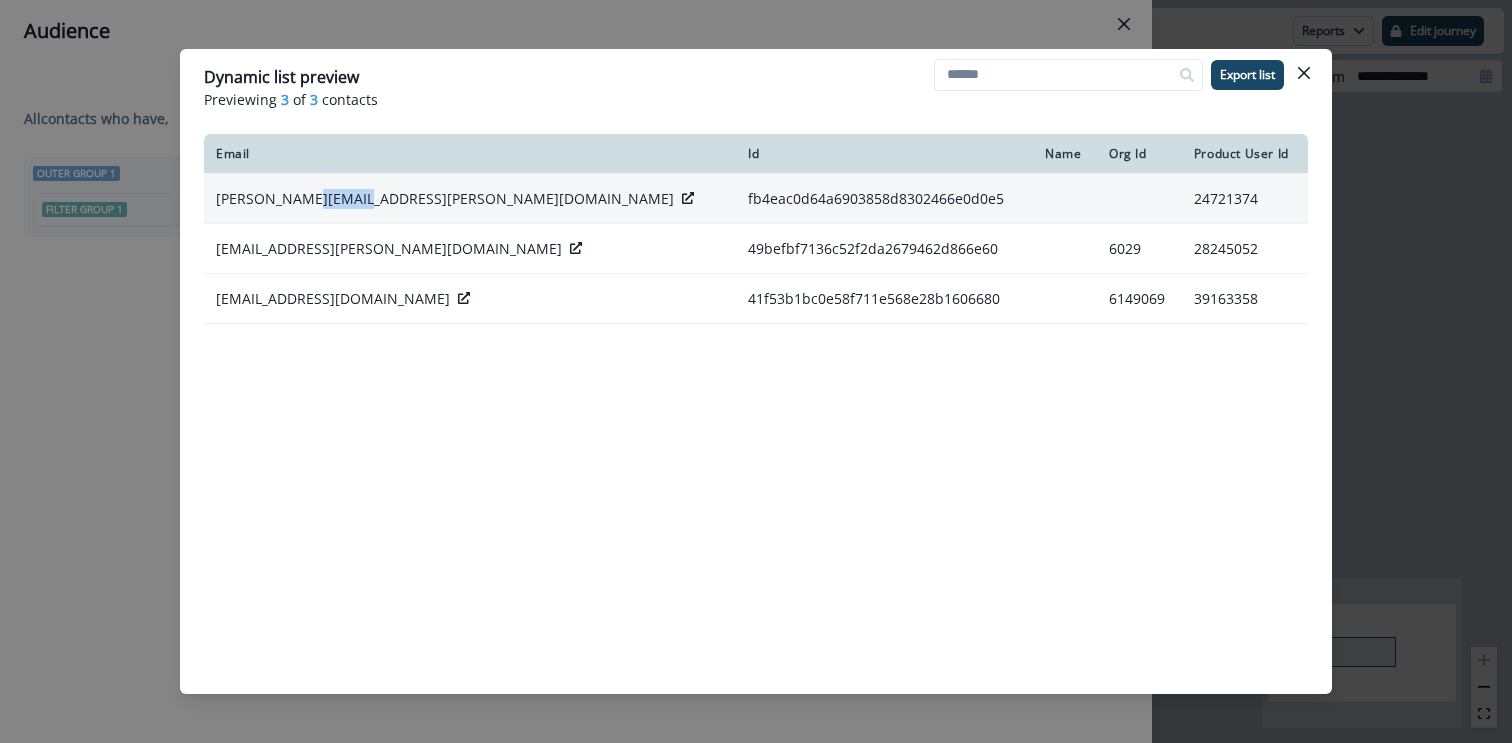 click on "mudit.joshi@postman.com" at bounding box center (445, 199) 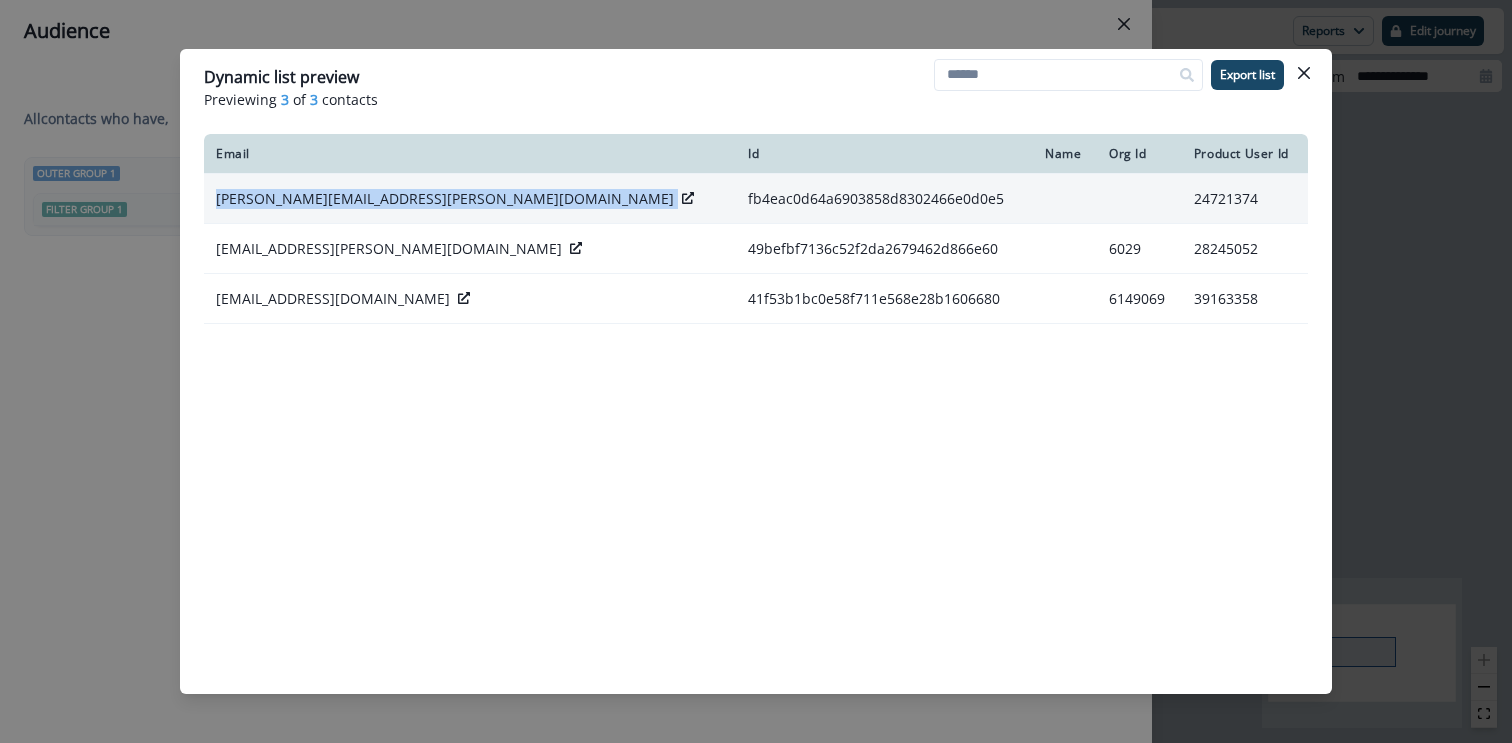 click on "mudit.joshi@postman.com" at bounding box center (445, 199) 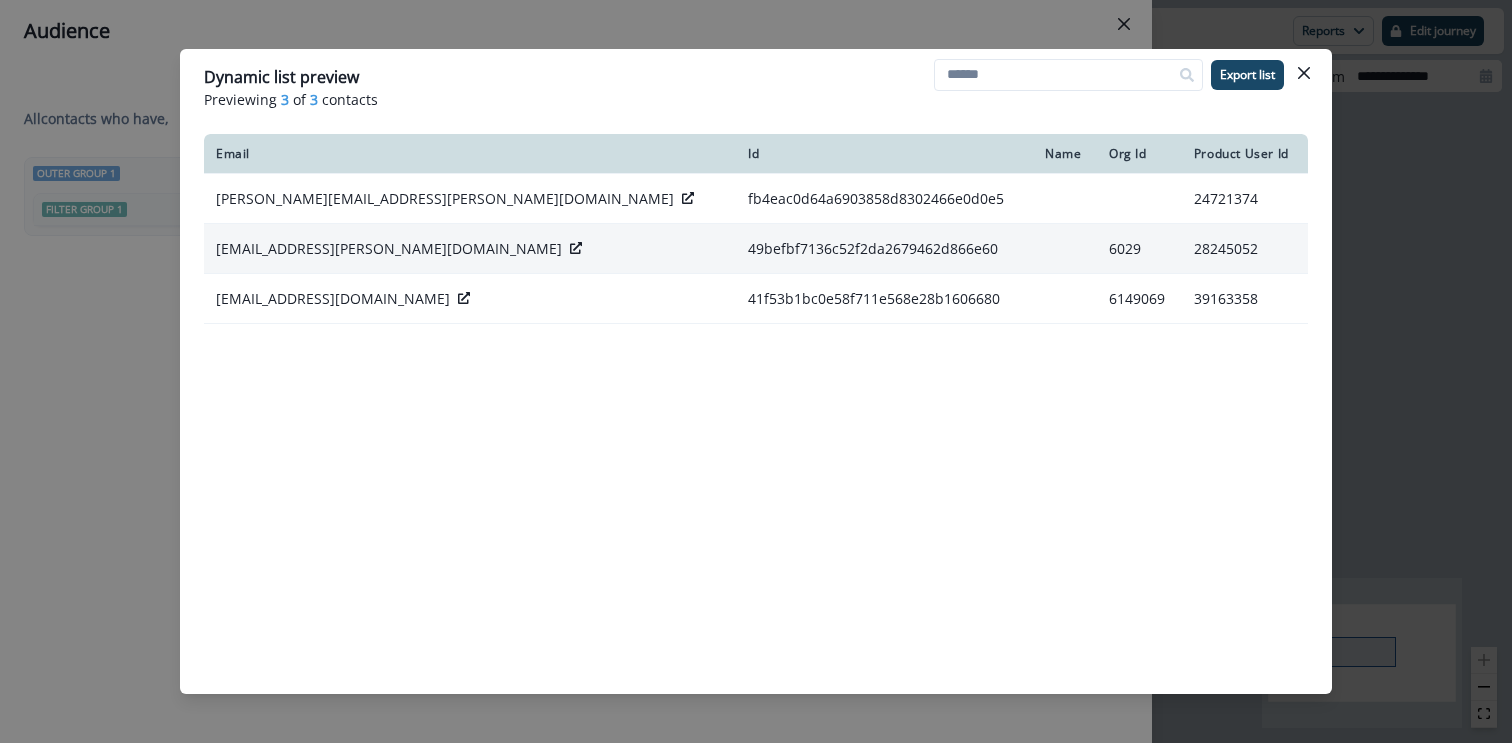 click on "mark.gritter@postman.com" at bounding box center (389, 249) 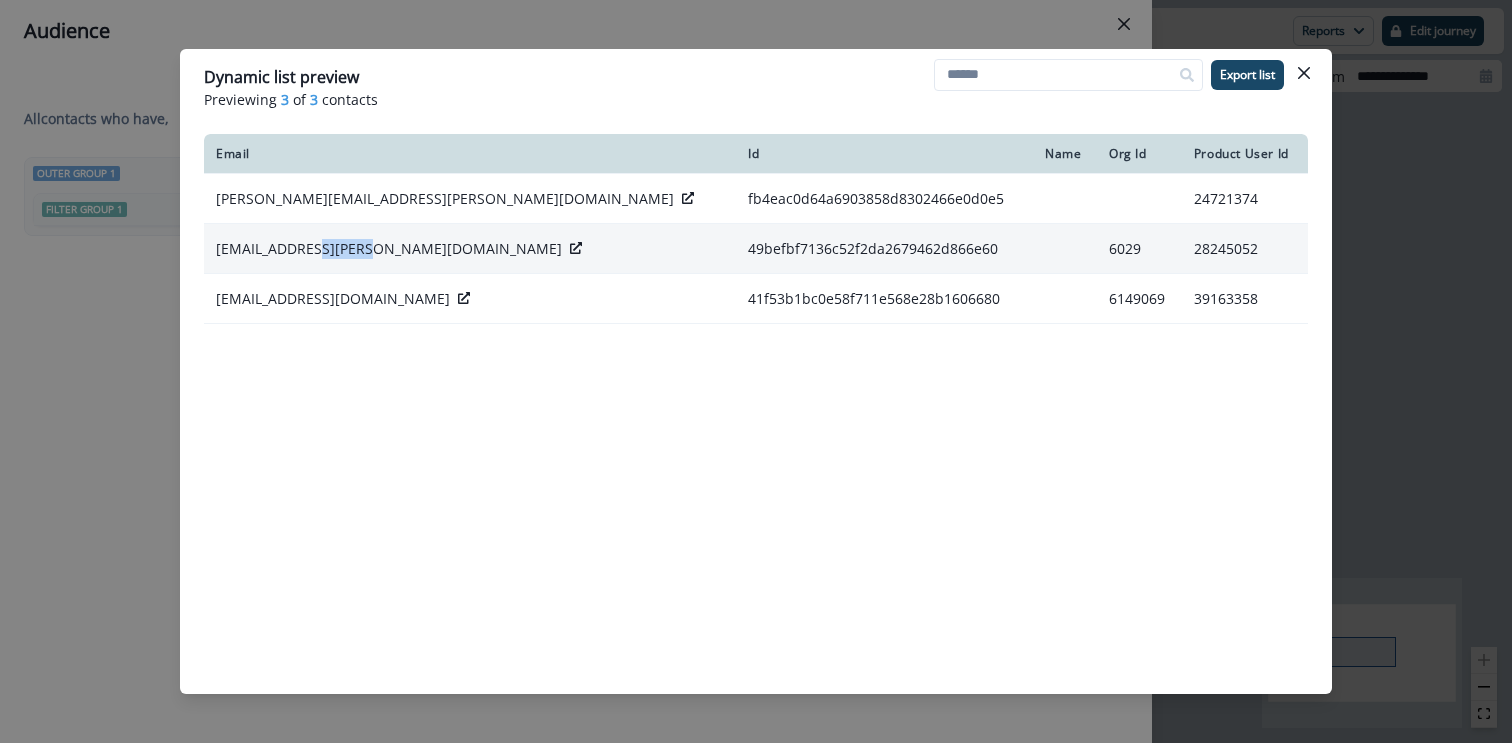 click on "mark.gritter@postman.com" at bounding box center [389, 249] 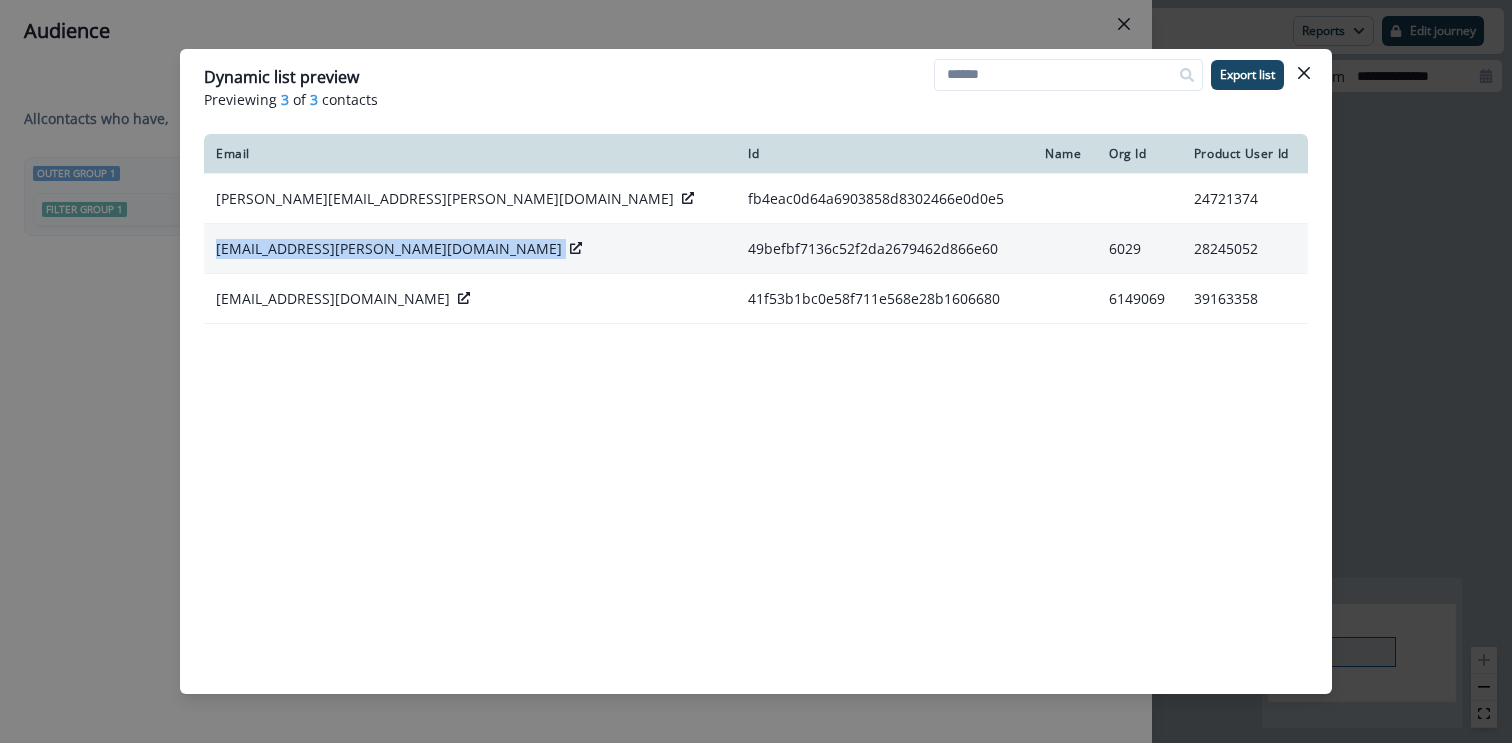 click on "mark.gritter@postman.com" at bounding box center [389, 249] 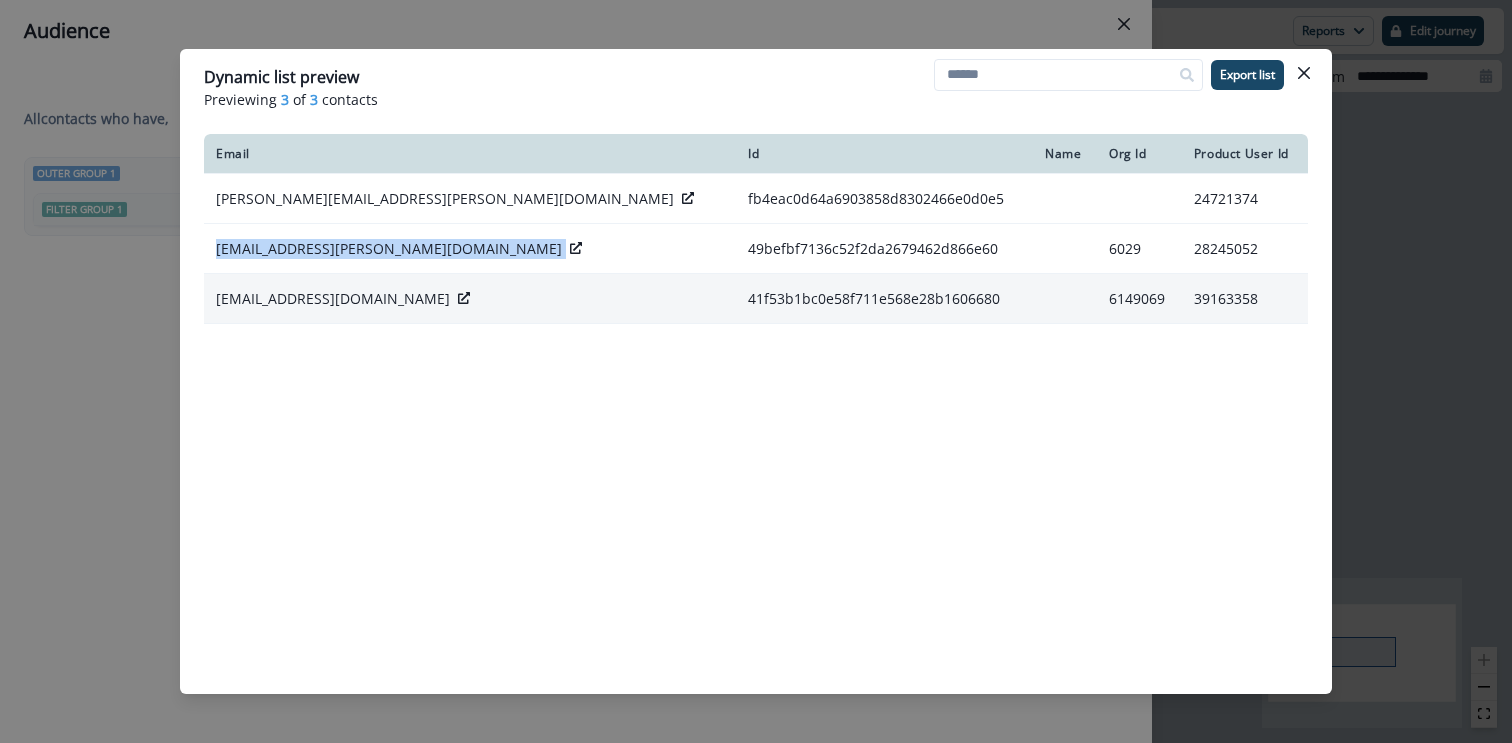 copy on "mark.gritter@postman.com" 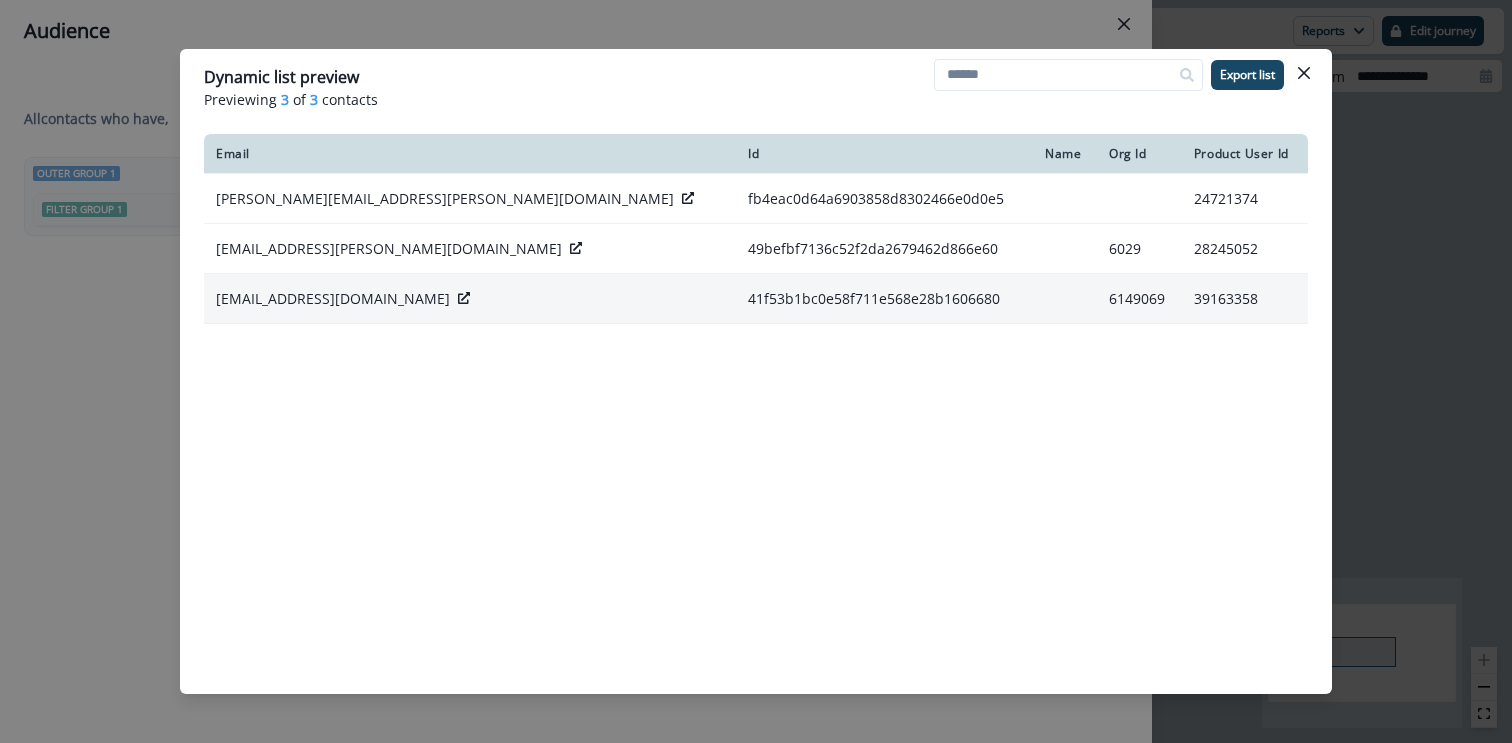 click on "tech@vouch.social" at bounding box center [333, 299] 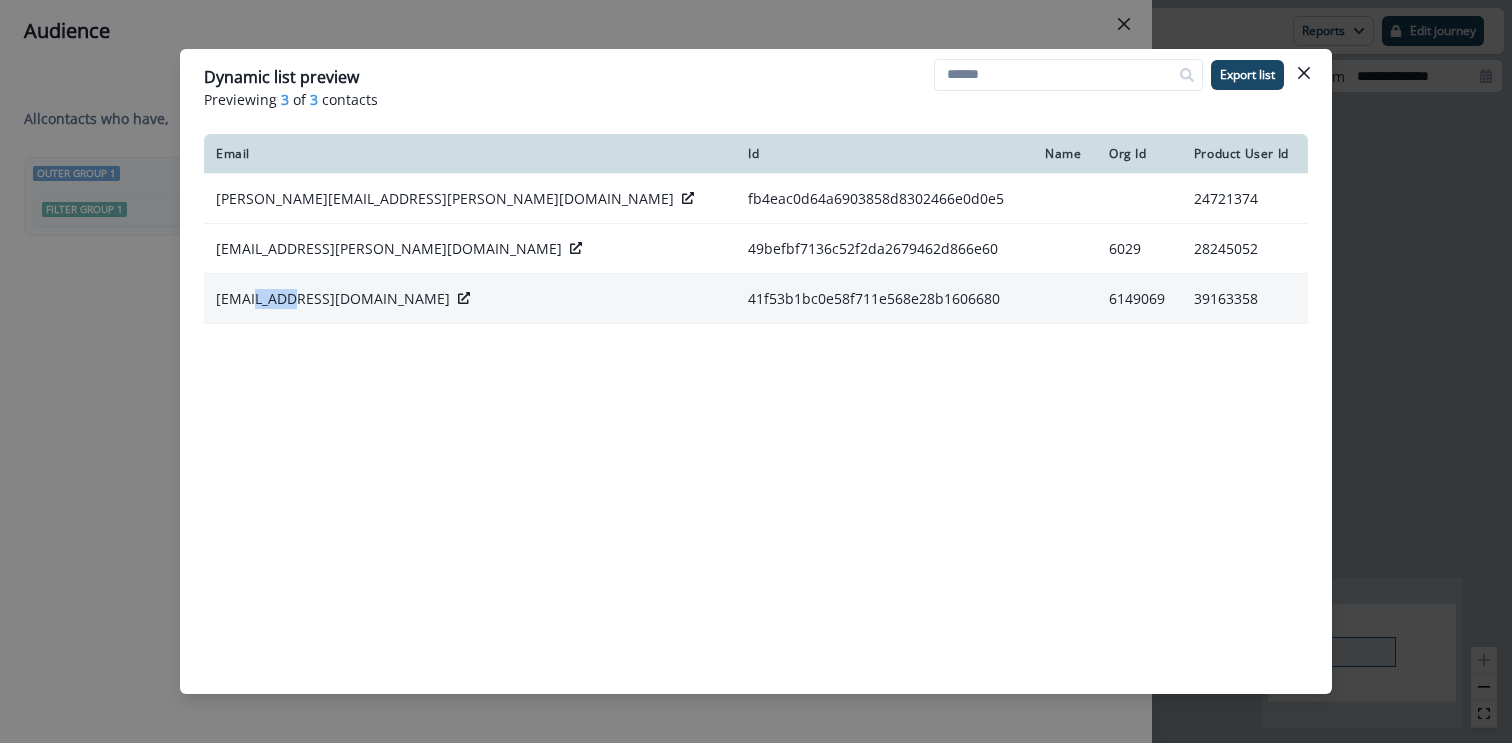 click on "tech@vouch.social" at bounding box center [333, 299] 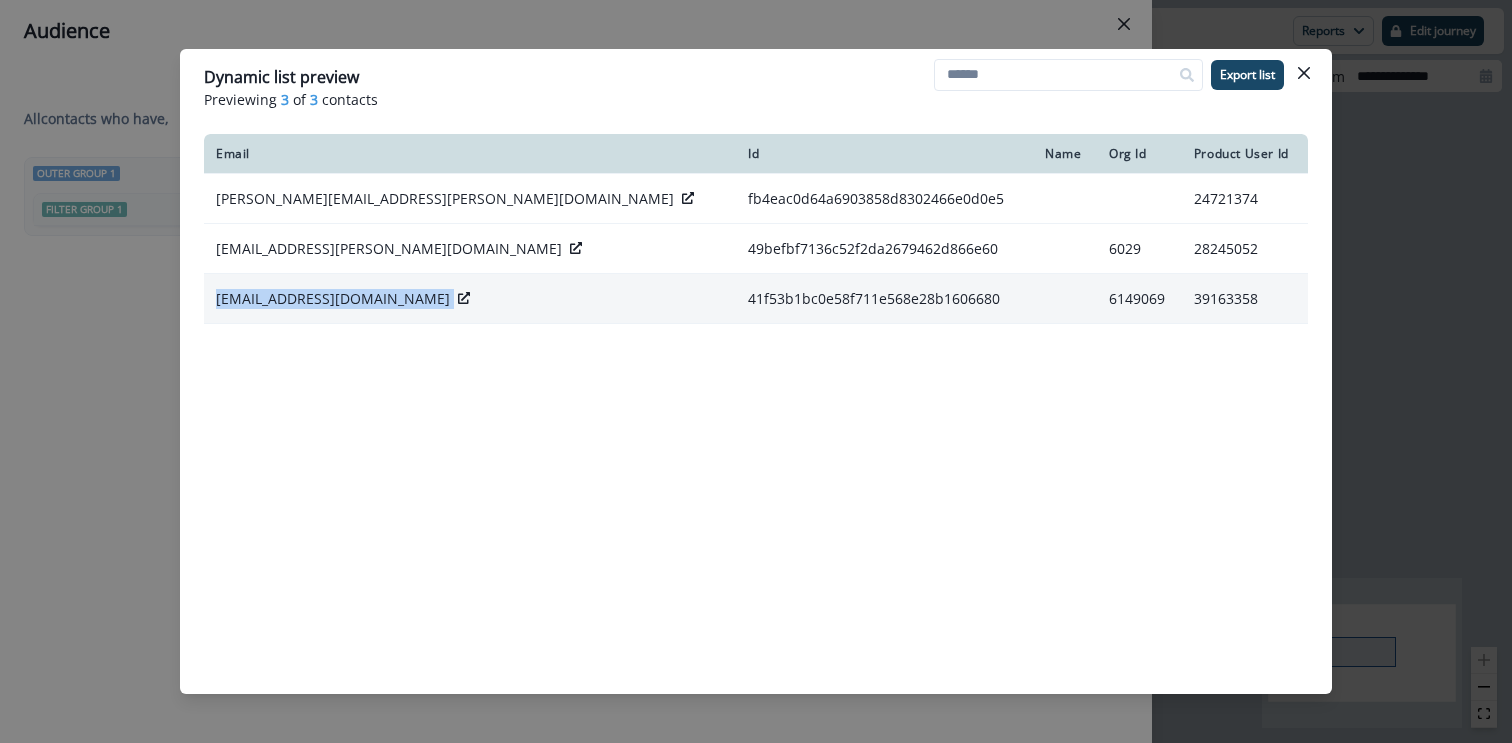 click on "tech@vouch.social" at bounding box center (333, 299) 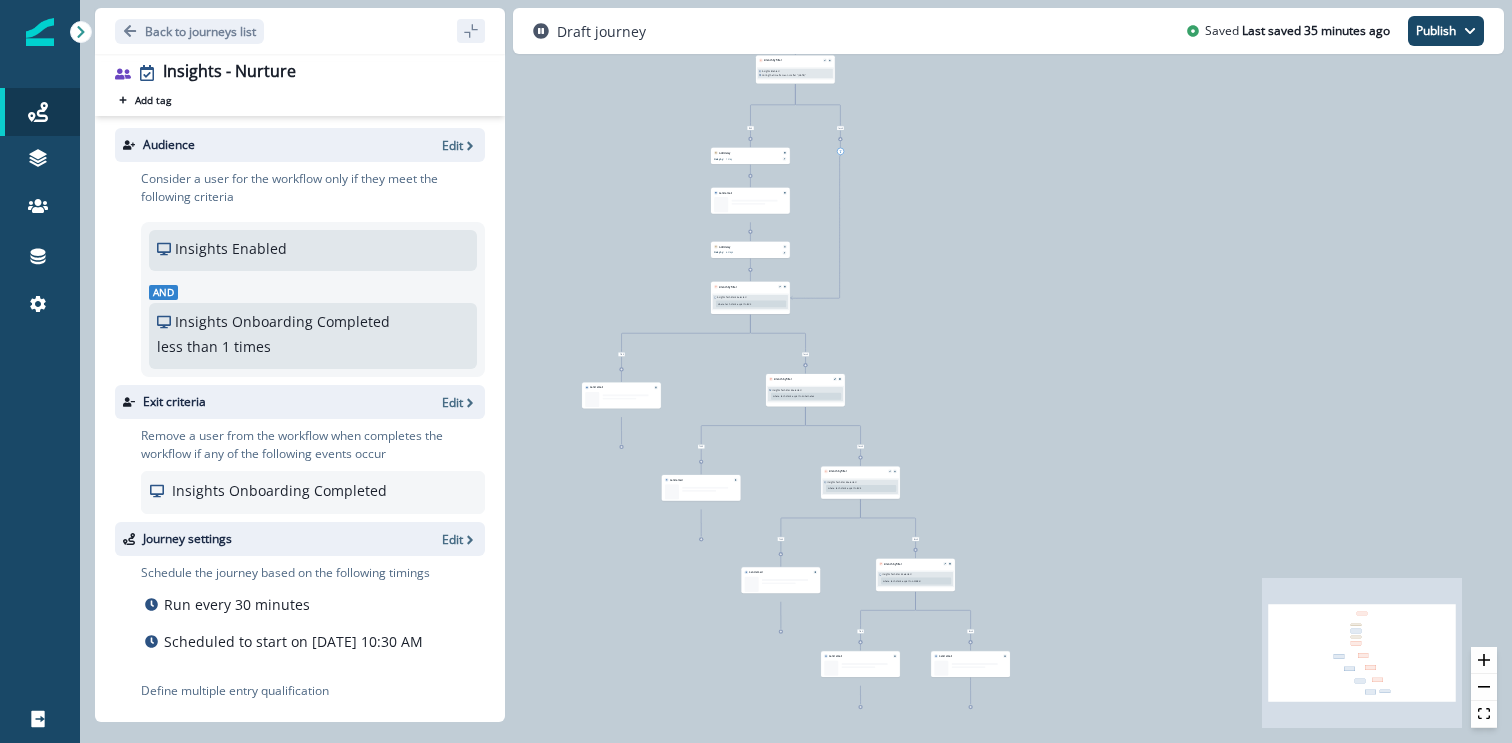 scroll, scrollTop: 0, scrollLeft: 0, axis: both 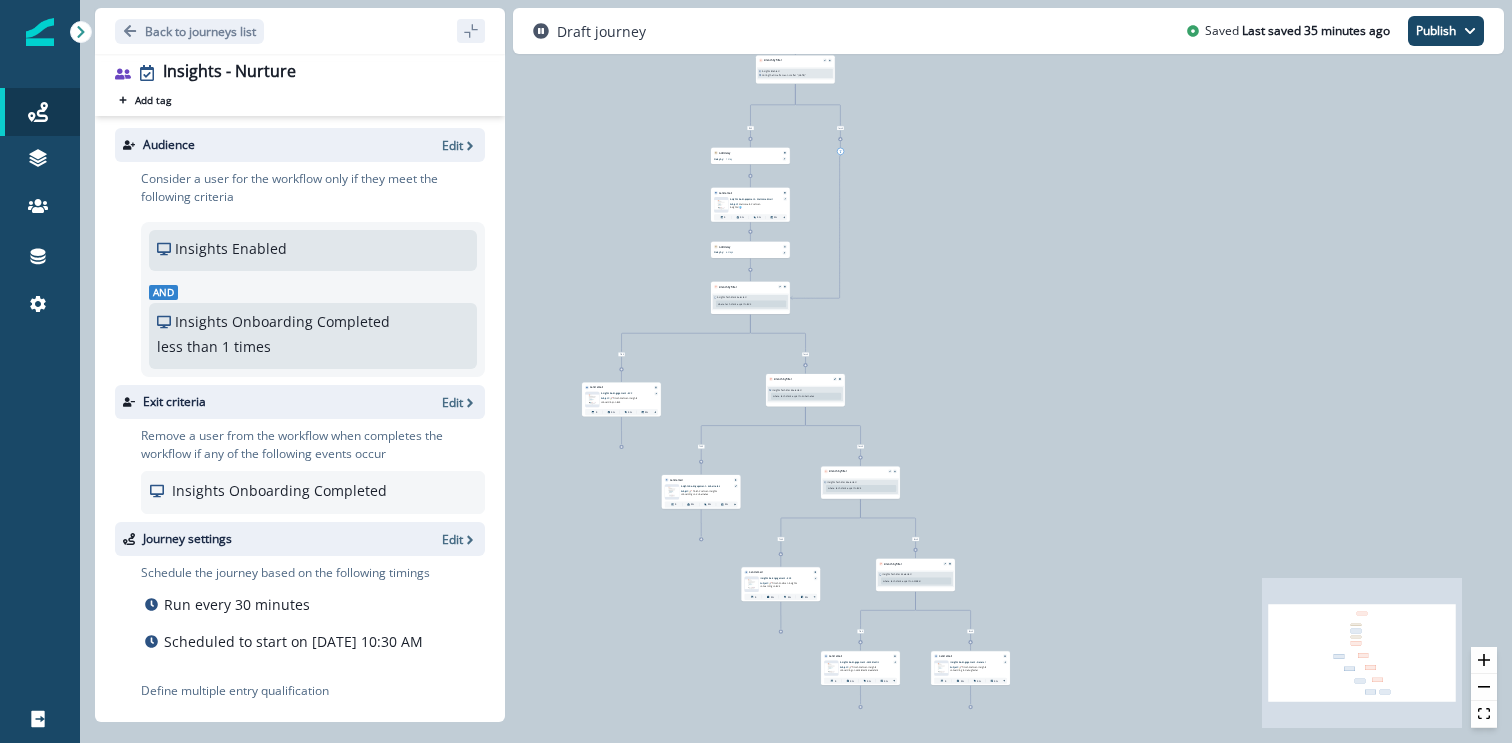 click on "Audience Edit" at bounding box center [300, 145] 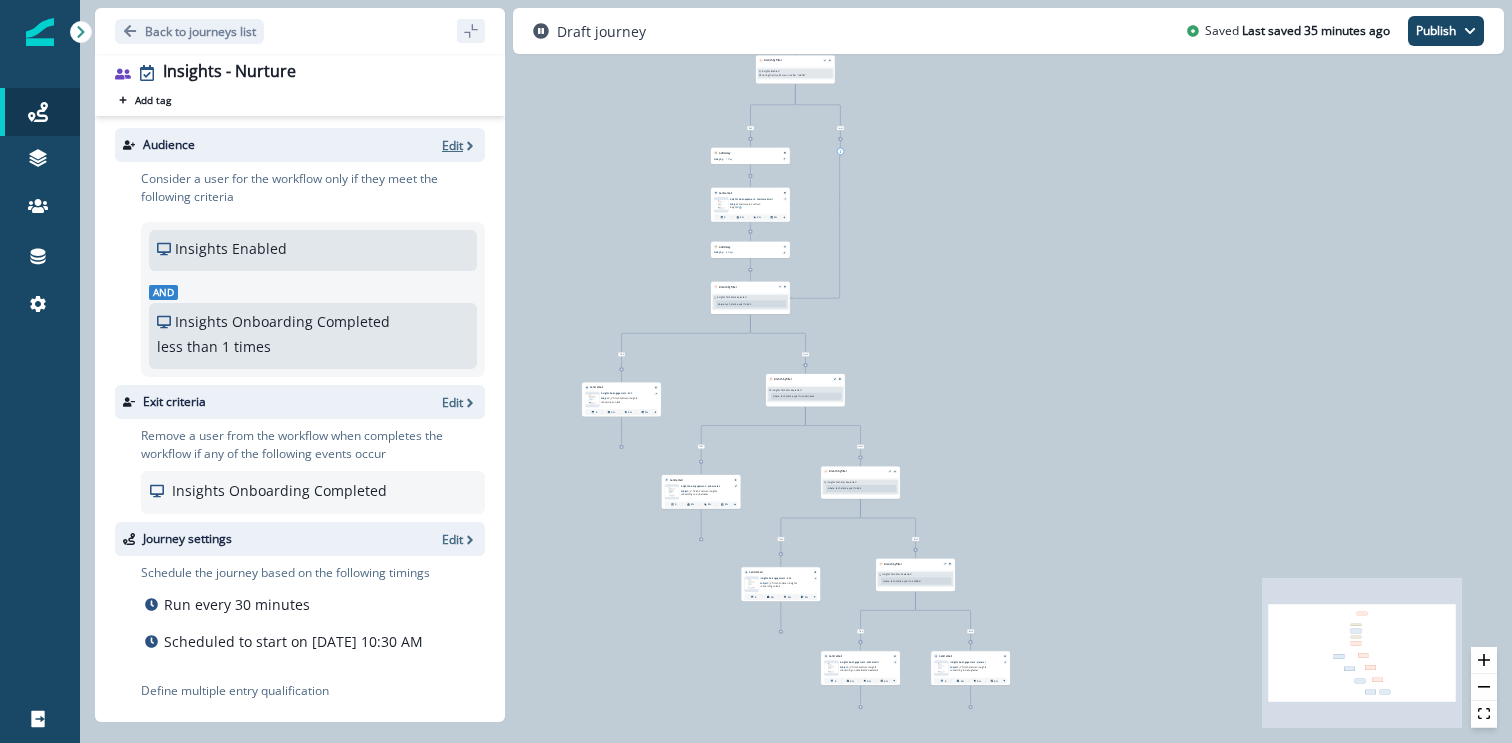 click on "Edit" at bounding box center (452, 145) 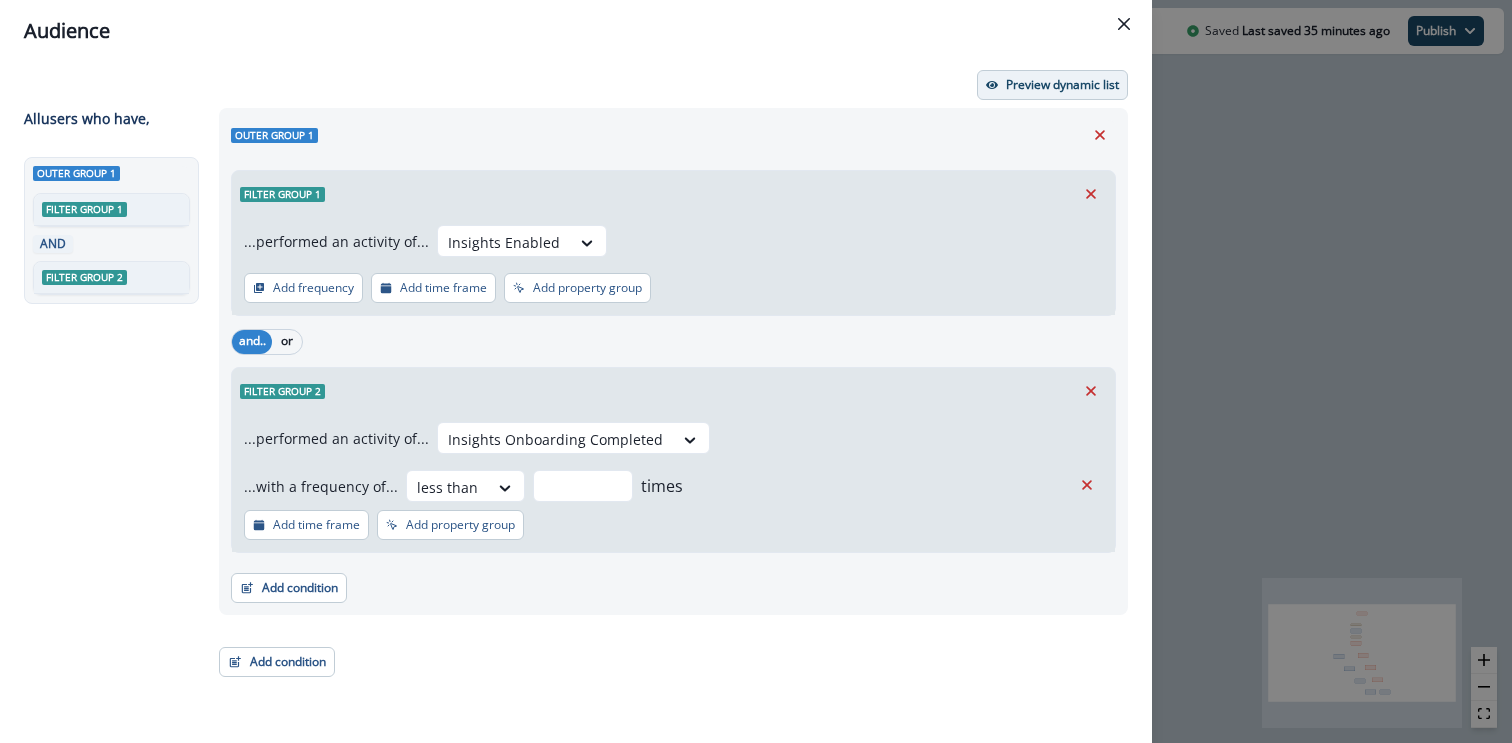 click on "Preview dynamic list" at bounding box center [1062, 85] 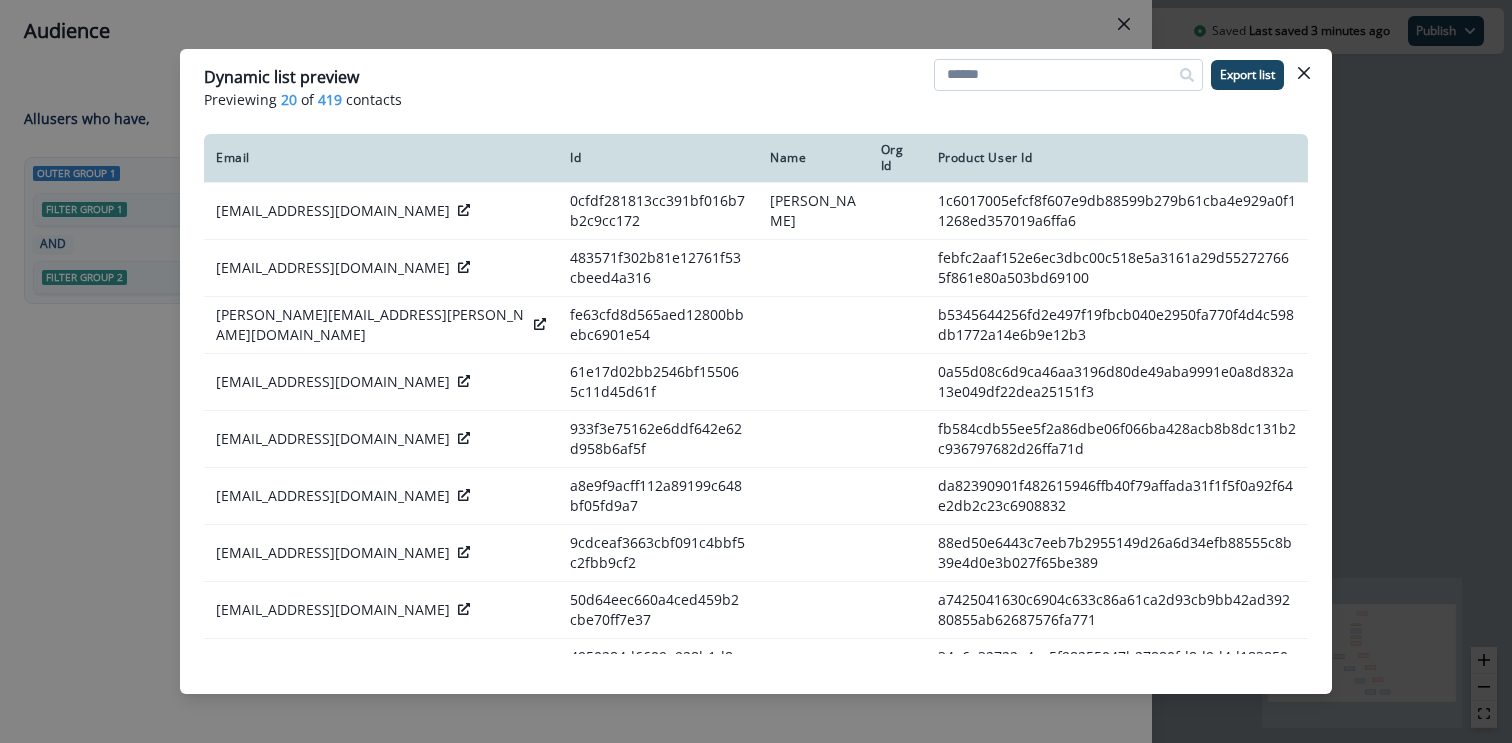 click at bounding box center (1068, 75) 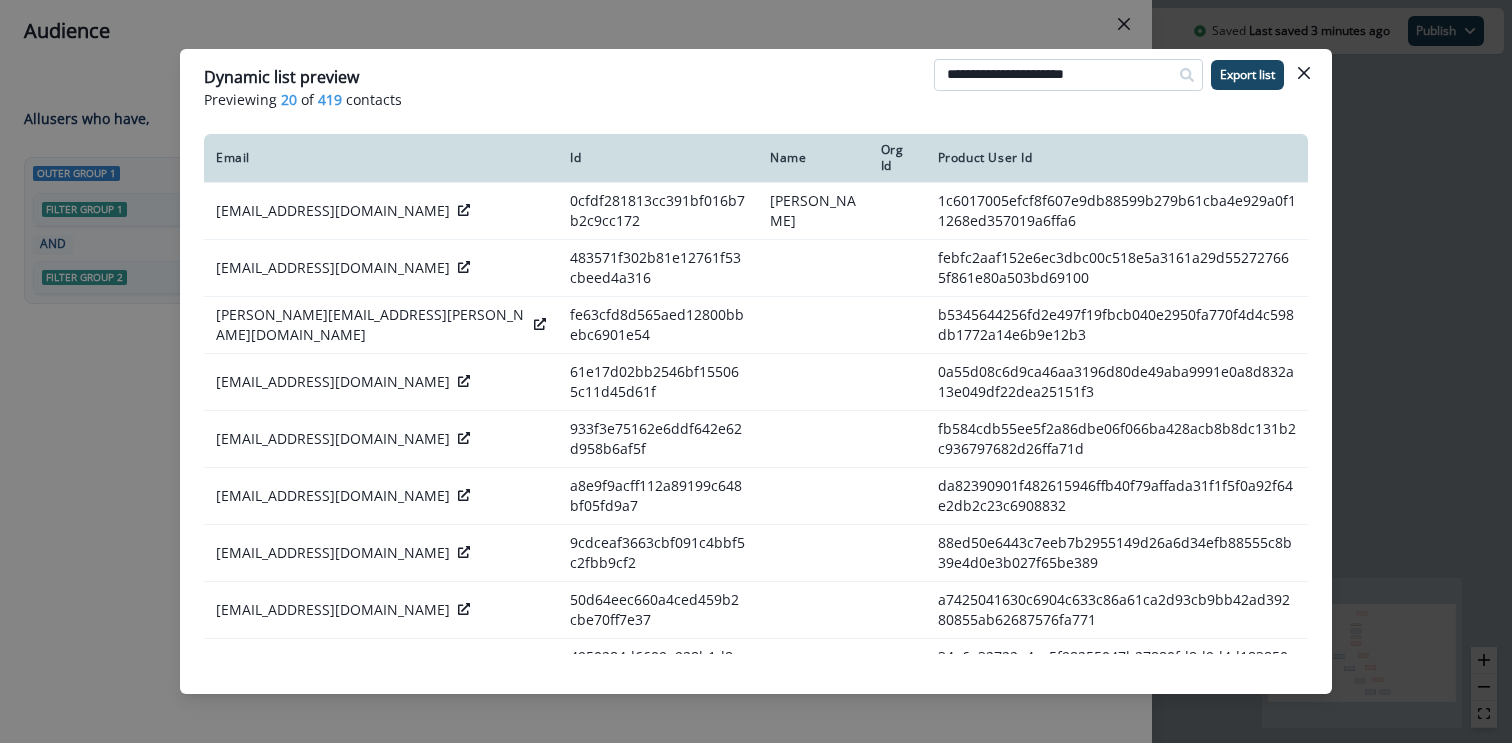 type on "**********" 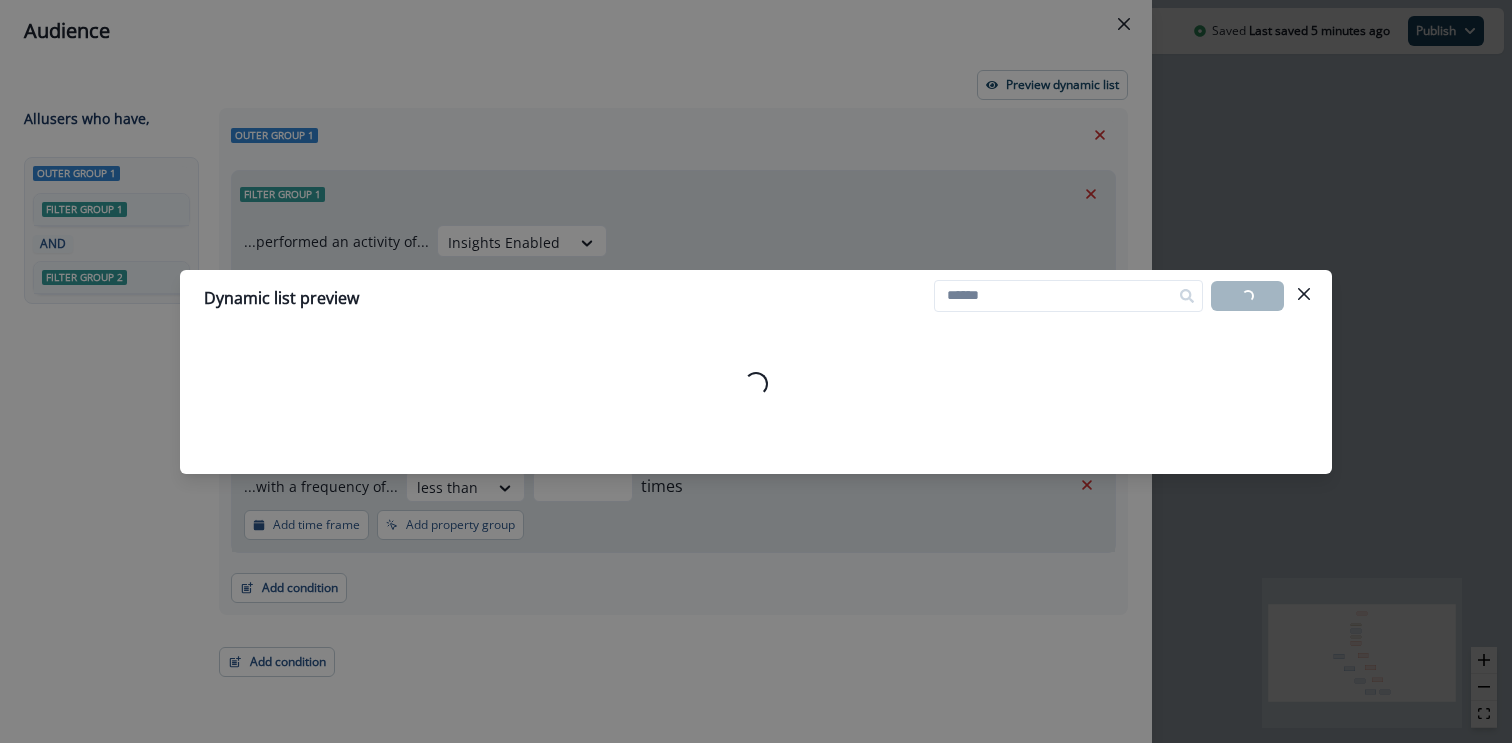 paste on "**********" 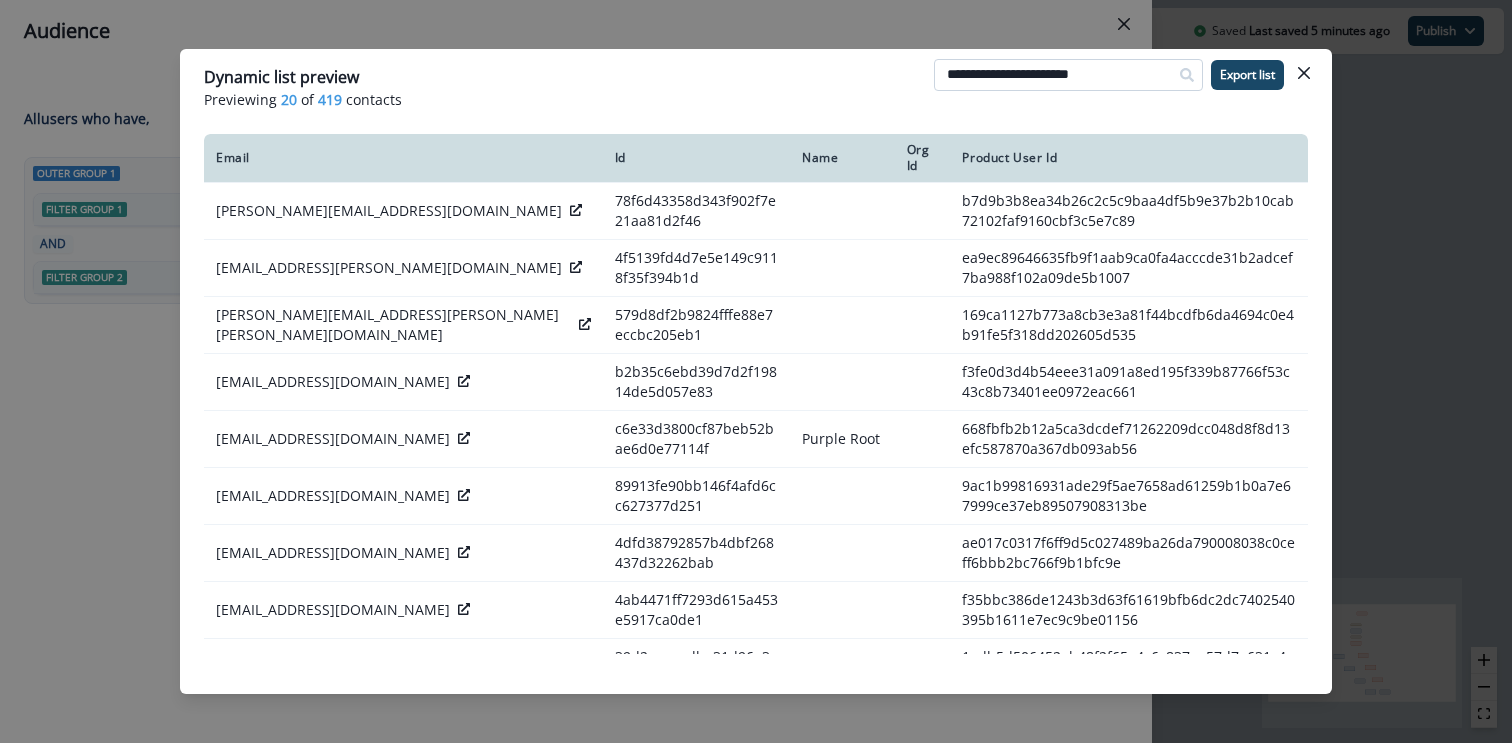 type on "**********" 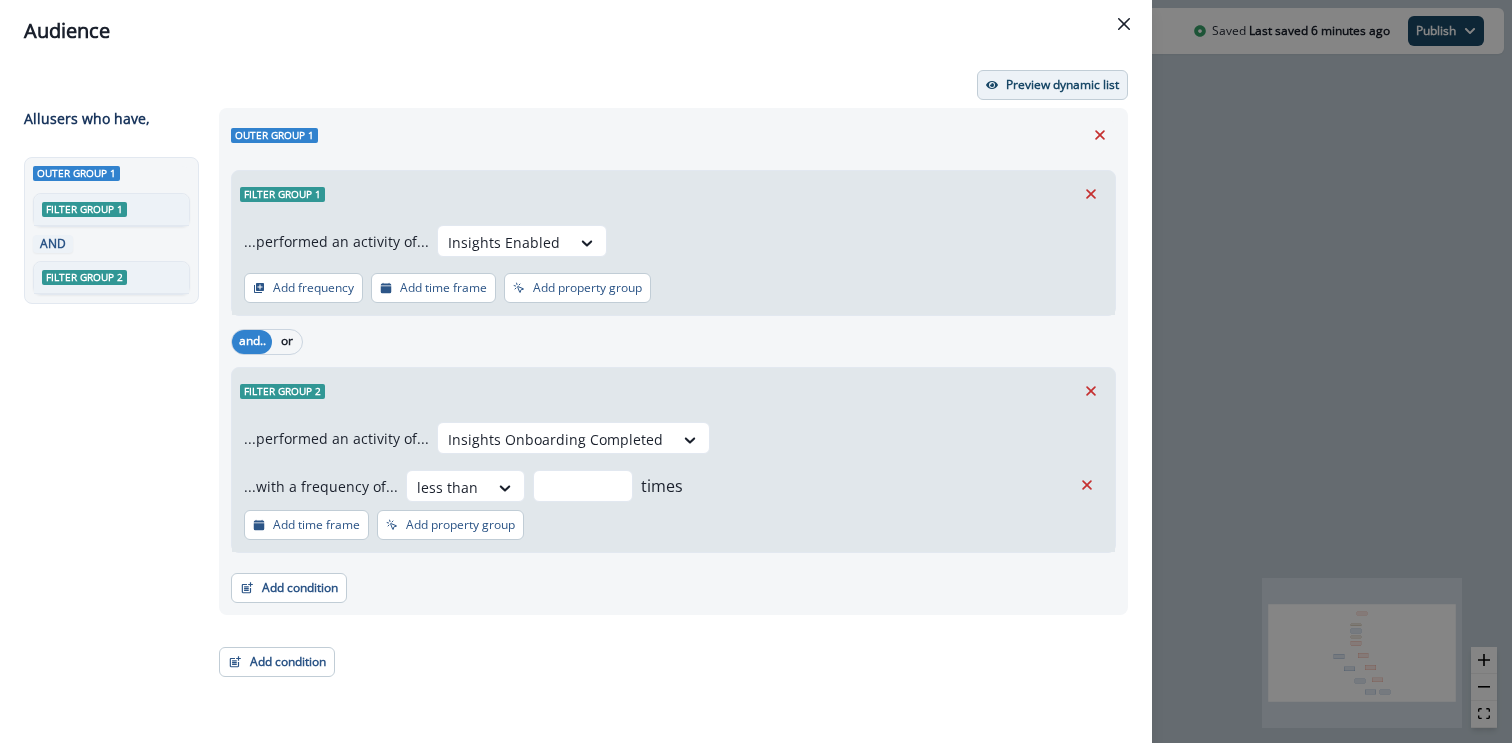 click on "Preview dynamic list" at bounding box center (1062, 85) 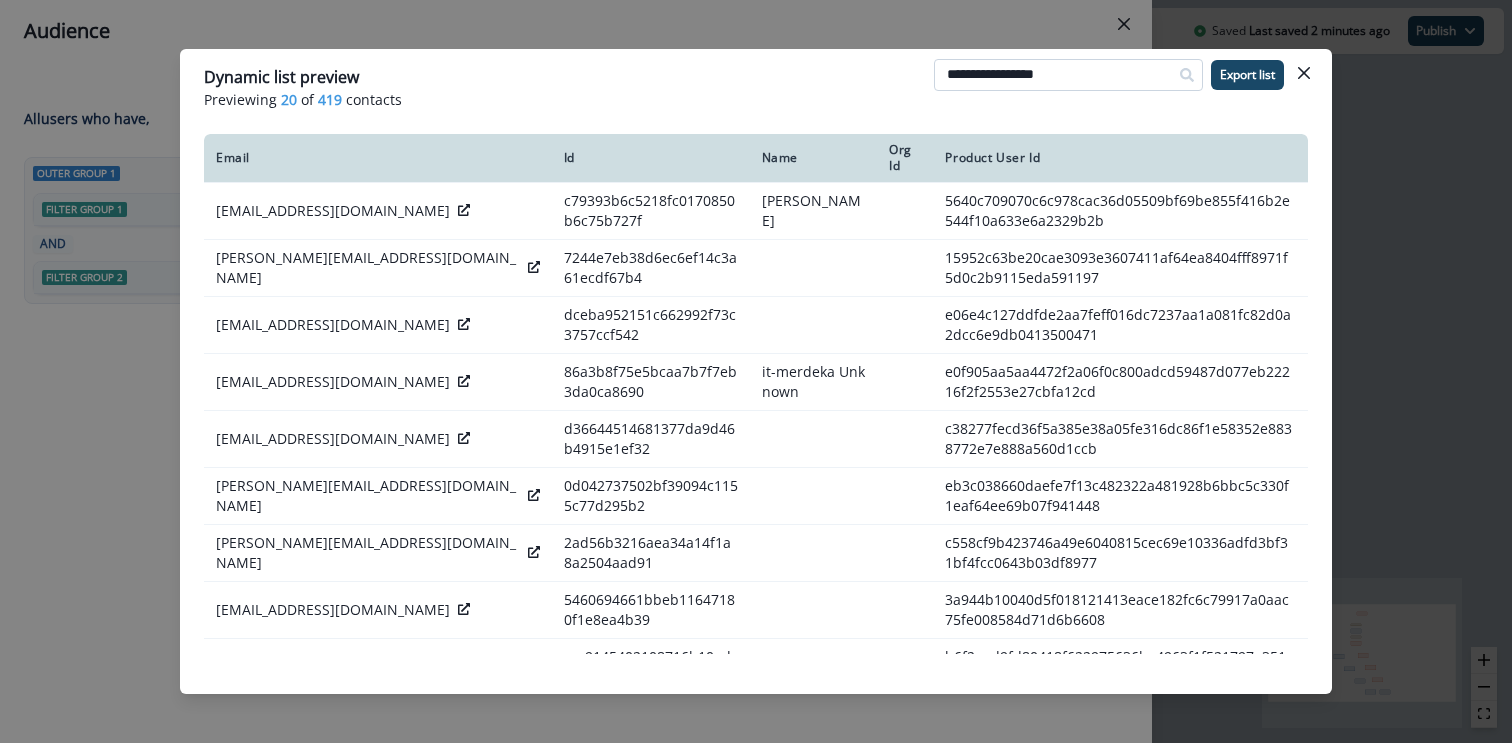 type on "**********" 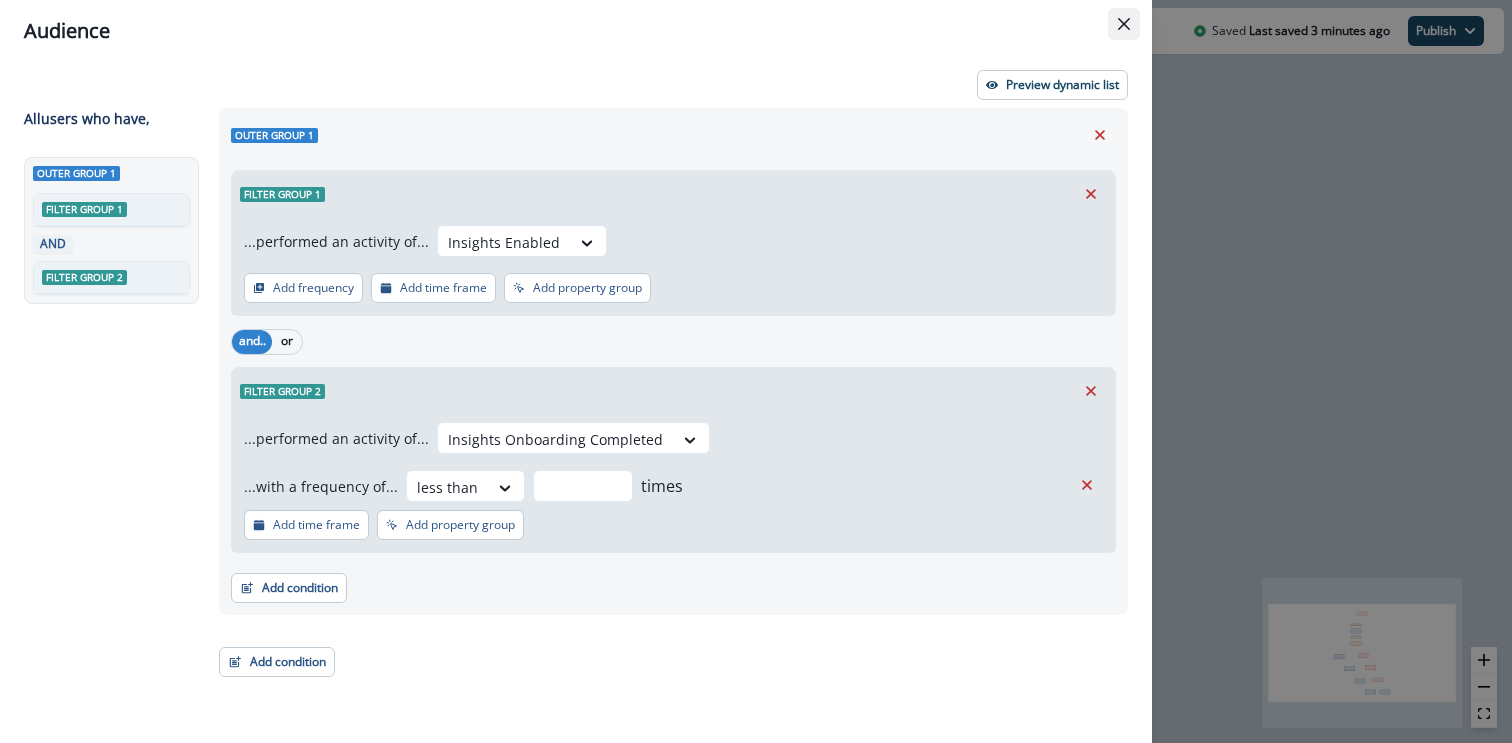 click at bounding box center (1124, 24) 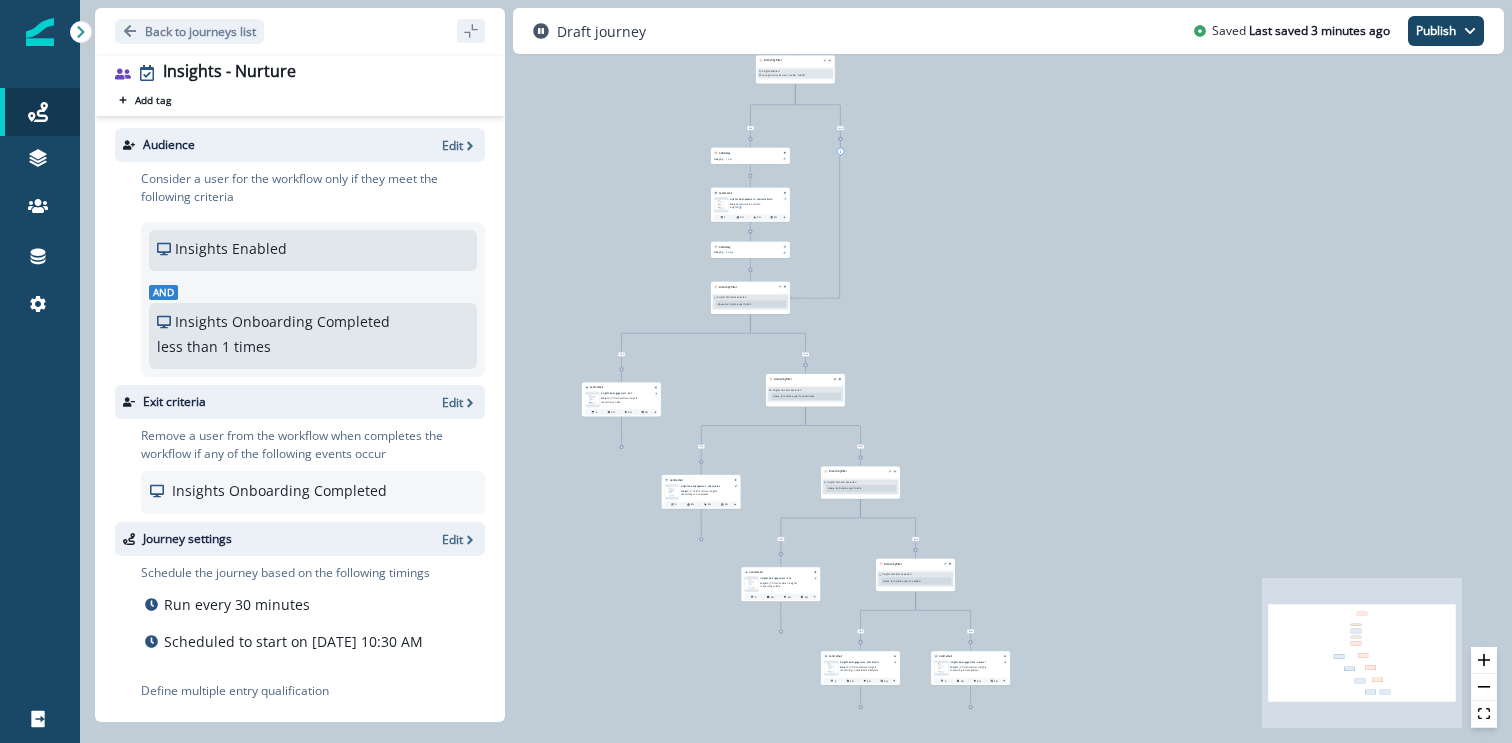 click on "Draft journey Saved Last saved 3 minutes ago Publish as active journey as inactive journey" at bounding box center [1008, 31] 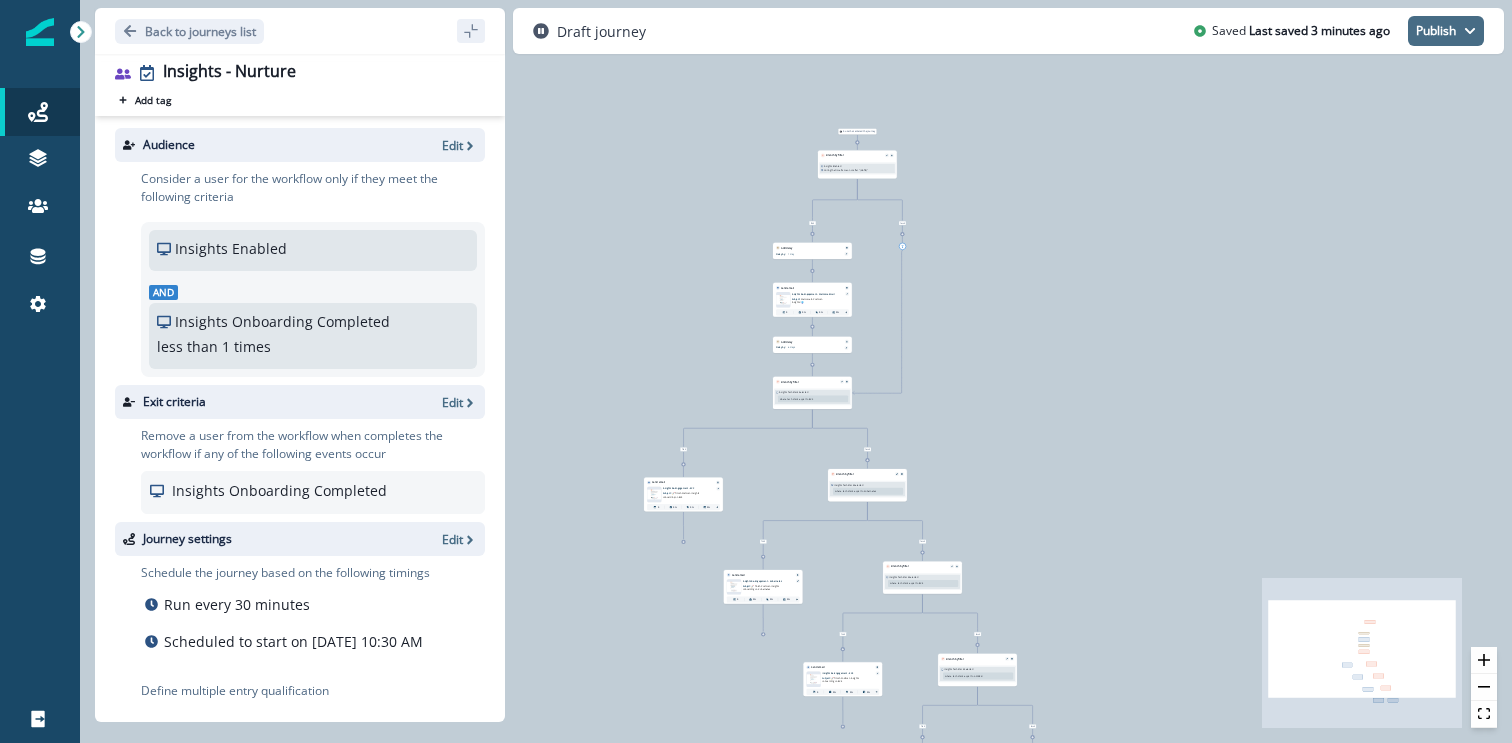 click on "Publish" at bounding box center (1446, 31) 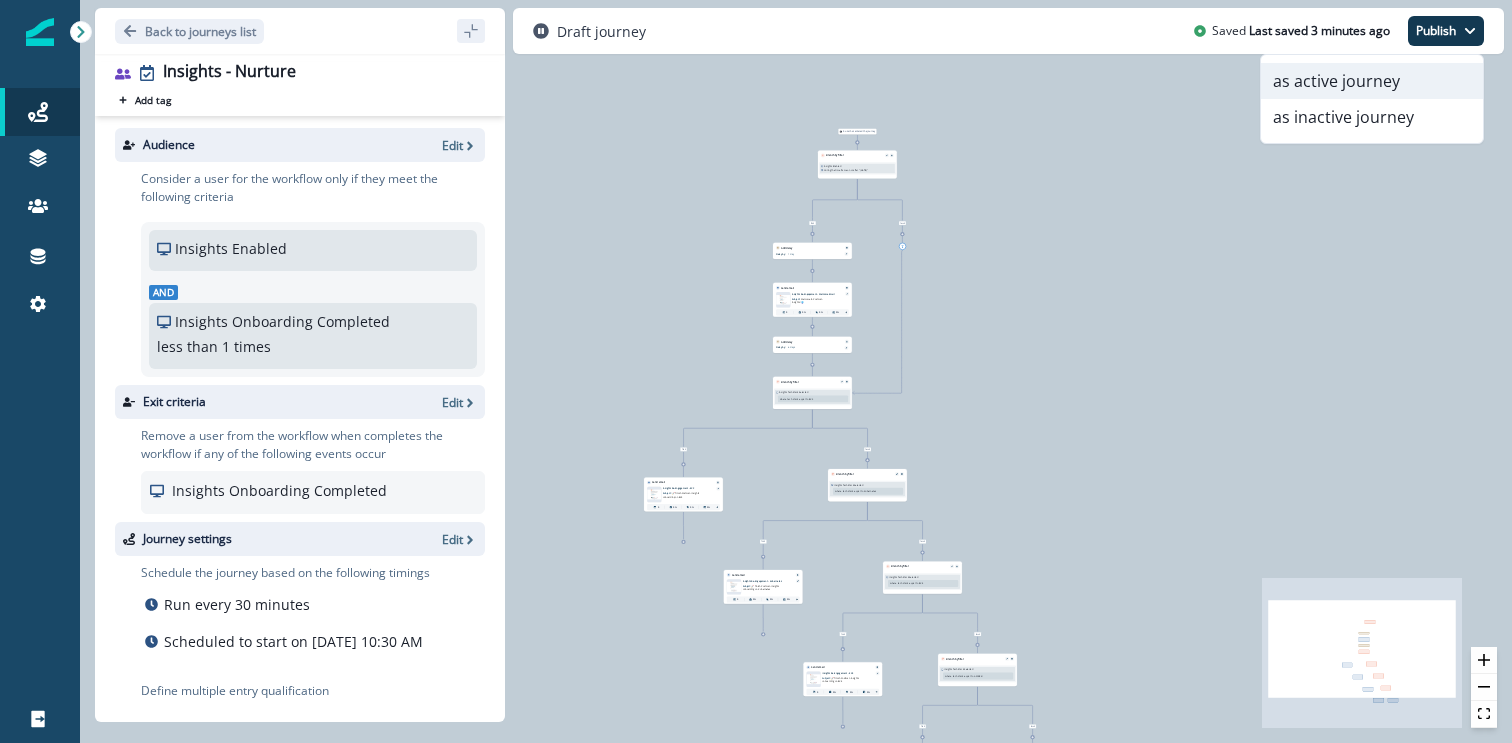click on "as active journey" at bounding box center (1372, 81) 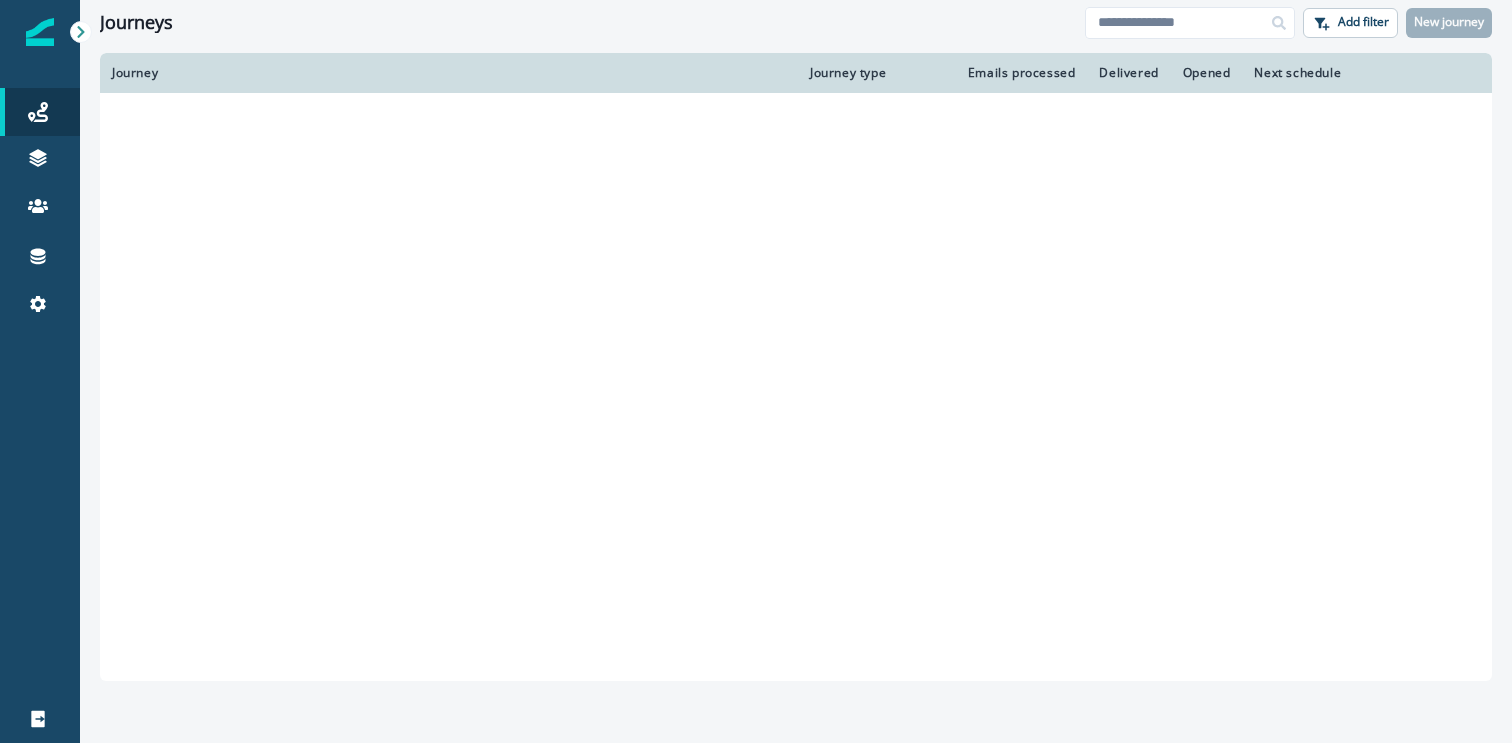 scroll, scrollTop: 0, scrollLeft: 0, axis: both 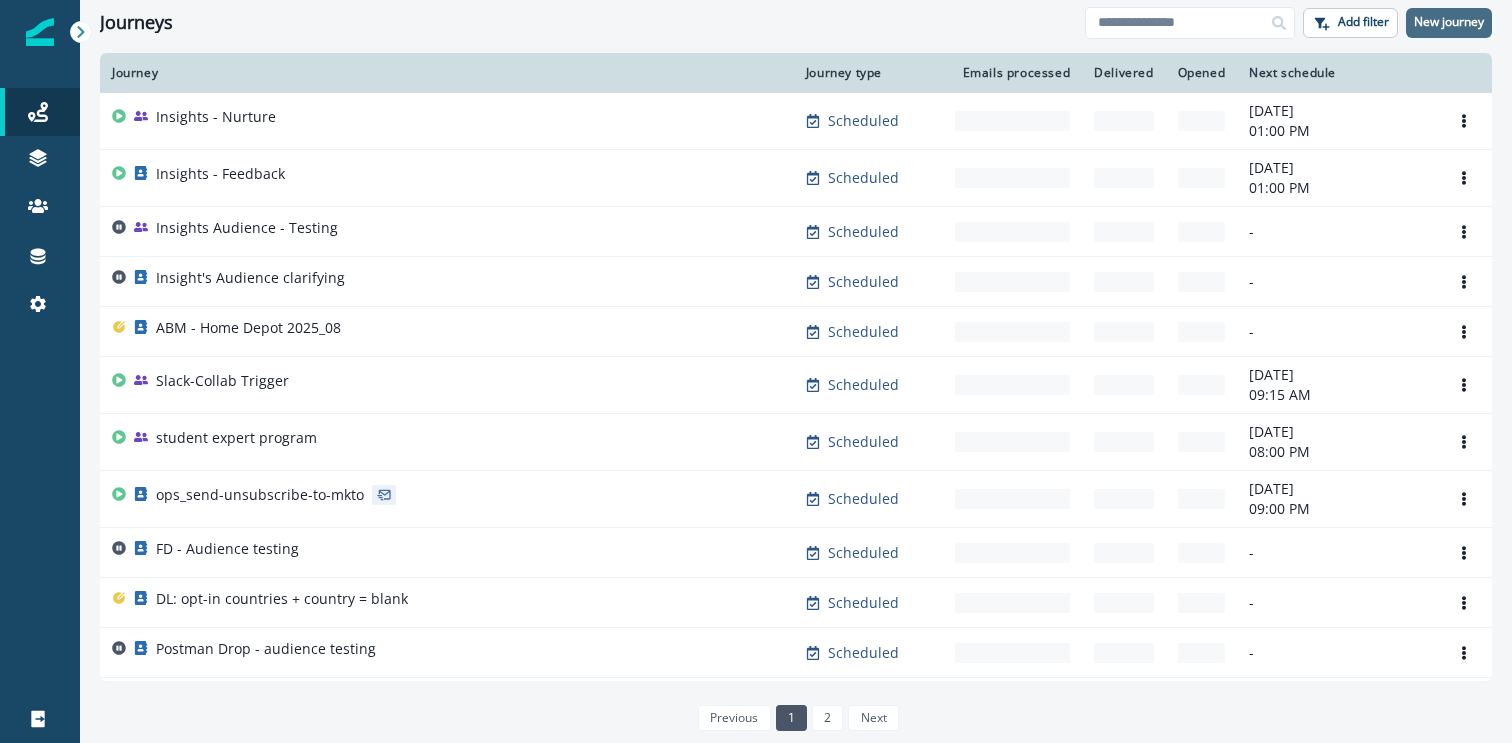 click on "New journey" at bounding box center [1449, 22] 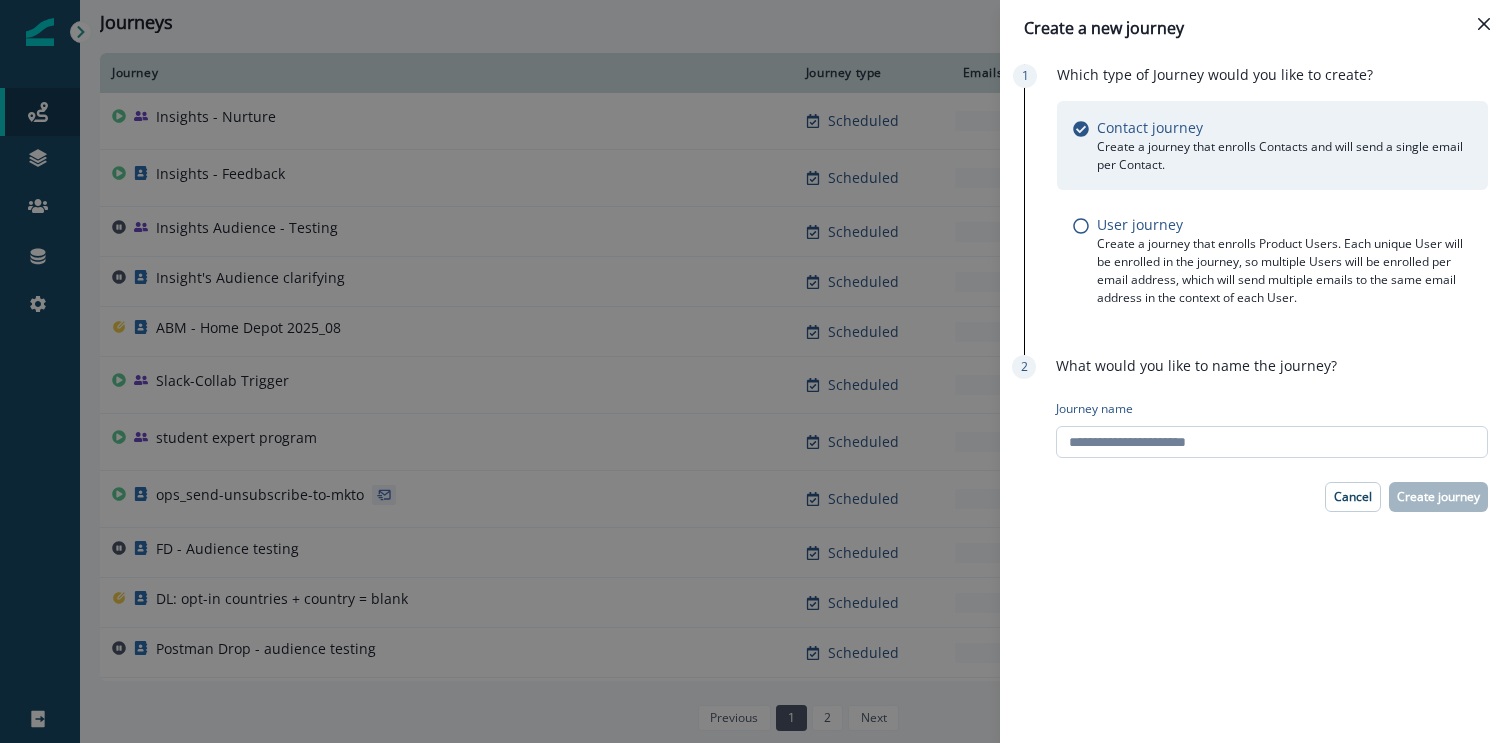 click on "Journey name" at bounding box center [1272, 442] 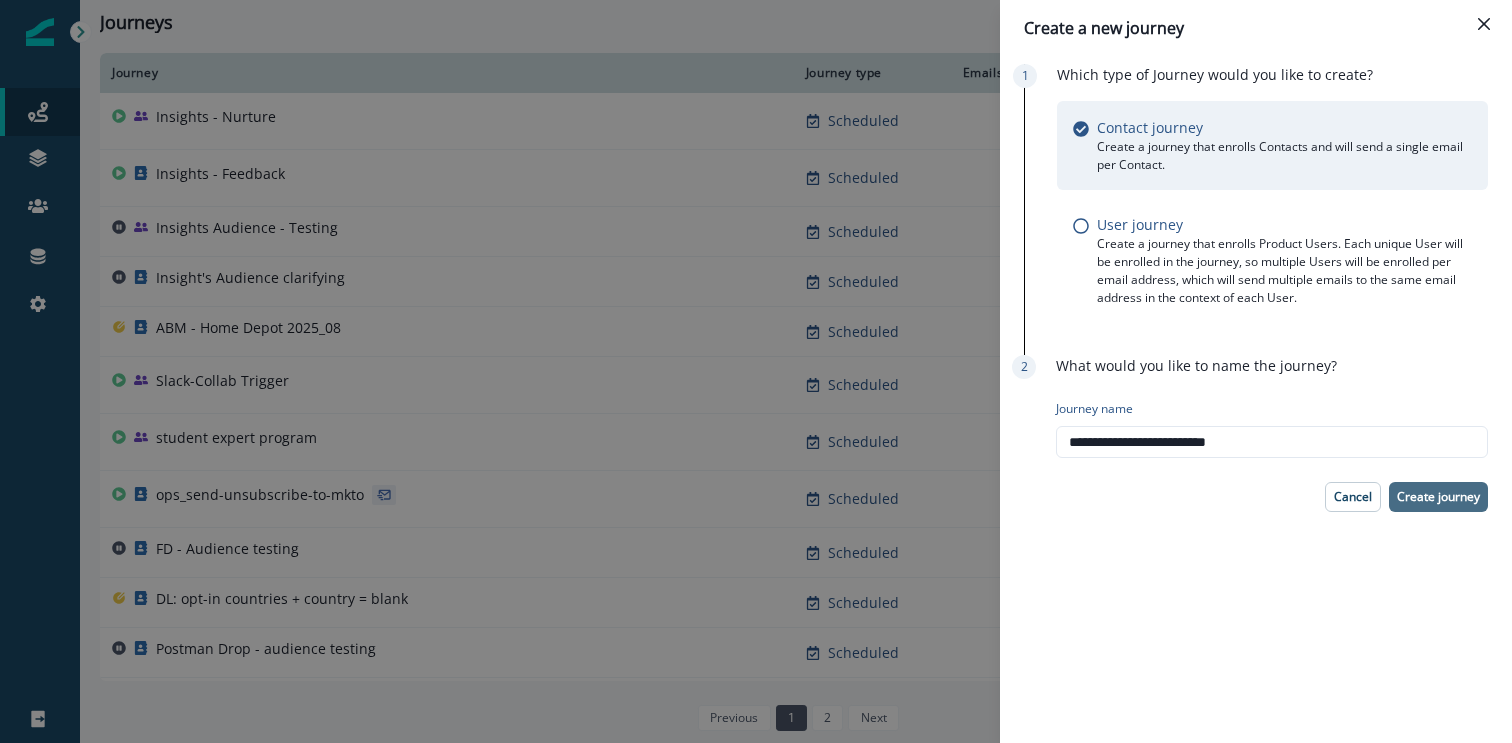 type on "**********" 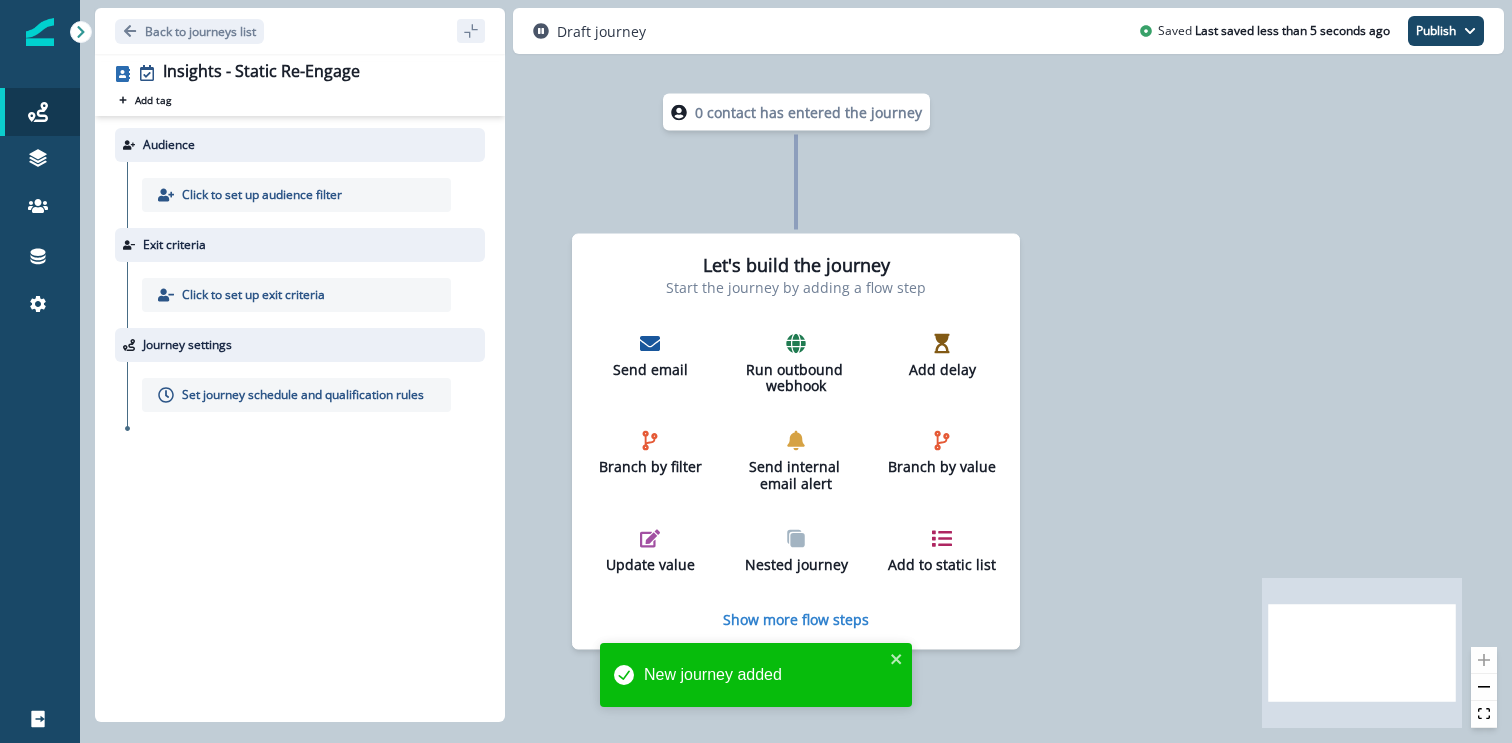 click on "Click to set up audience filter" at bounding box center [262, 195] 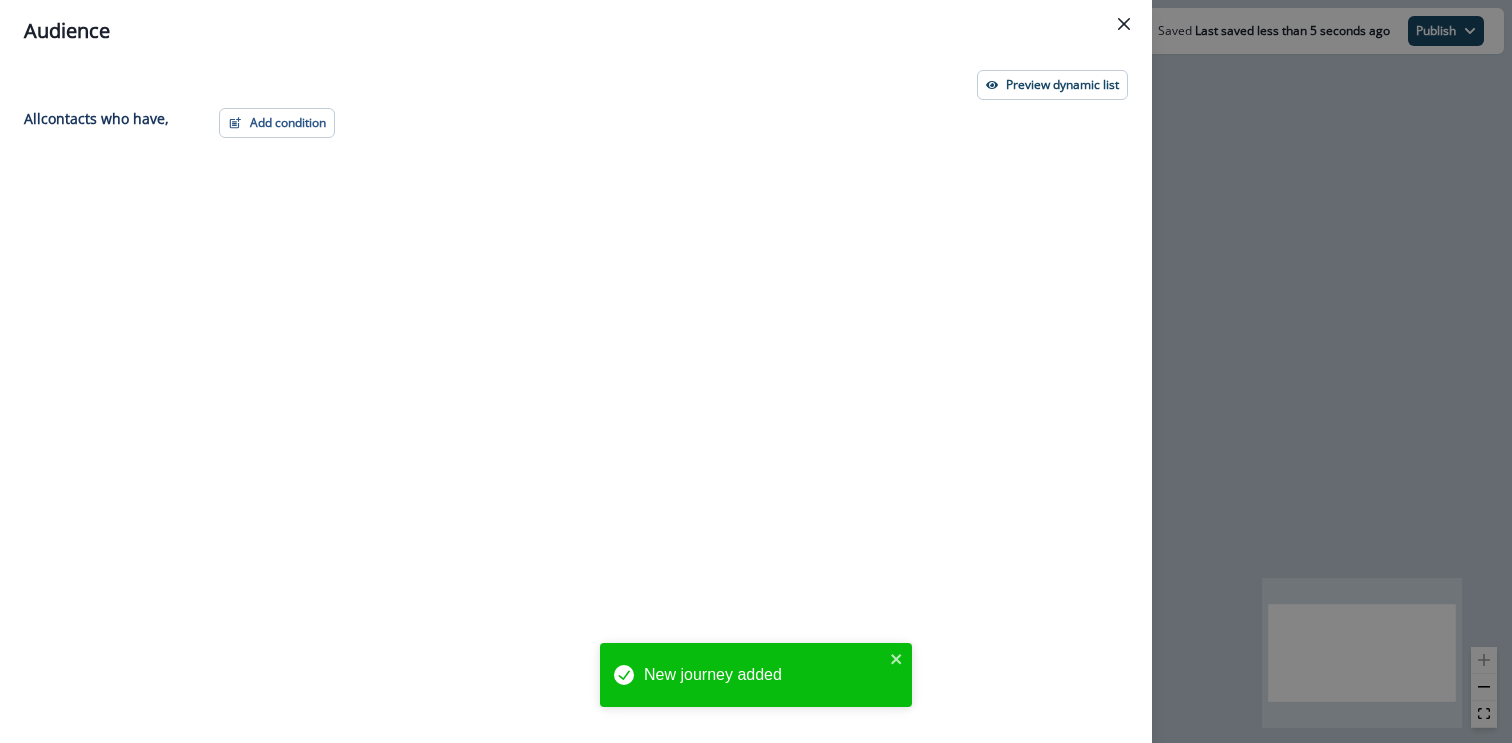 click on "Add condition Contact properties A person property Performed a product event Performed a marketing activity Performed a web activity List membership Salesforce campaign membership Grouped properties Account members" at bounding box center (667, 389) 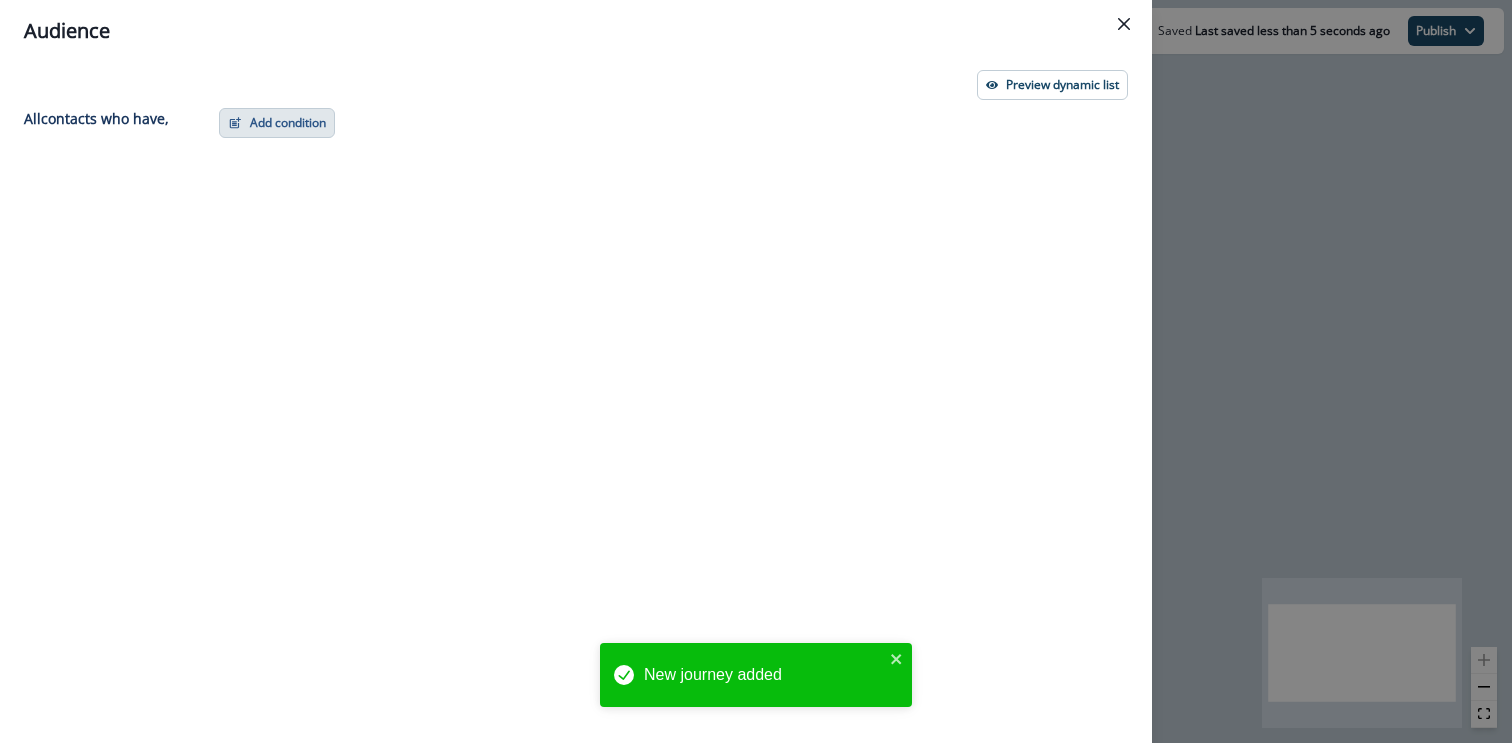 click on "Add condition" at bounding box center [277, 123] 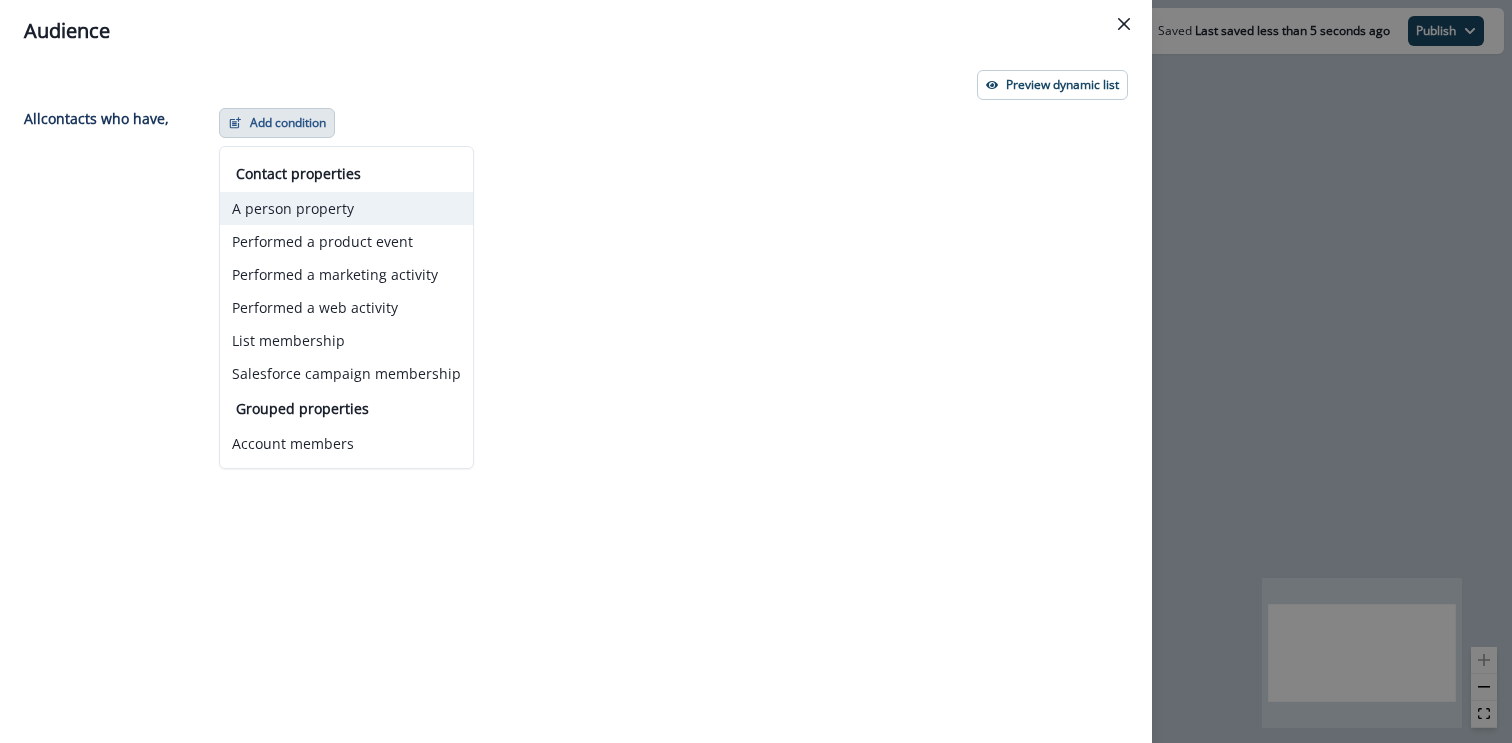 click on "A person property" at bounding box center [346, 208] 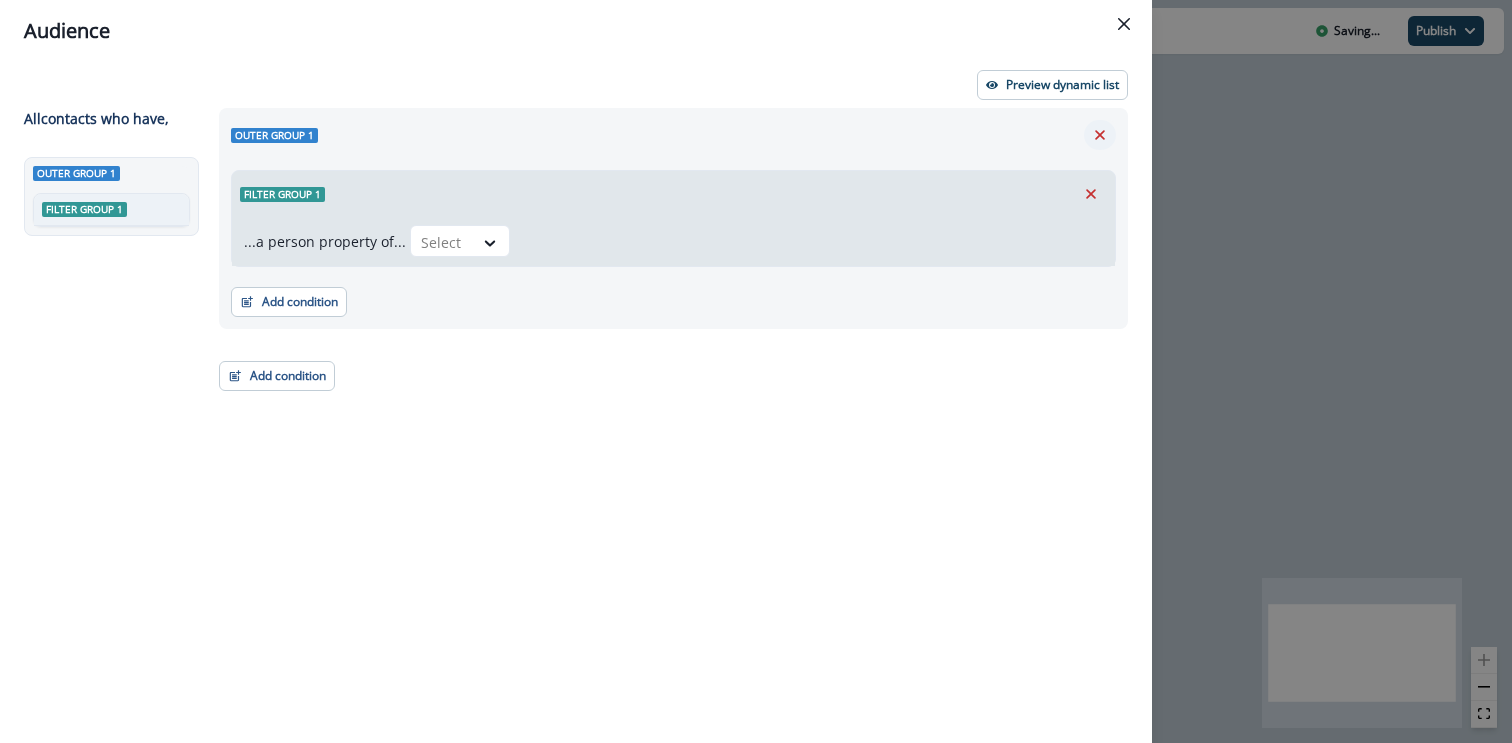 click at bounding box center [1100, 135] 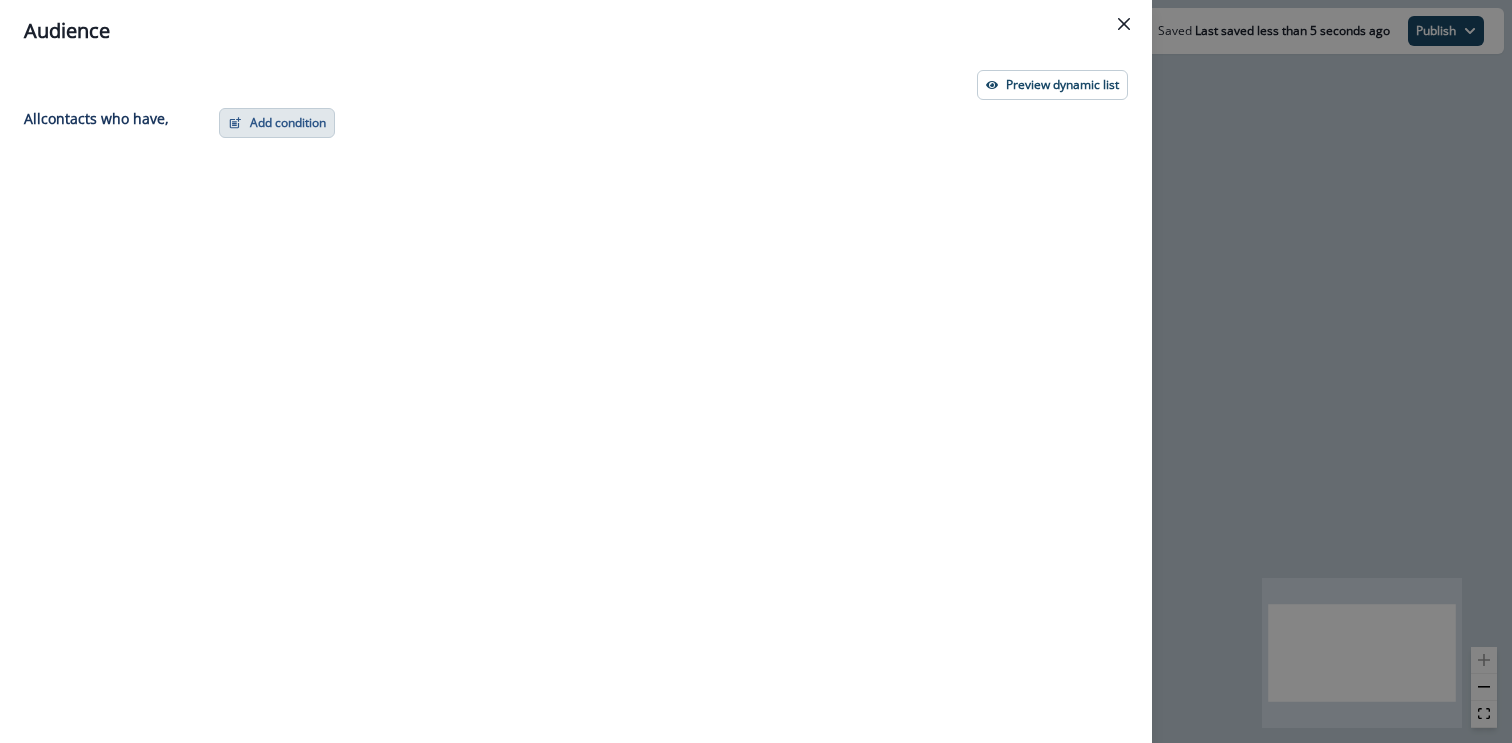 click on "Add condition" at bounding box center [277, 123] 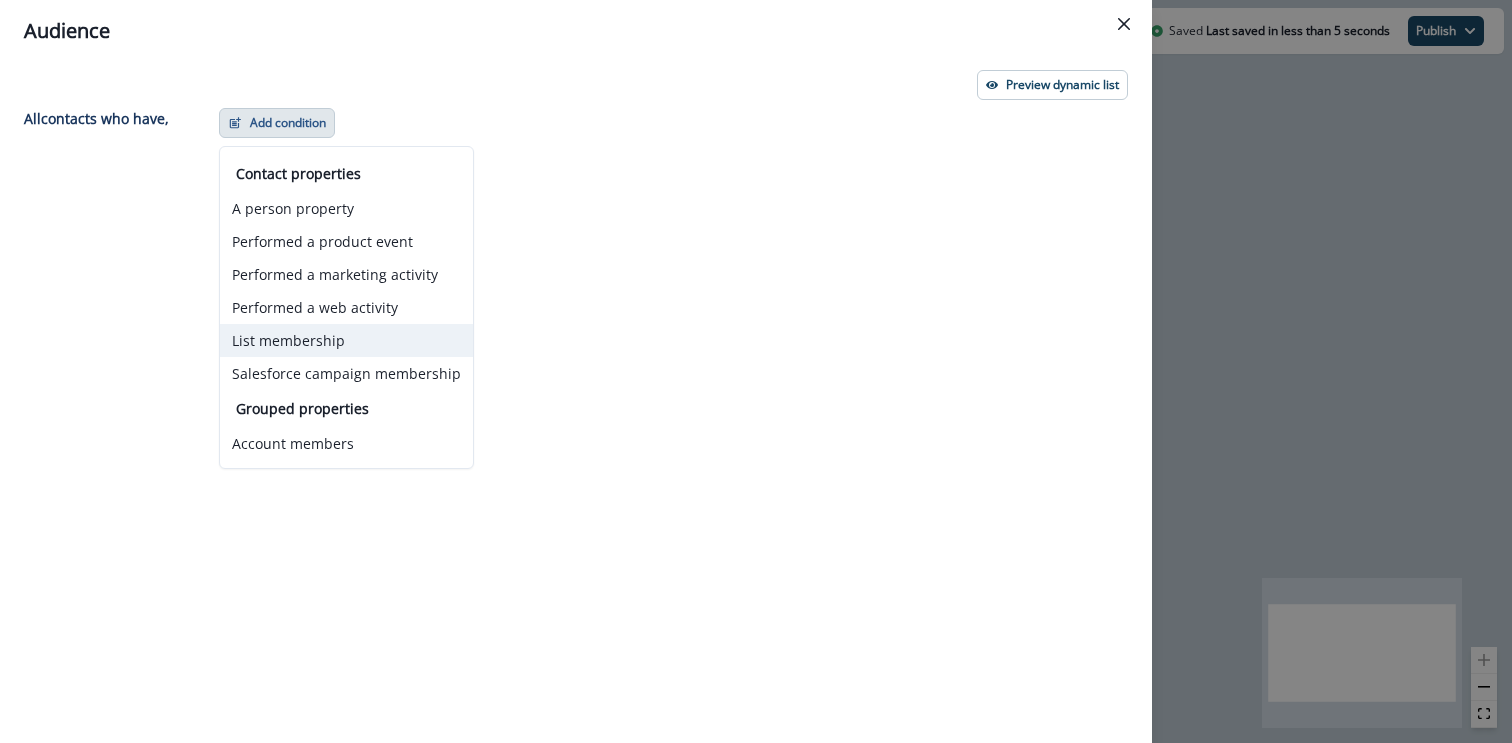 click on "List membership" at bounding box center [346, 340] 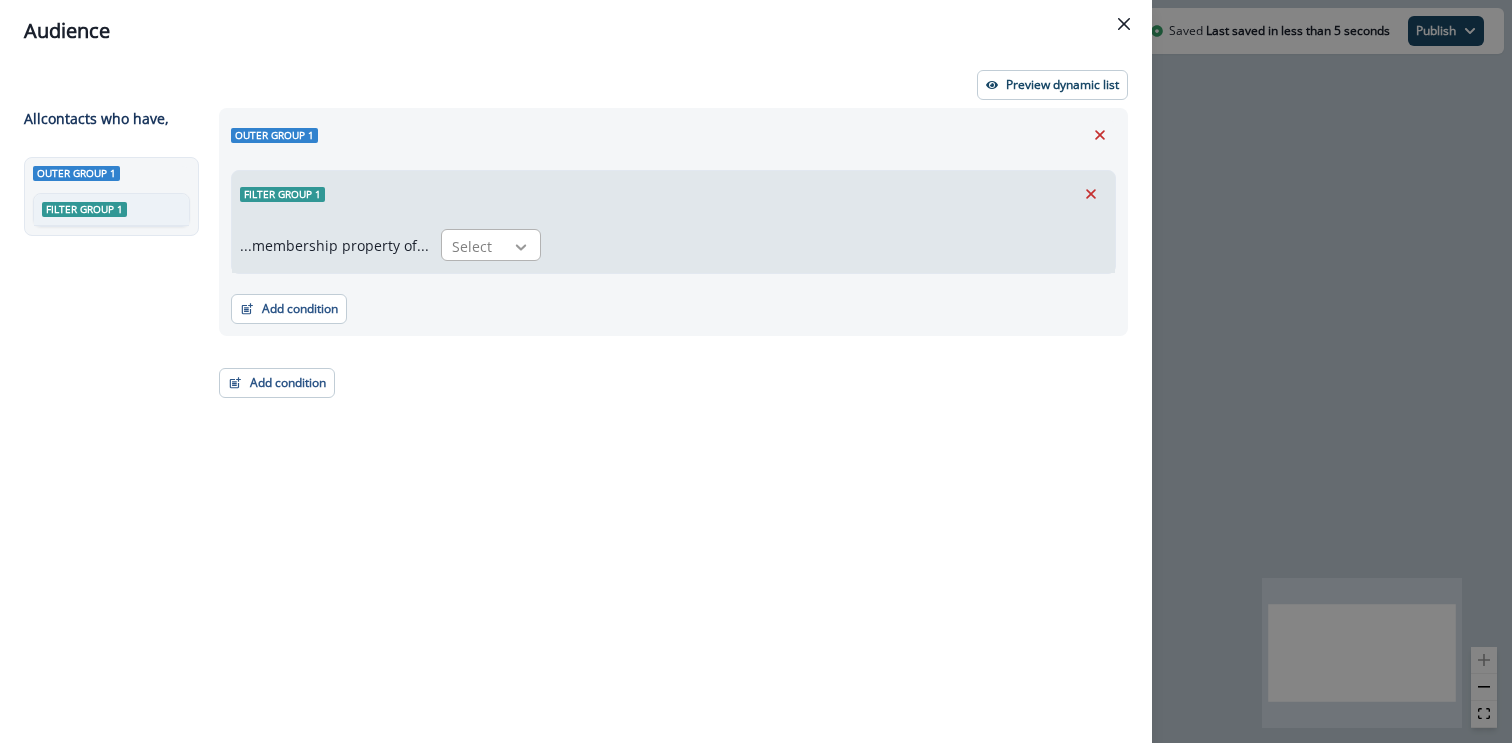 click 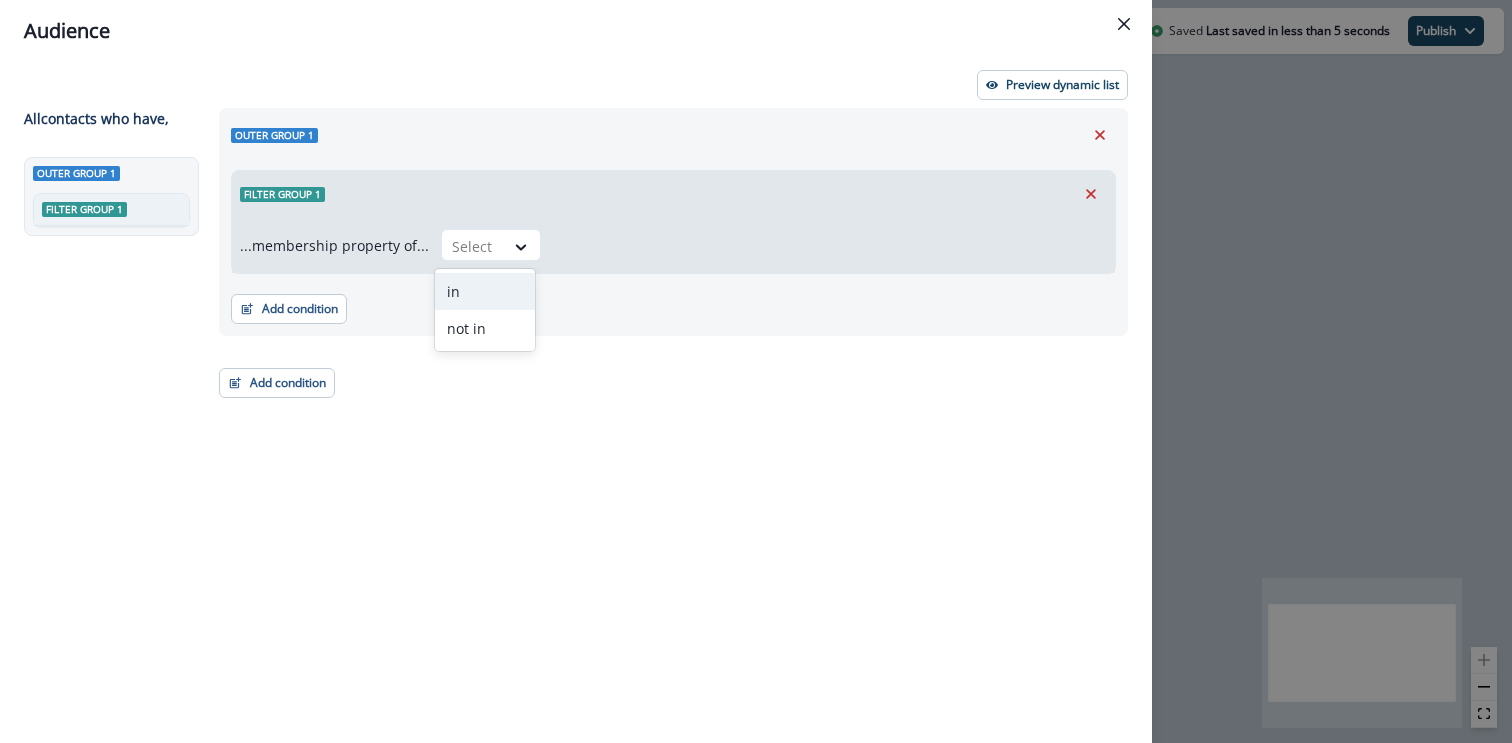 click on "in" at bounding box center [485, 291] 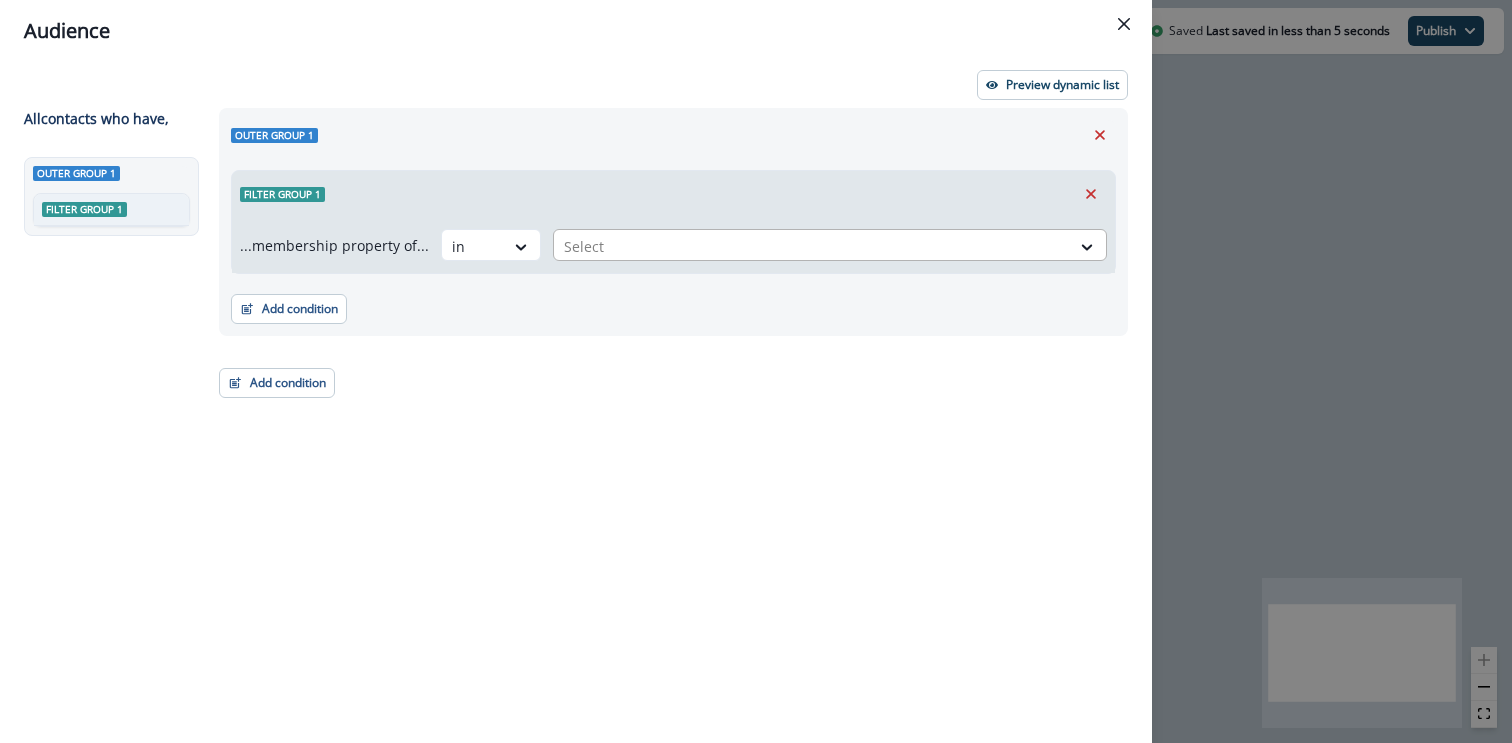click at bounding box center [812, 246] 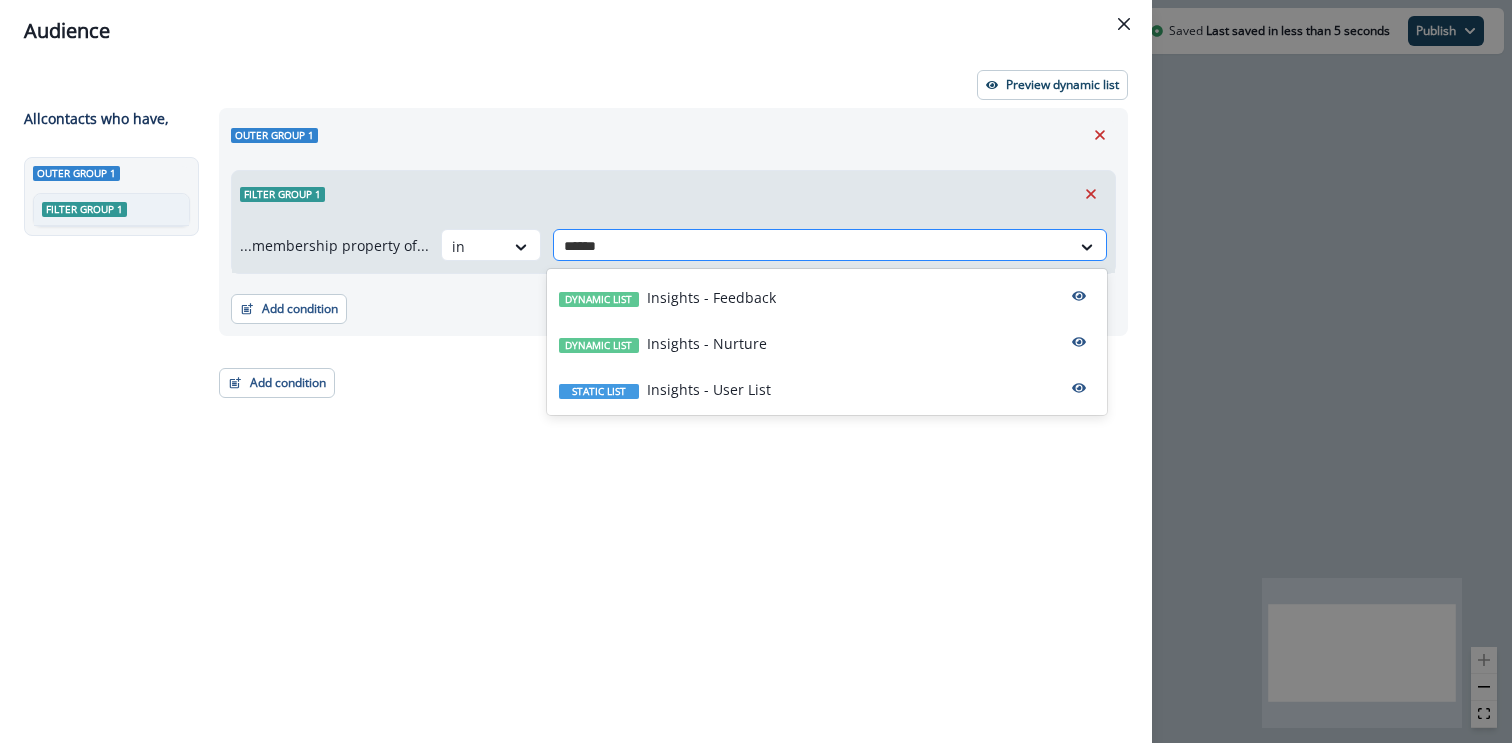 type on "*******" 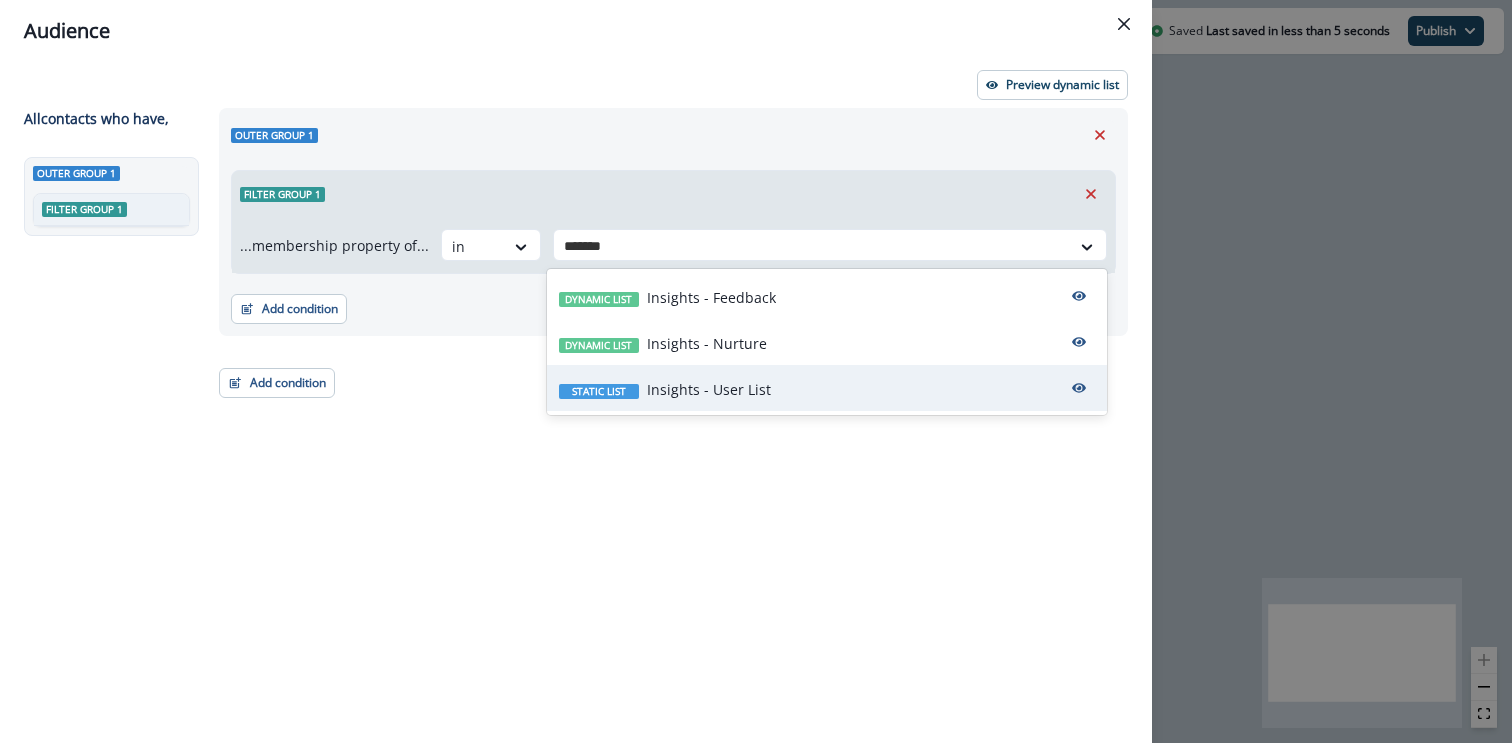 click on "Static list Insights - User List" at bounding box center (665, 389) 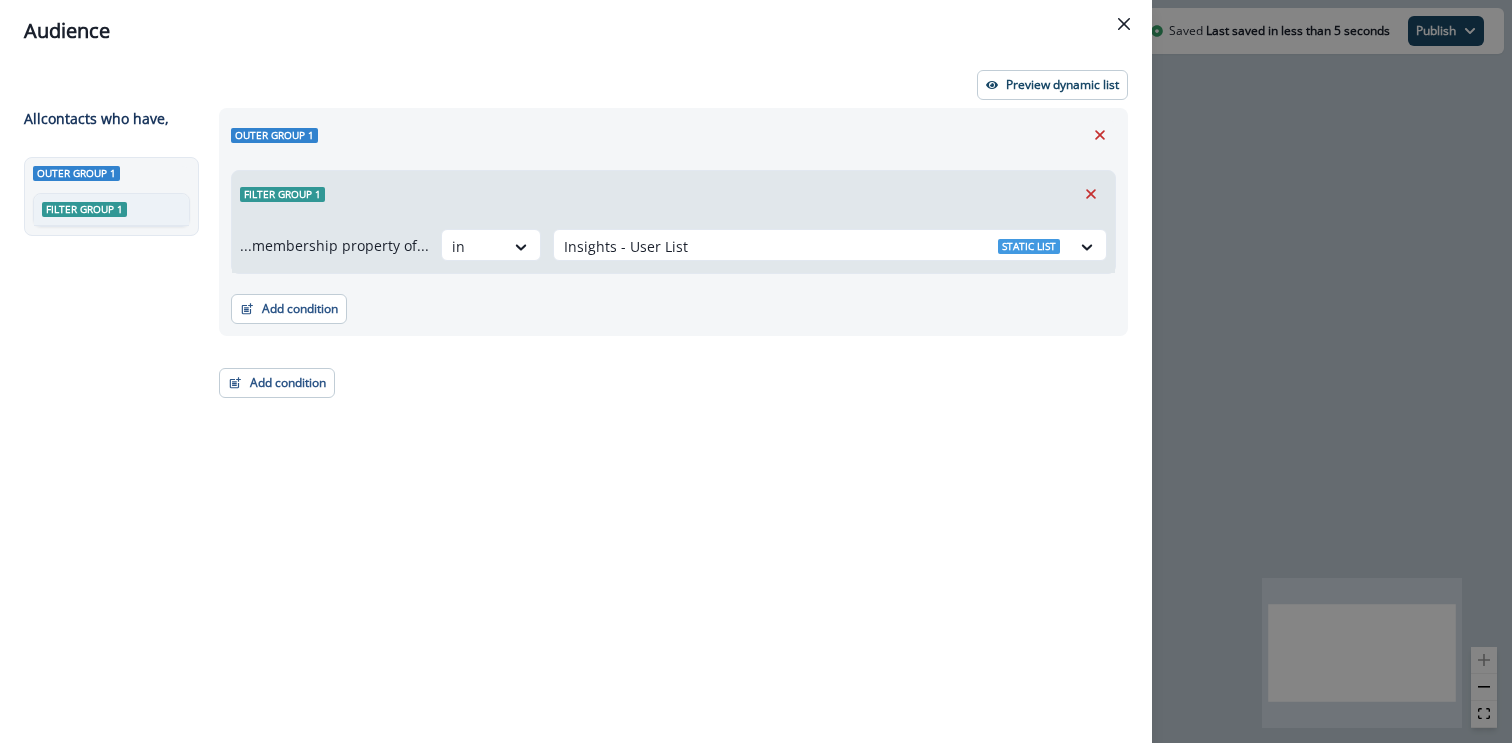 click on "Filter group 1 ...membership property of... in option Insights - User List, selected. Insights - User List Static list" at bounding box center [673, 218] 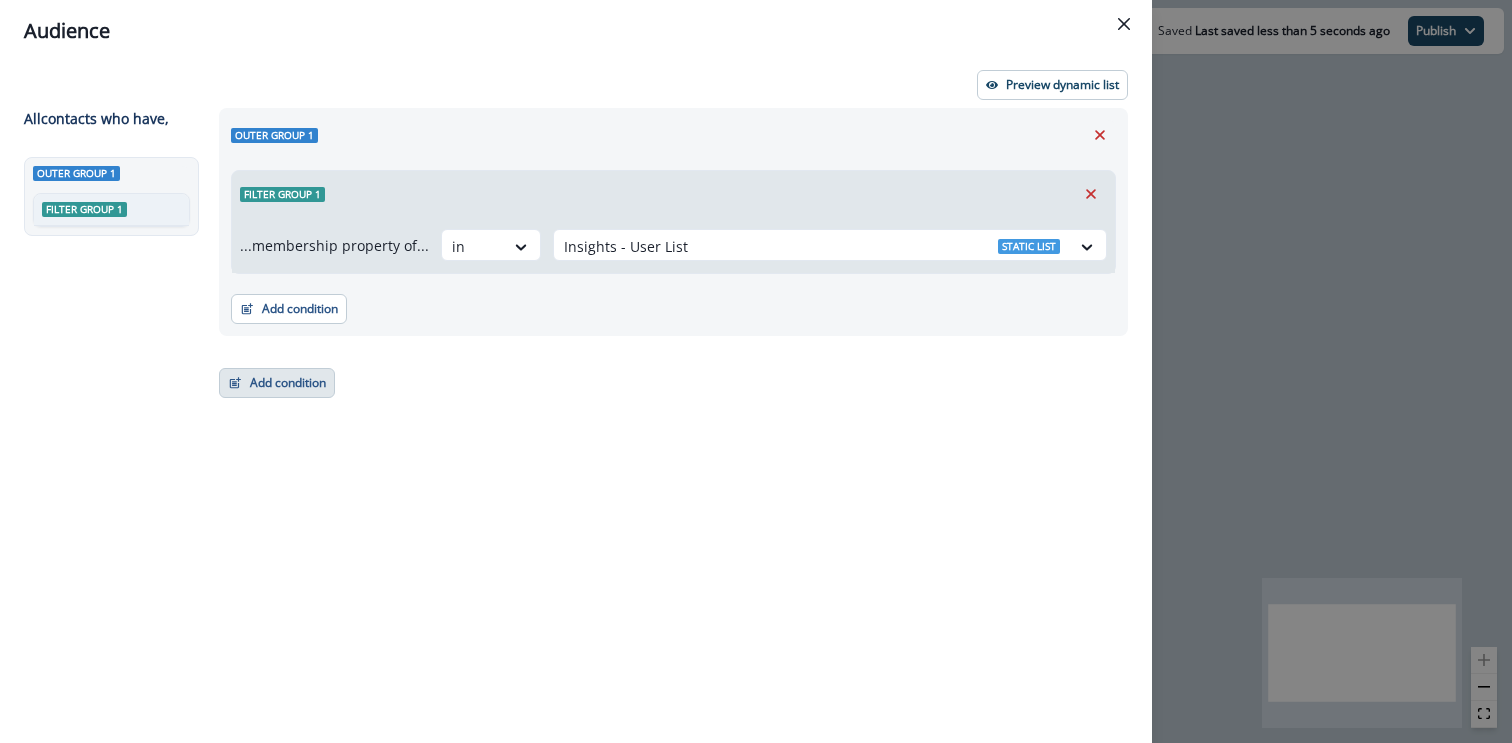 click on "Add condition" at bounding box center (277, 383) 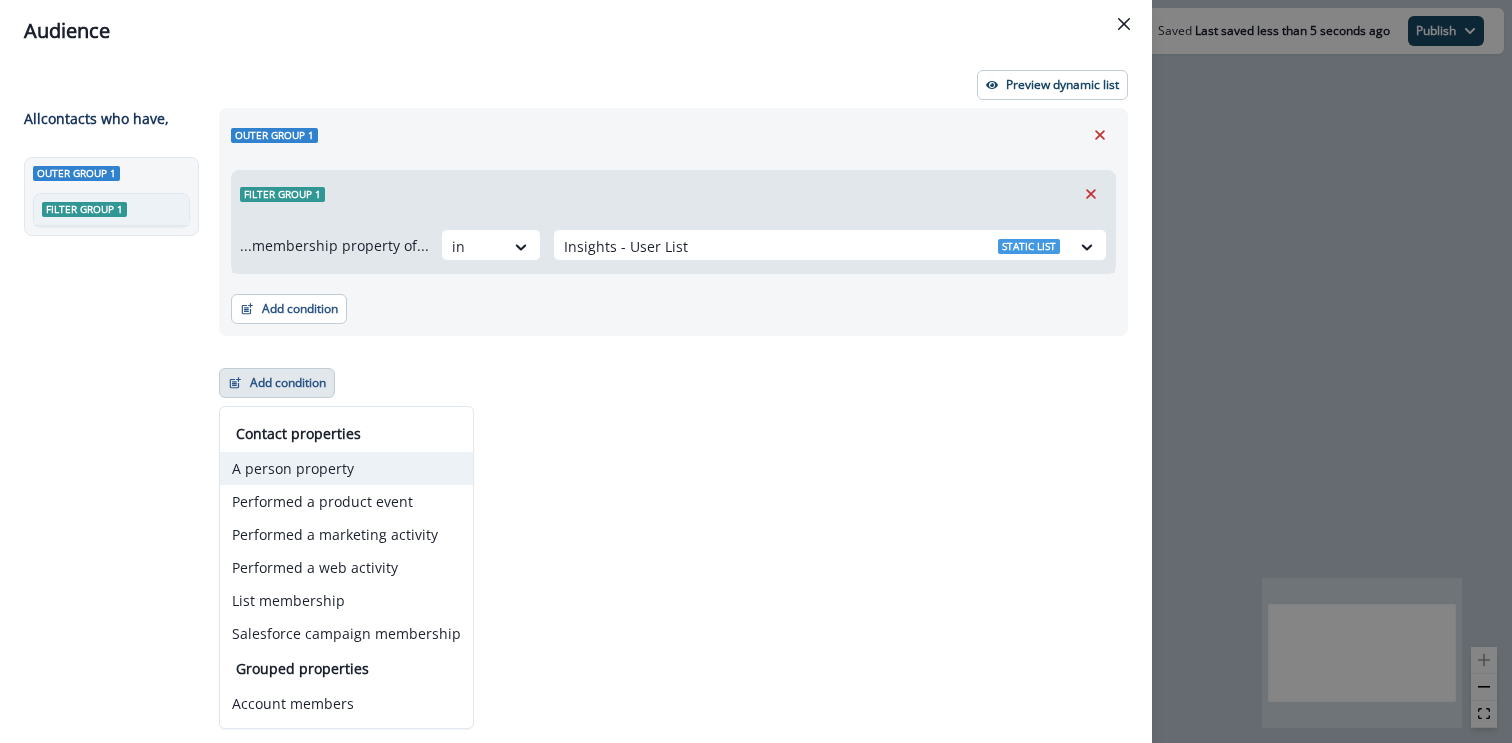 click on "A person property" at bounding box center (346, 468) 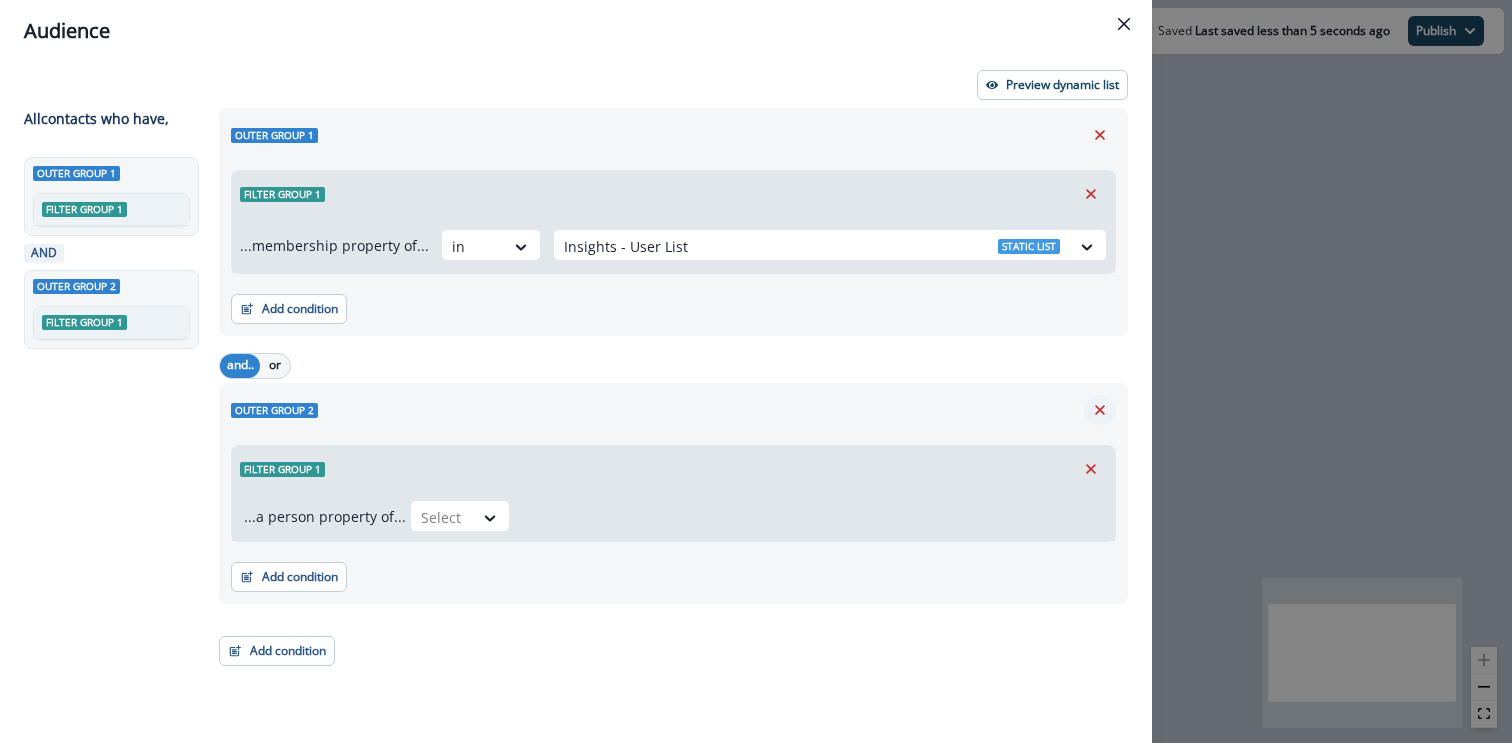 click 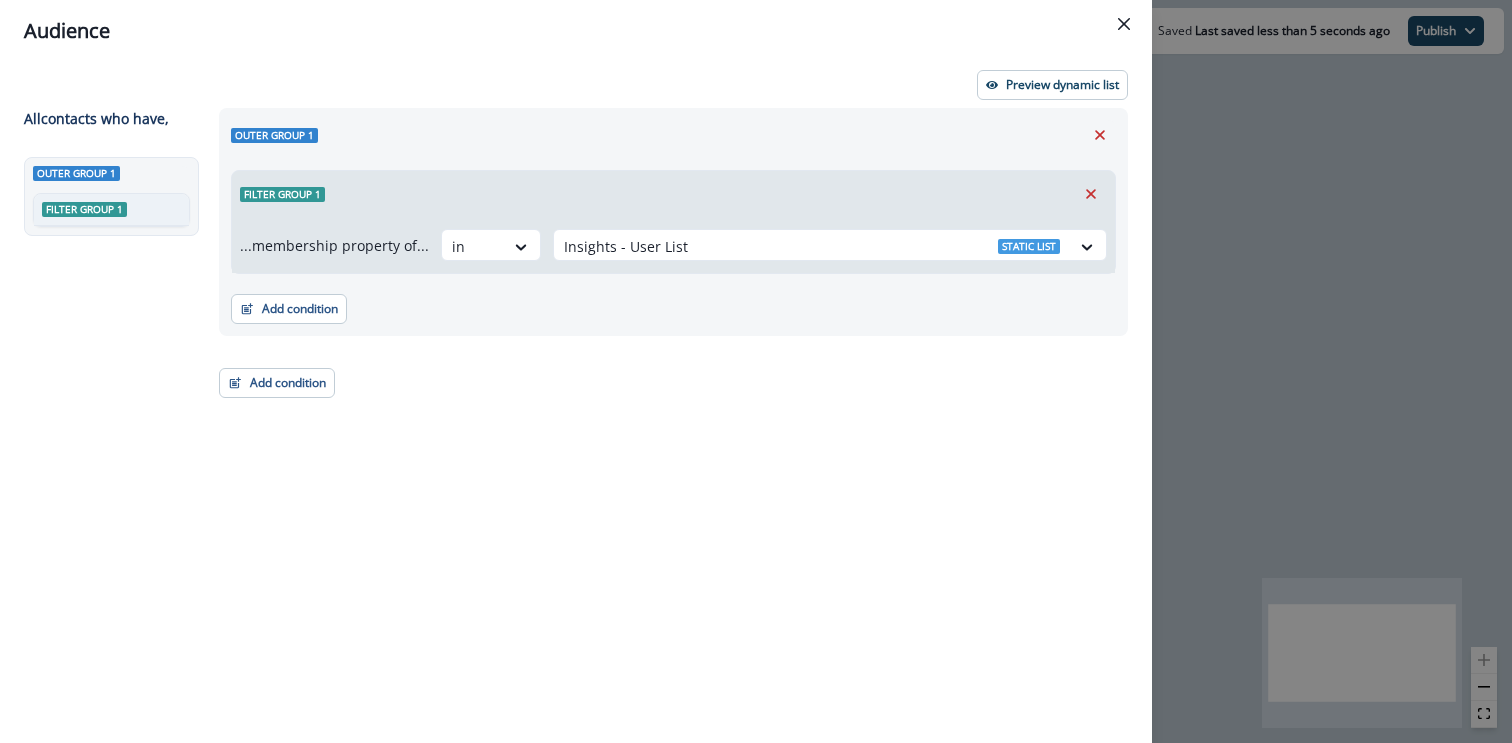 click on "Outer group 1 Filter group 1 ...membership property of... in Insights - User List Static list Add condition Contact properties A person property Performed a product event Performed a marketing activity Performed a web activity List membership Salesforce campaign membership Add condition Contact properties A person property Performed a product event Performed a marketing activity Performed a web activity List membership Salesforce campaign membership Grouped properties Account members" at bounding box center [667, 389] 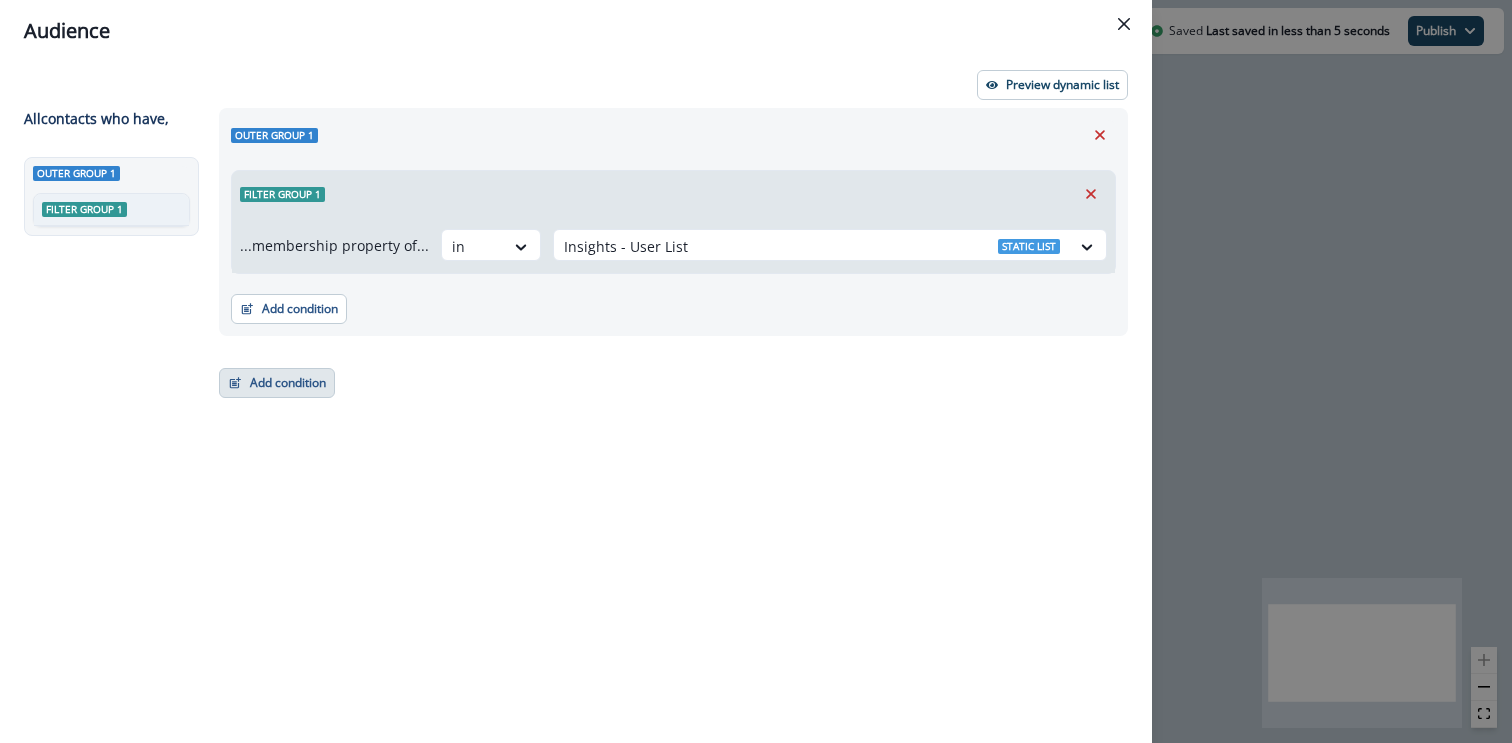 click on "Add condition" at bounding box center (277, 383) 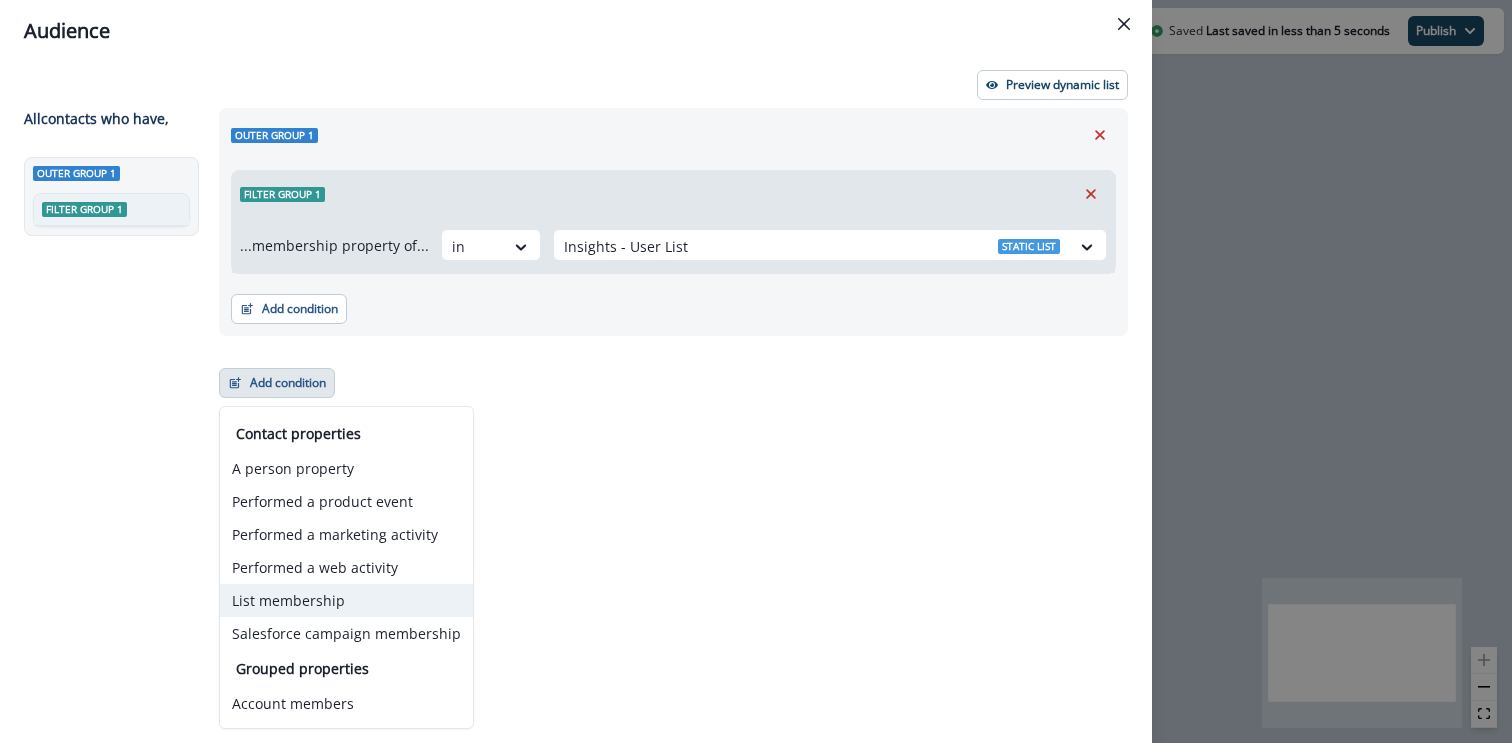 click on "List membership" at bounding box center [346, 600] 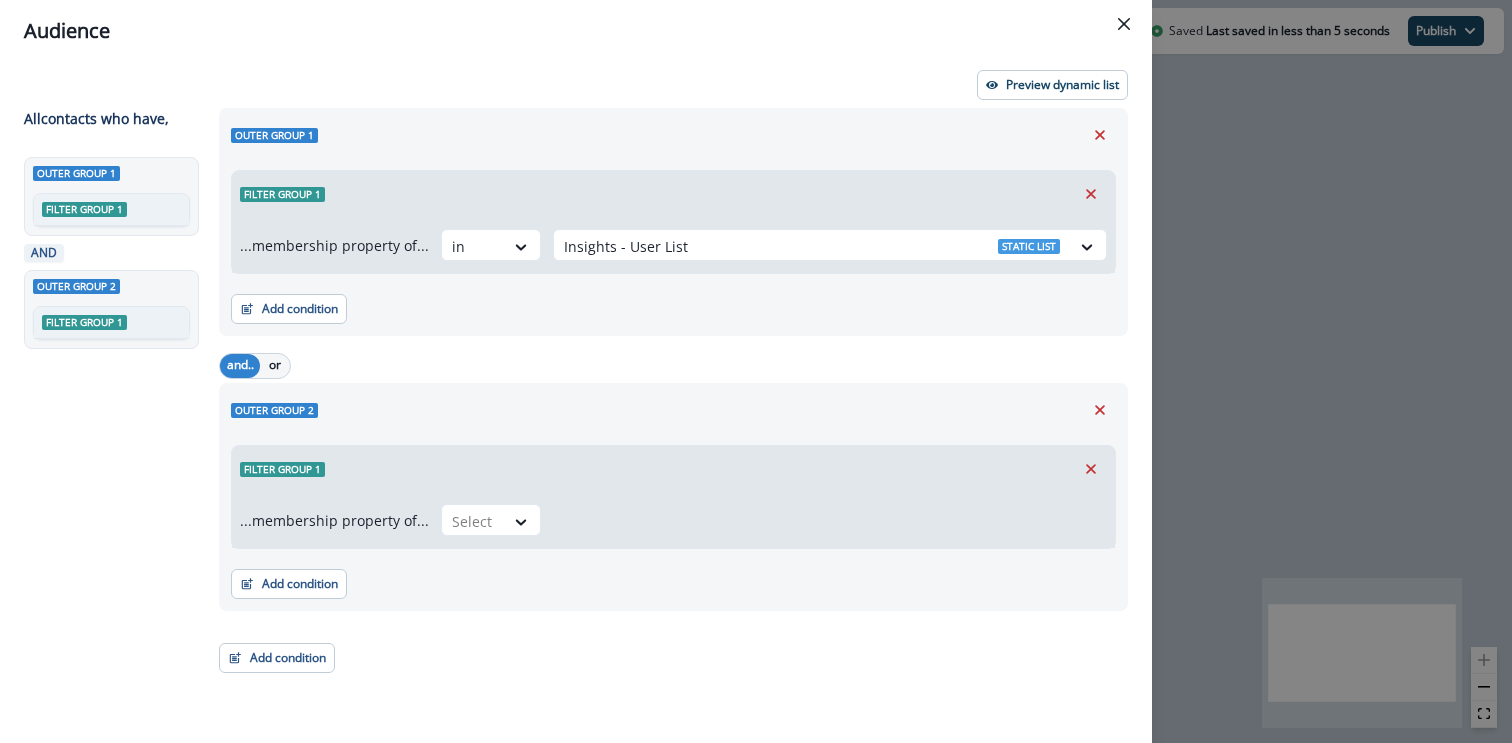 click on "...membership property of... Select" at bounding box center [673, 520] 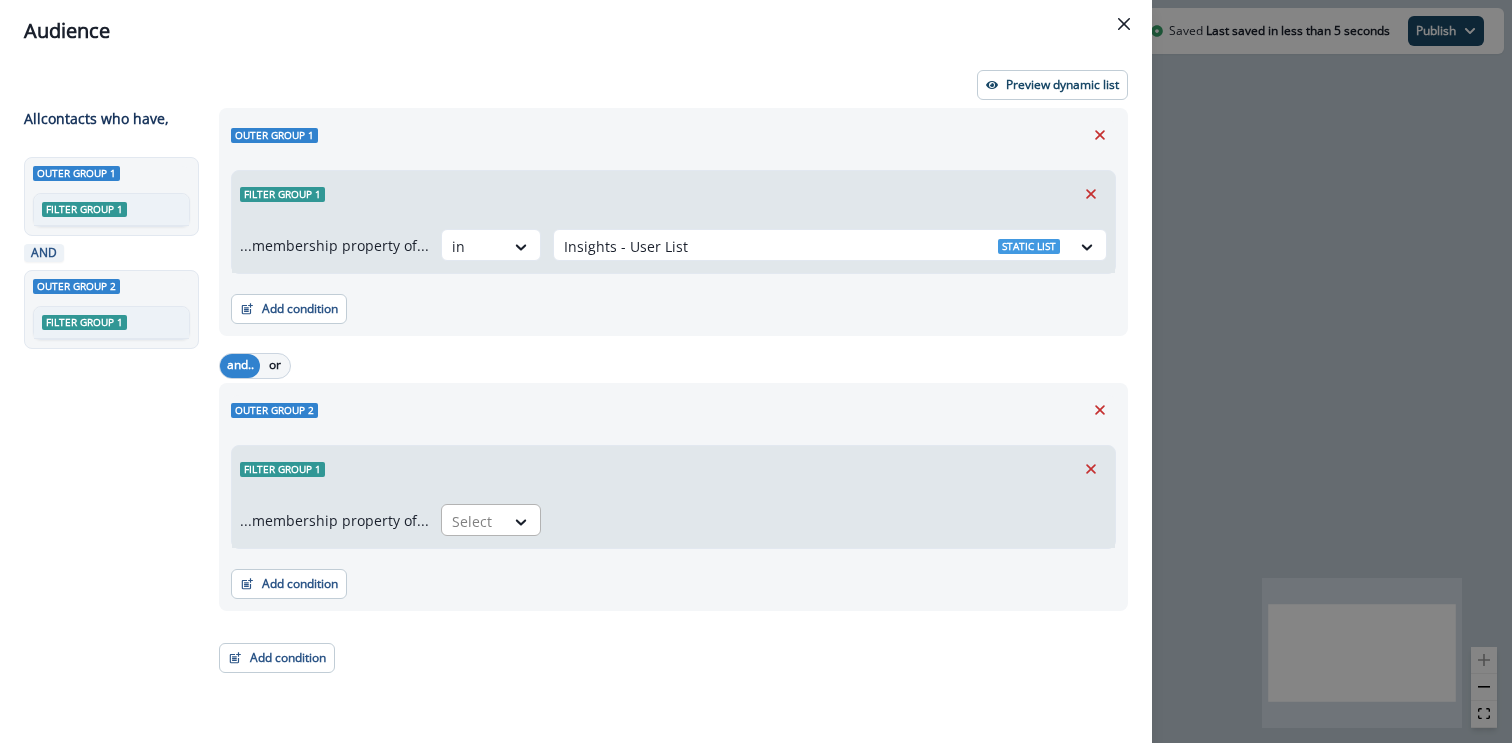 click at bounding box center (473, 521) 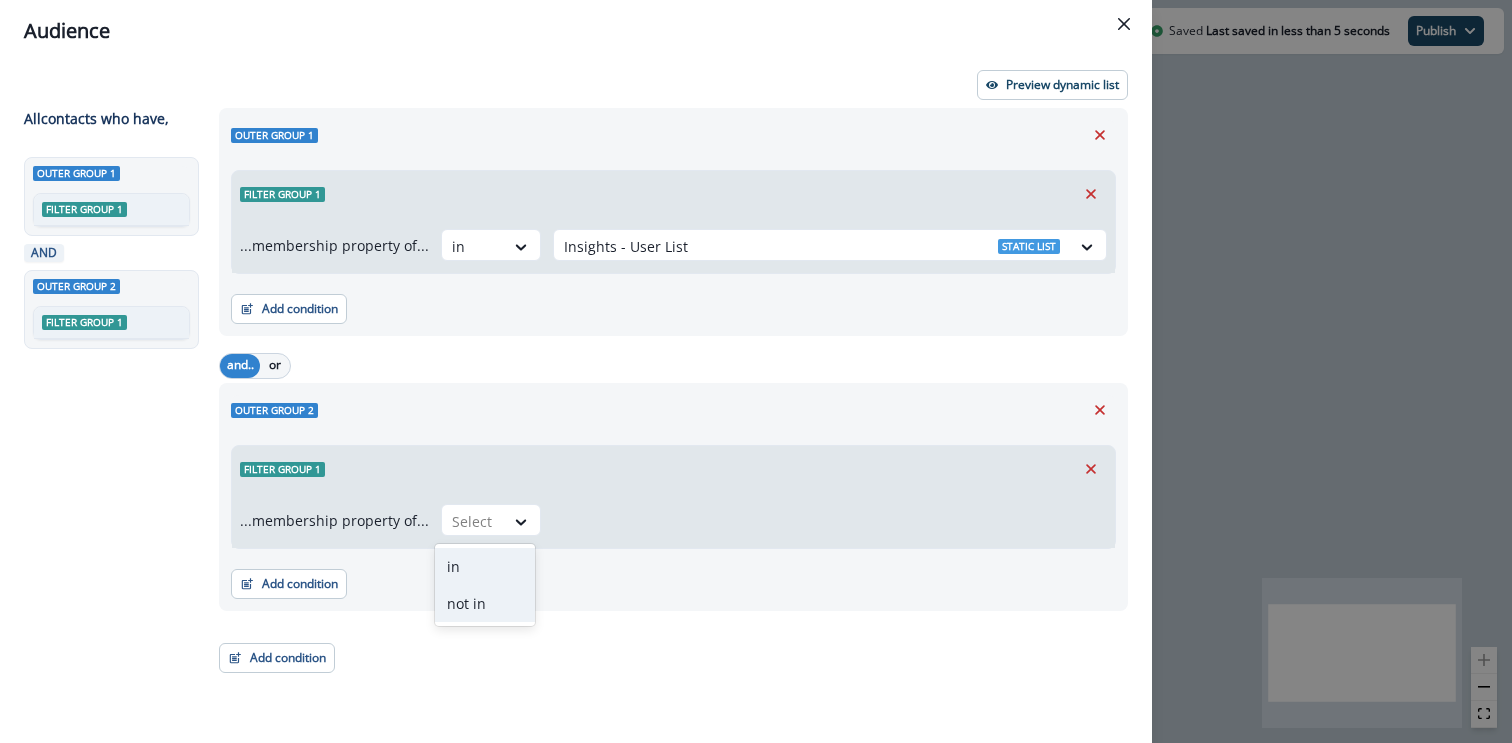 click on "not in" at bounding box center [485, 603] 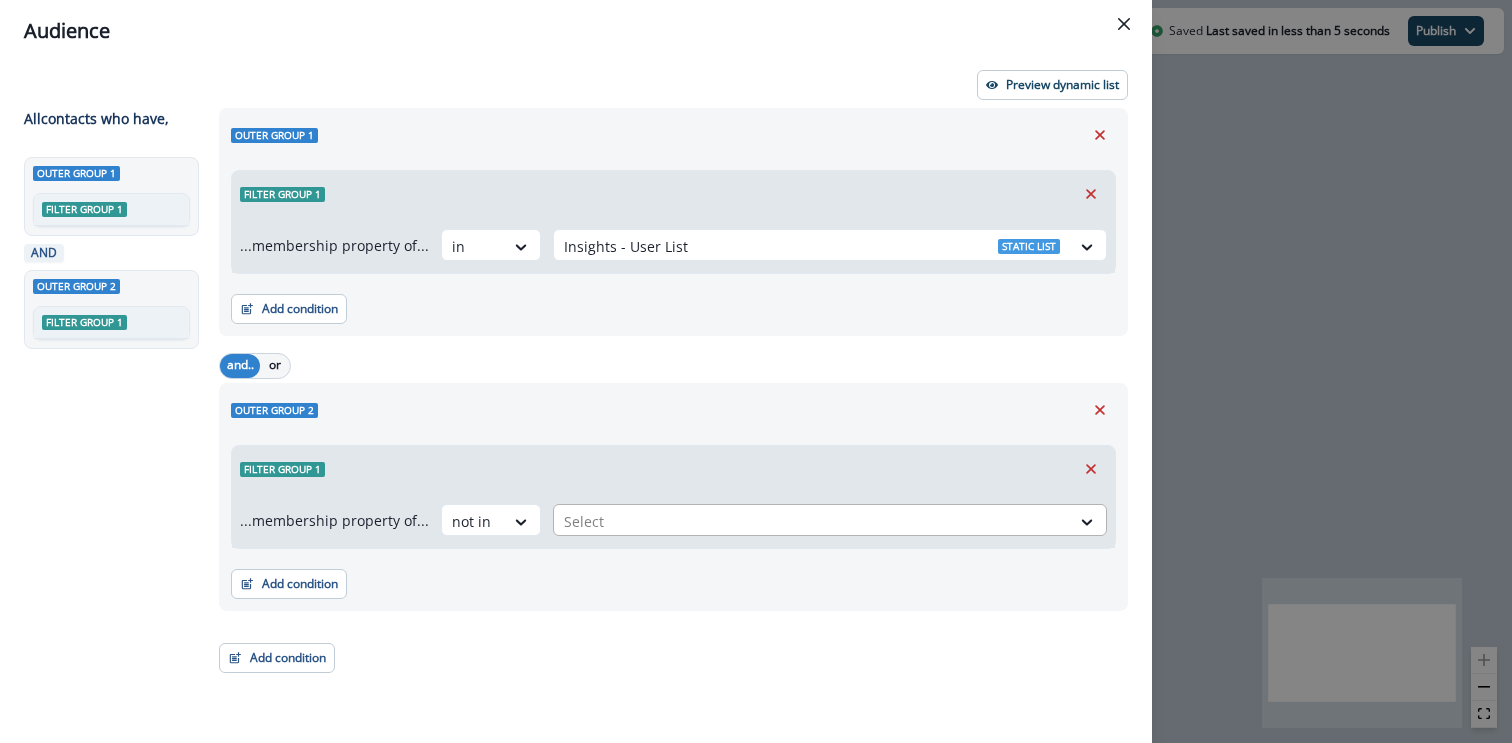 click at bounding box center (812, 521) 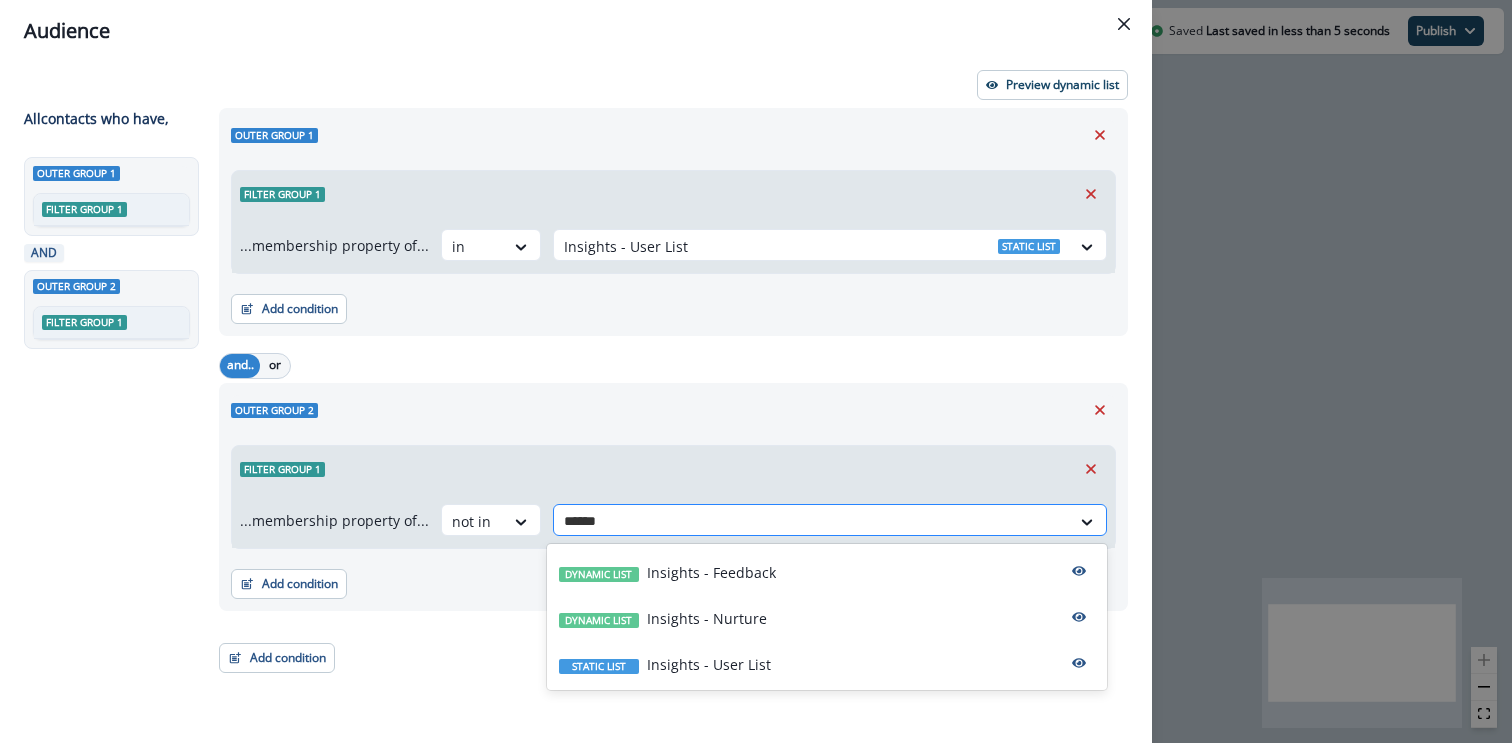 type on "*******" 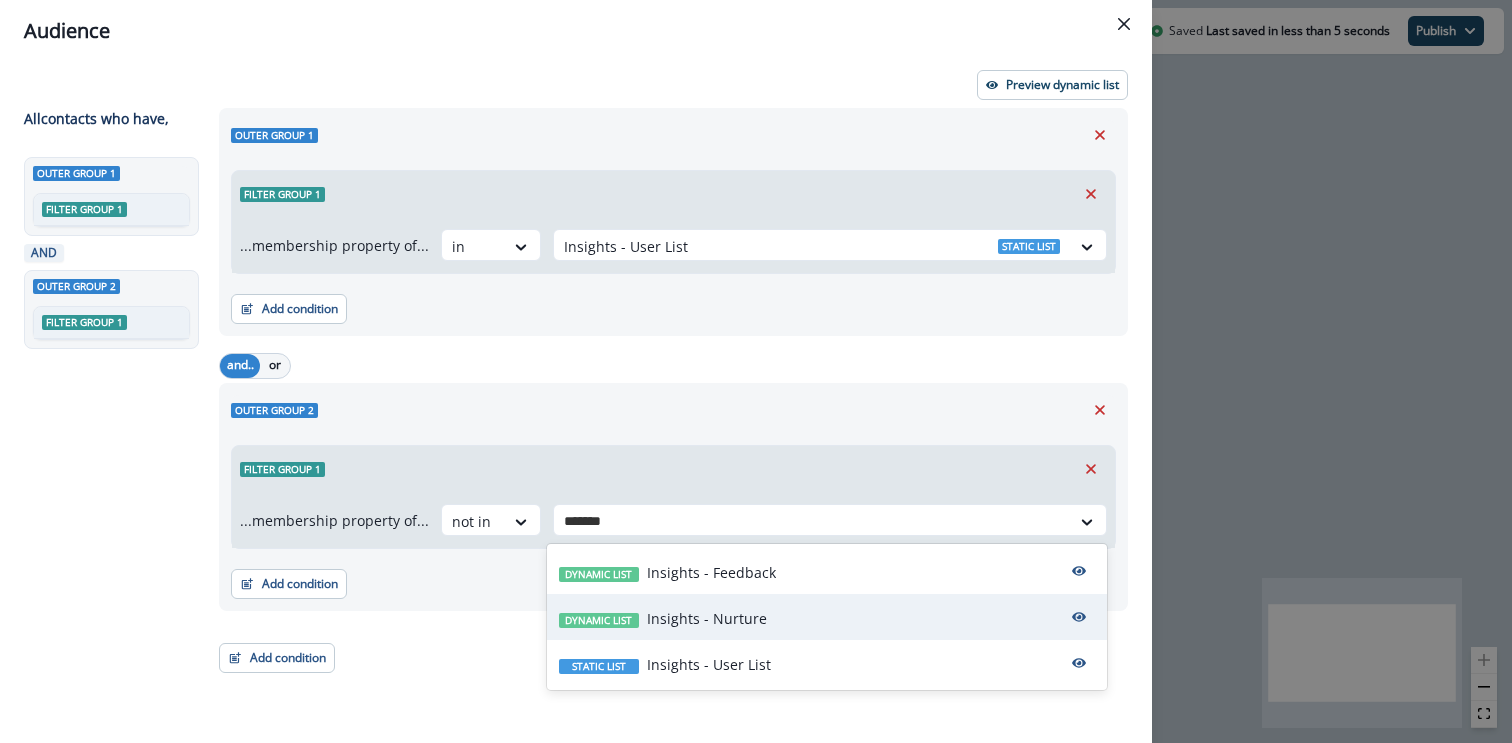 click on "Insights - Nurture" at bounding box center (707, 618) 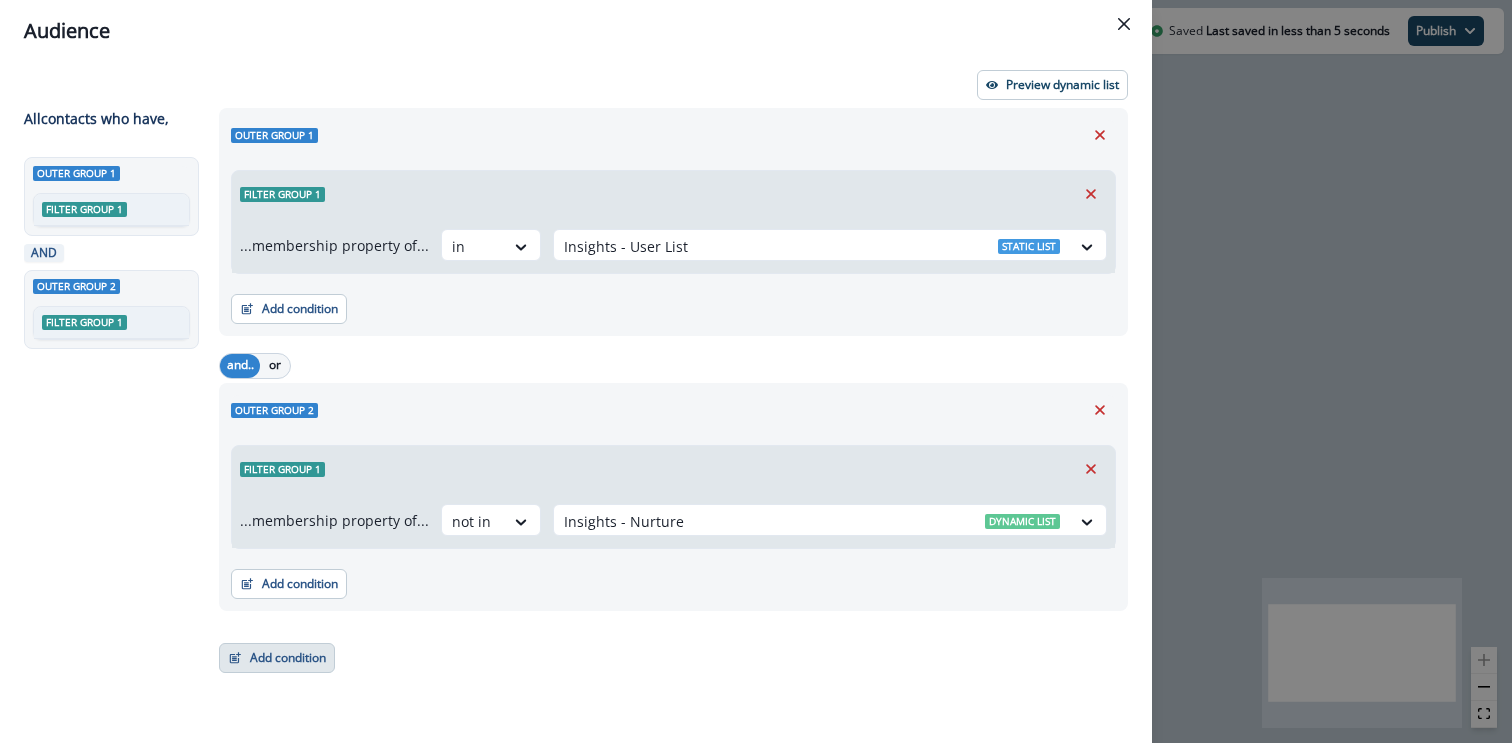 click on "Add condition" at bounding box center (277, 658) 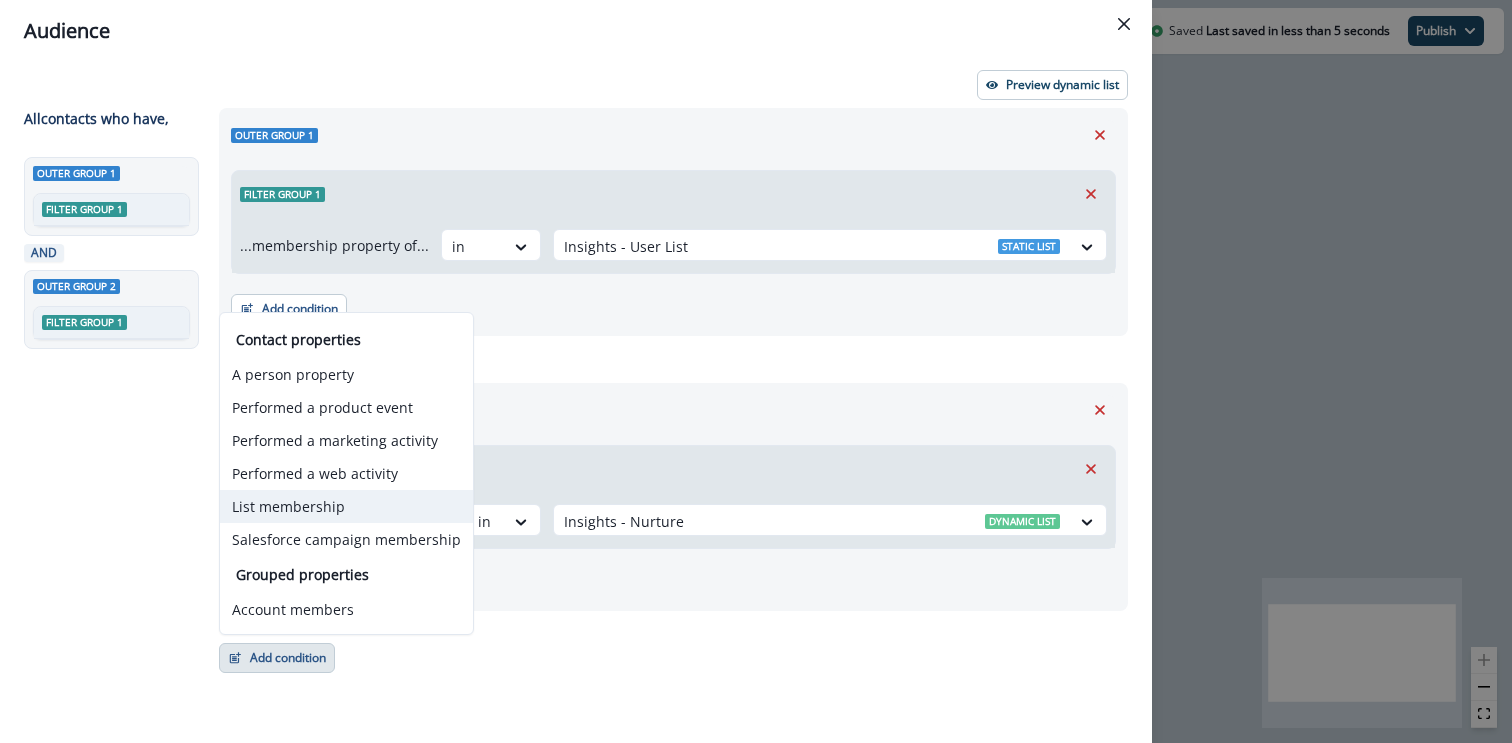 click on "List membership" at bounding box center [346, 506] 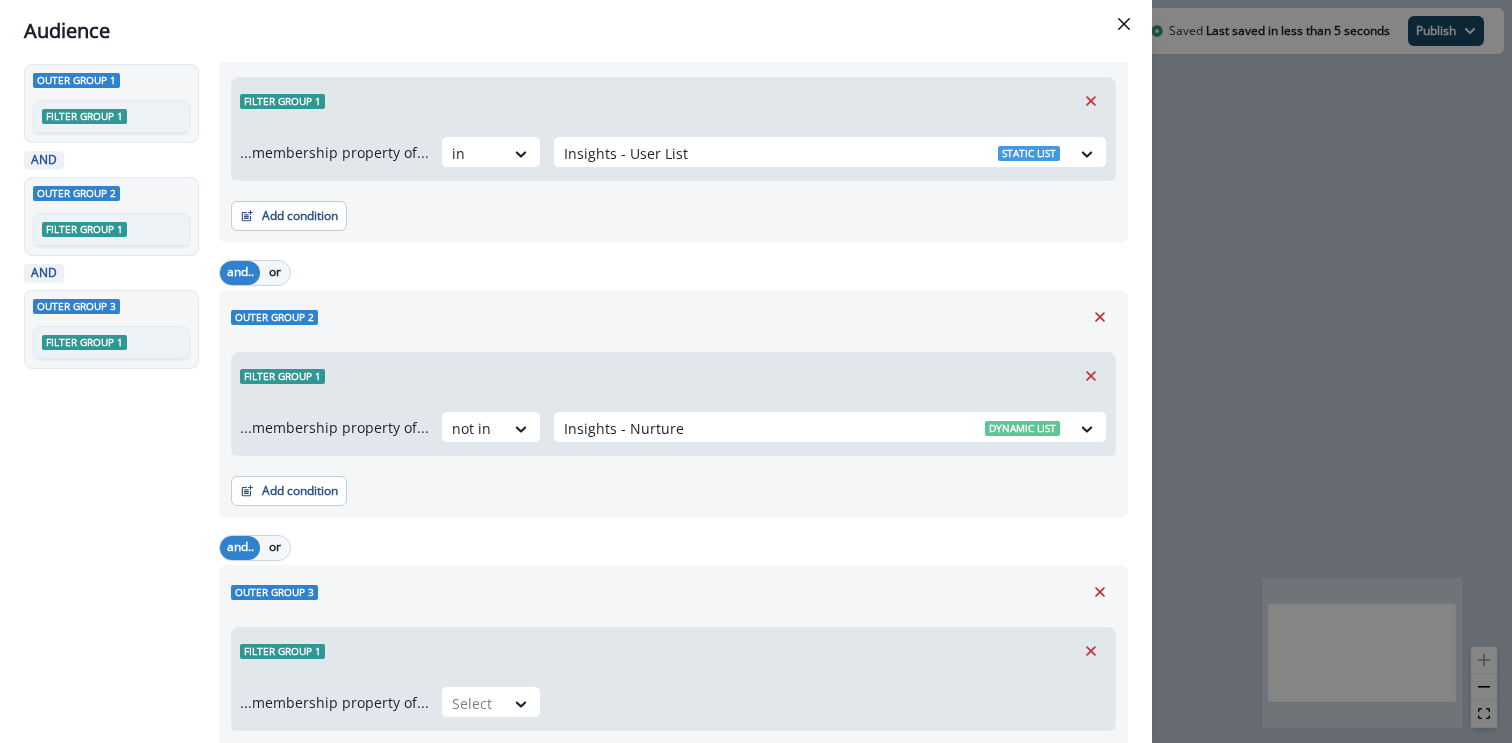 scroll, scrollTop: 101, scrollLeft: 0, axis: vertical 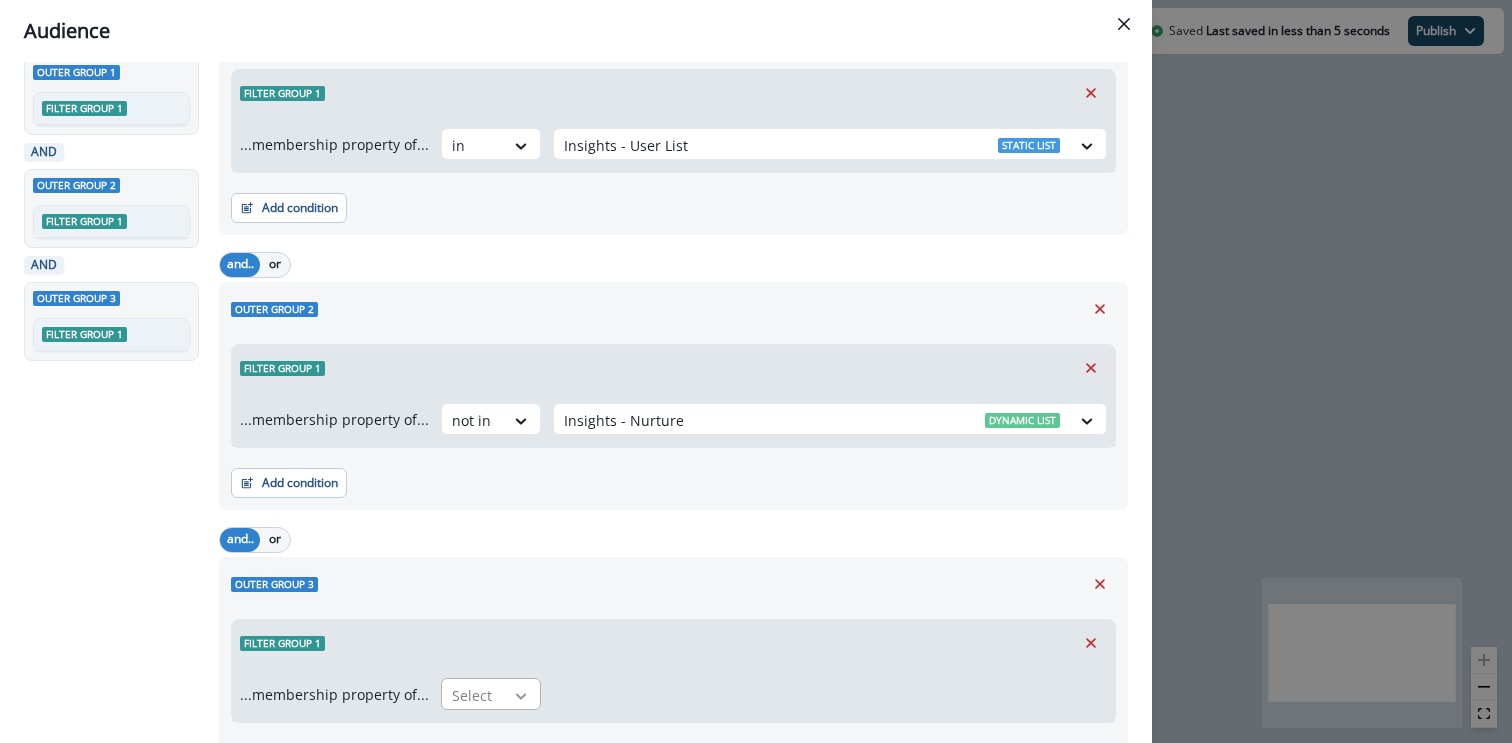 click at bounding box center [521, 696] 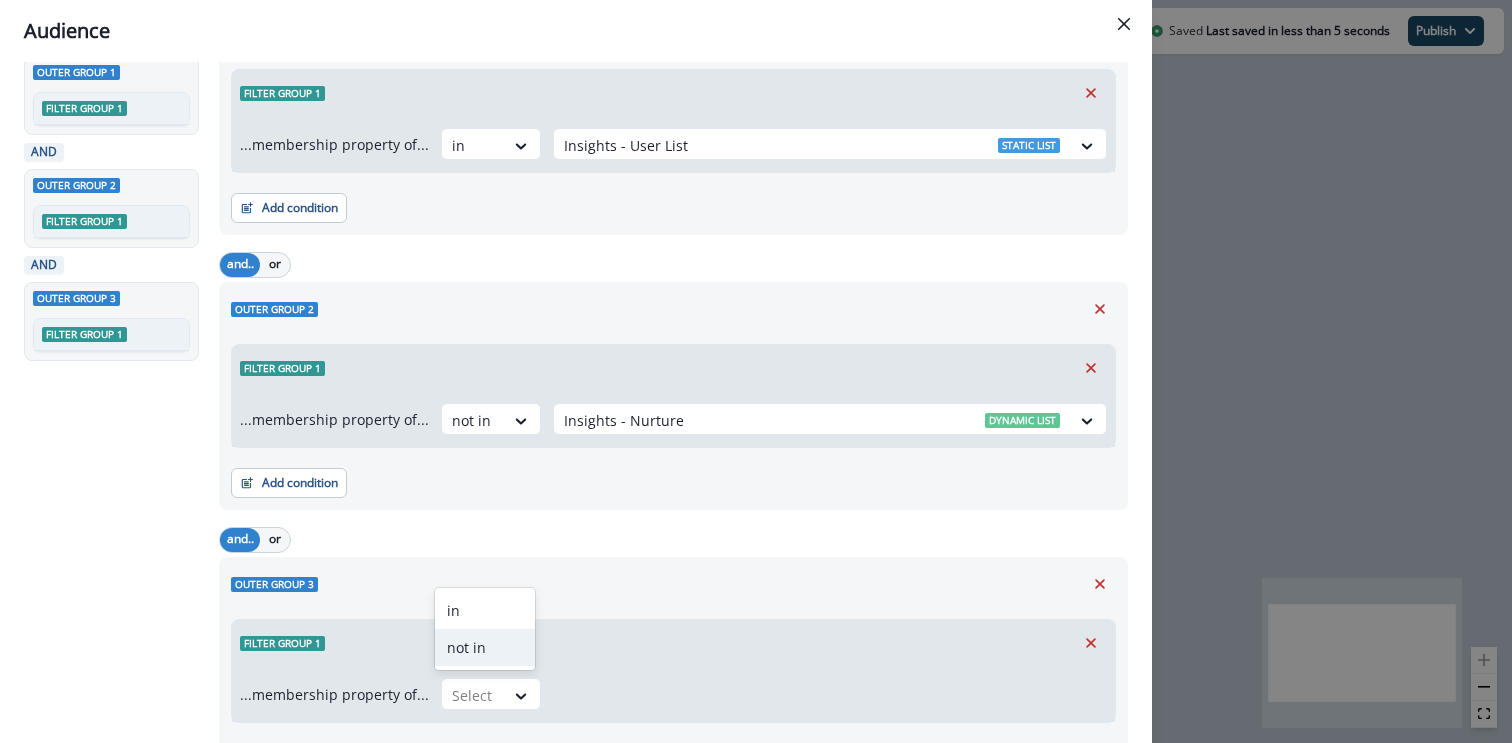 click on "not in" at bounding box center (485, 647) 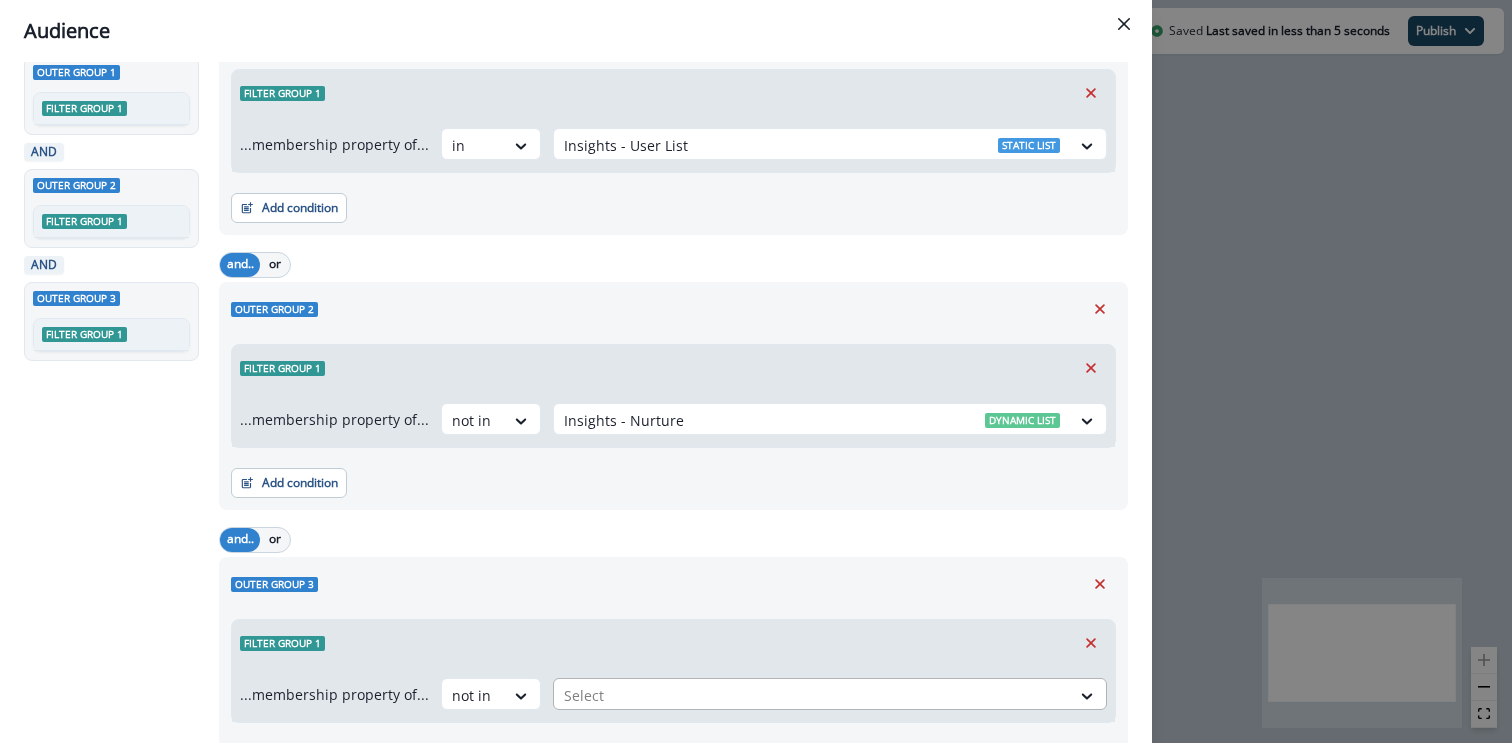 click at bounding box center [812, 695] 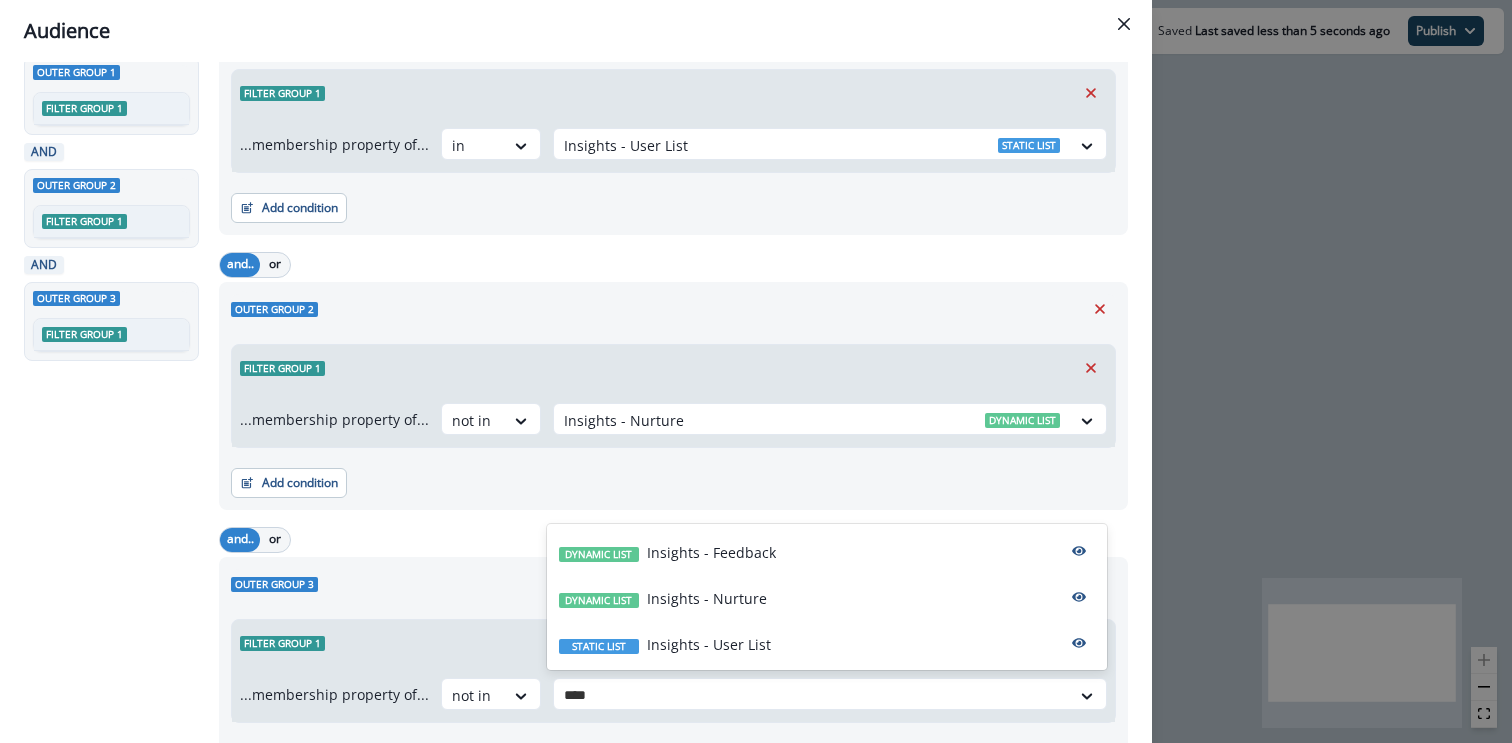 scroll, scrollTop: 0, scrollLeft: 0, axis: both 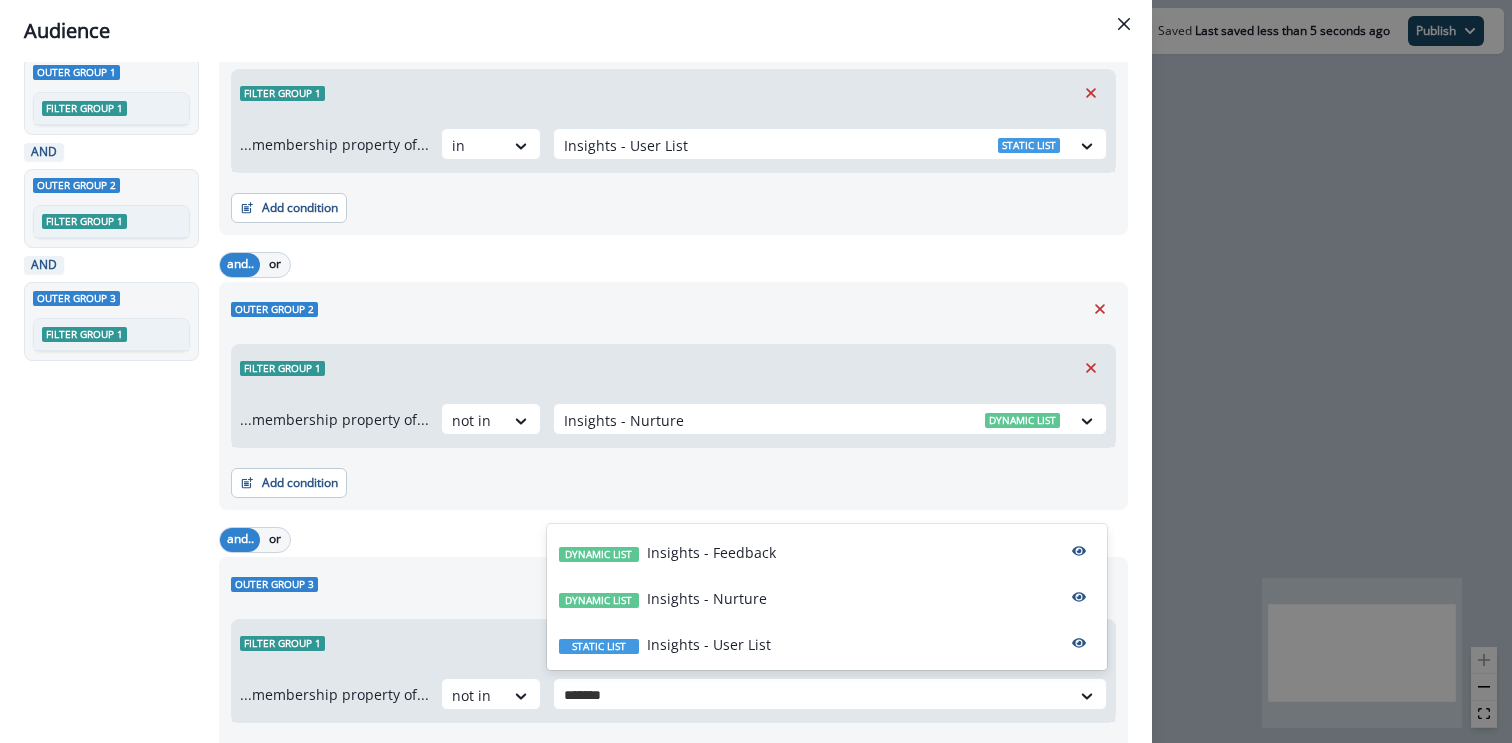 type on "********" 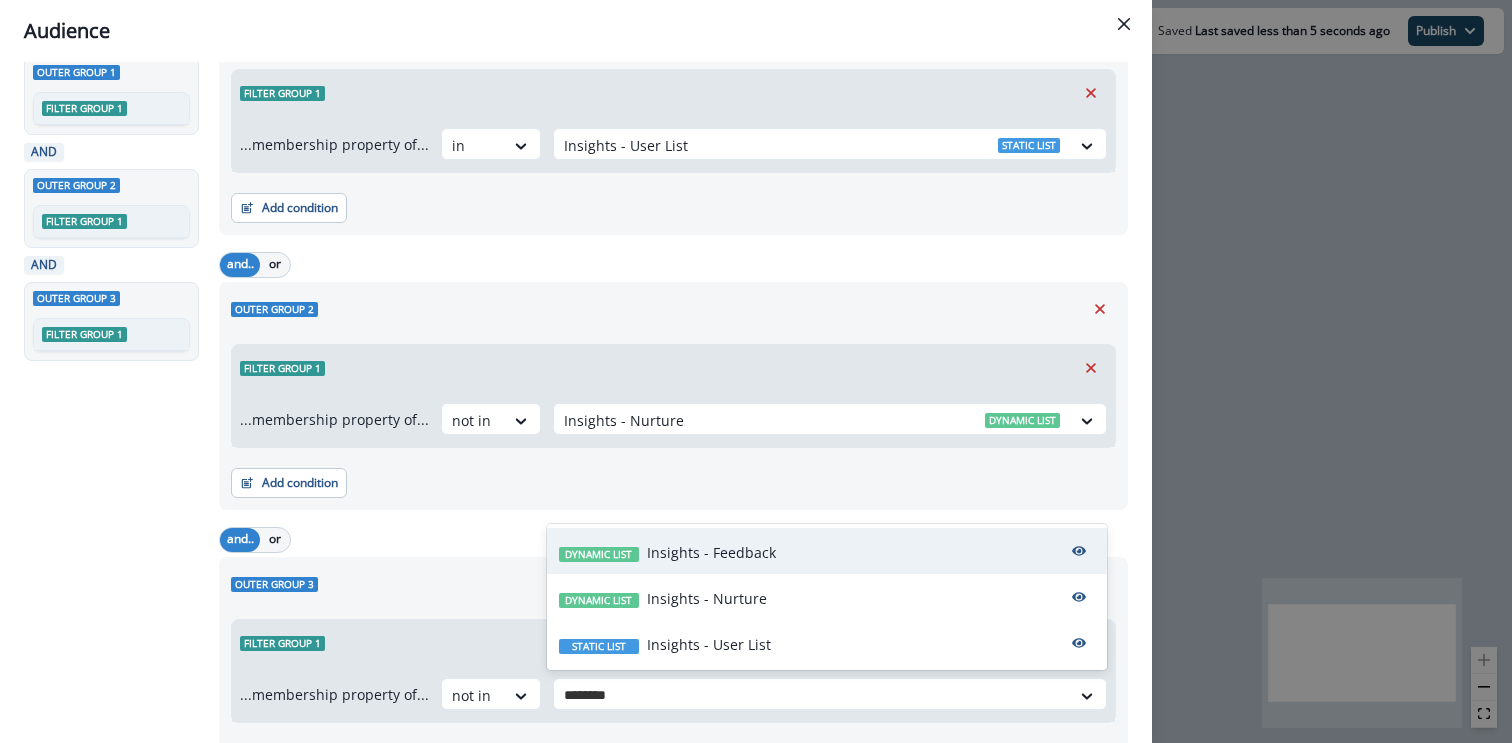 click on "Dynamic list Insights - Feedback" at bounding box center [827, 551] 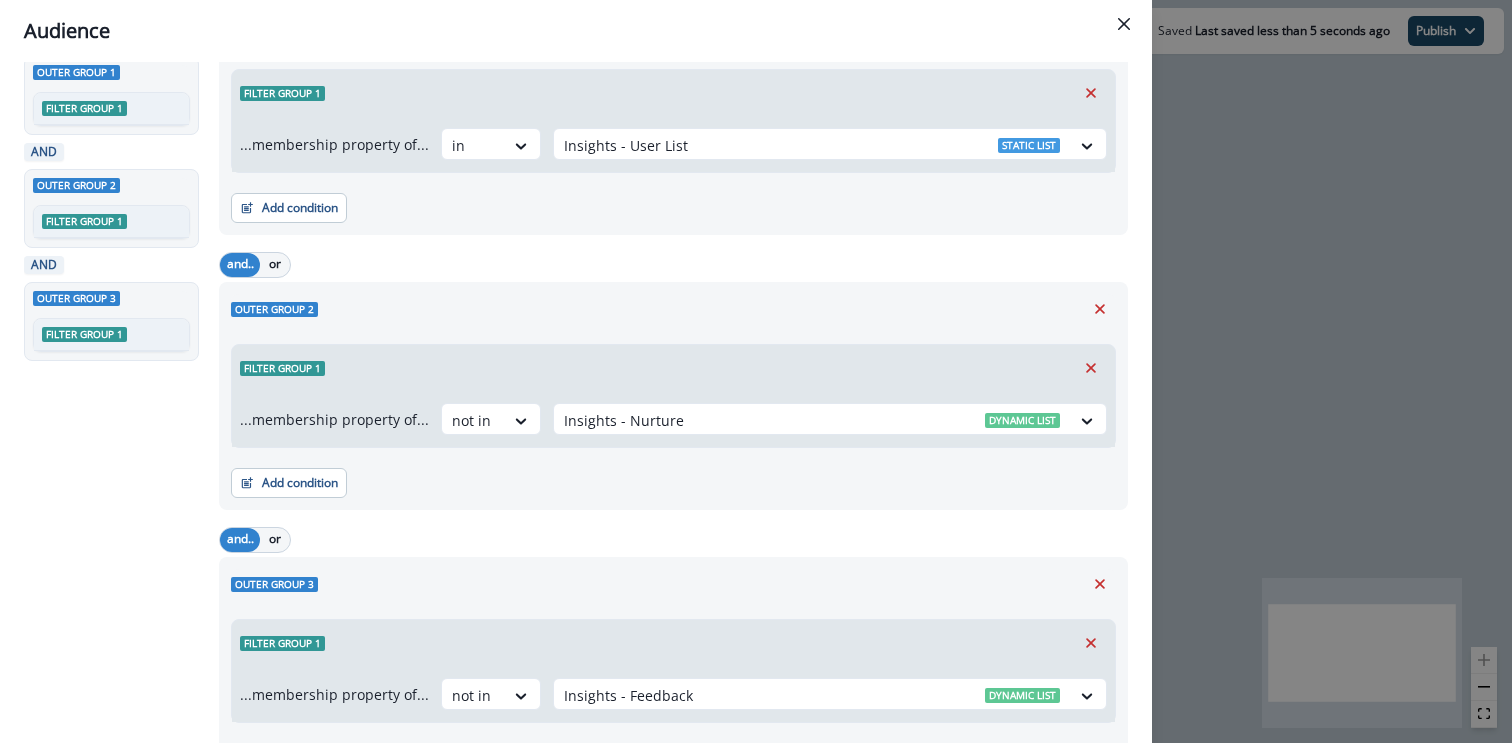 click on "and.. or" at bounding box center [673, 539] 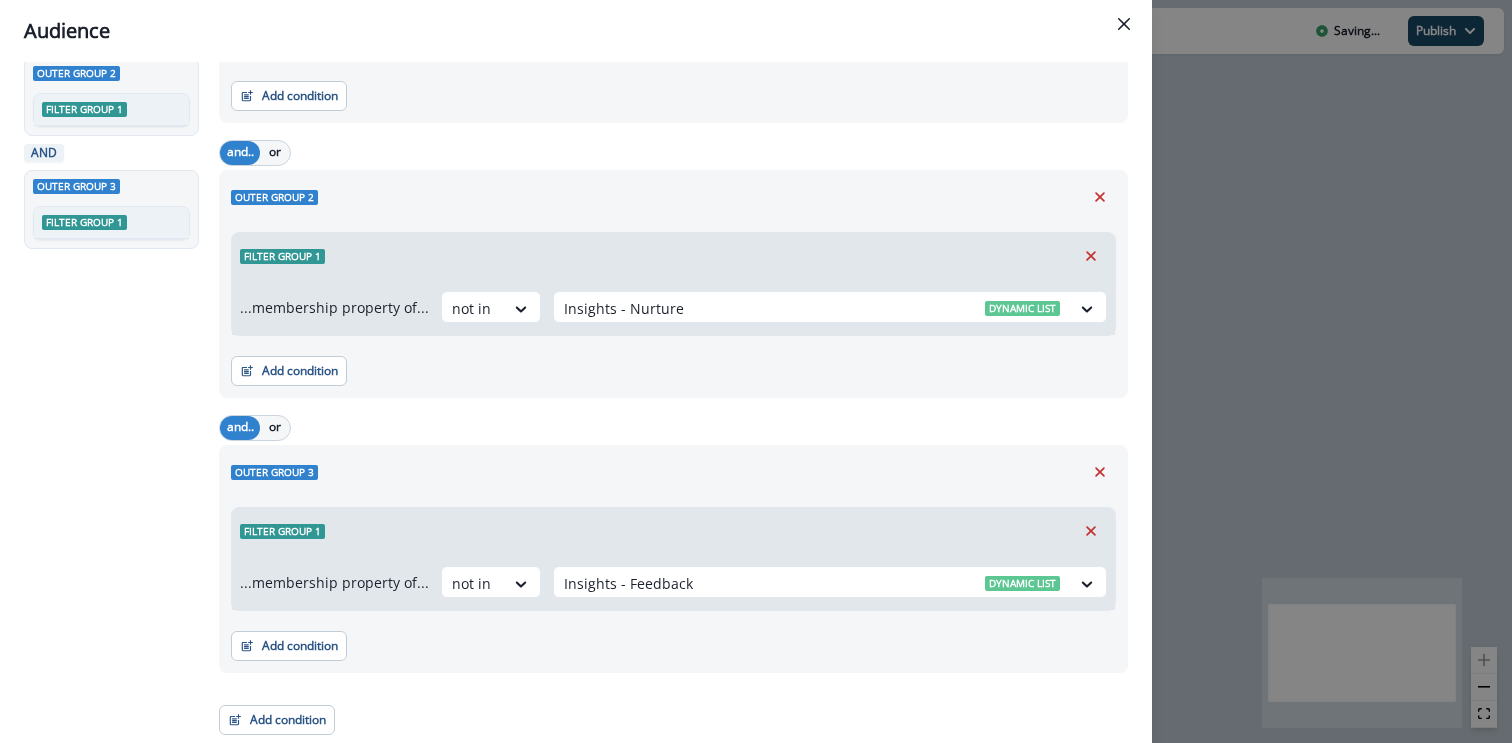 scroll, scrollTop: 0, scrollLeft: 0, axis: both 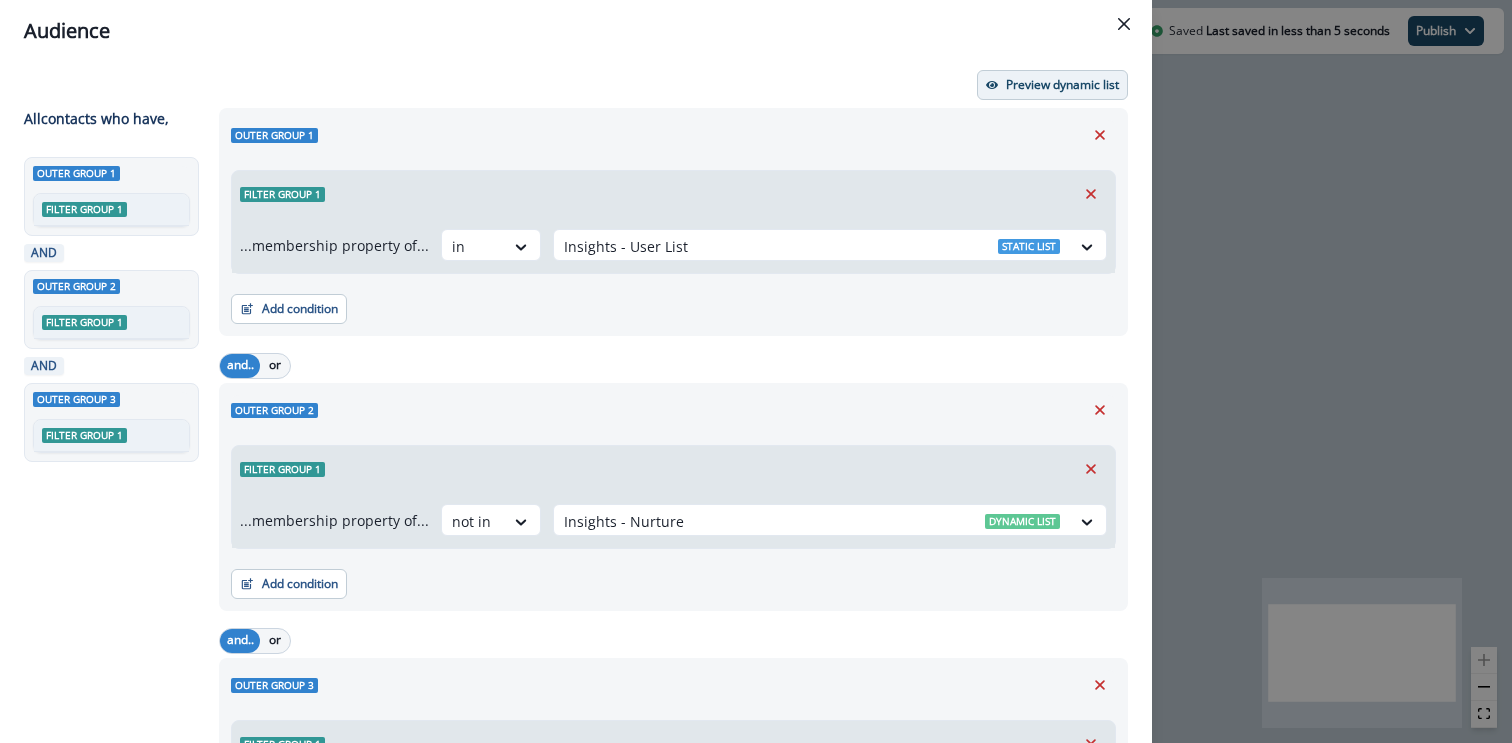 click on "Preview dynamic list" at bounding box center [1062, 85] 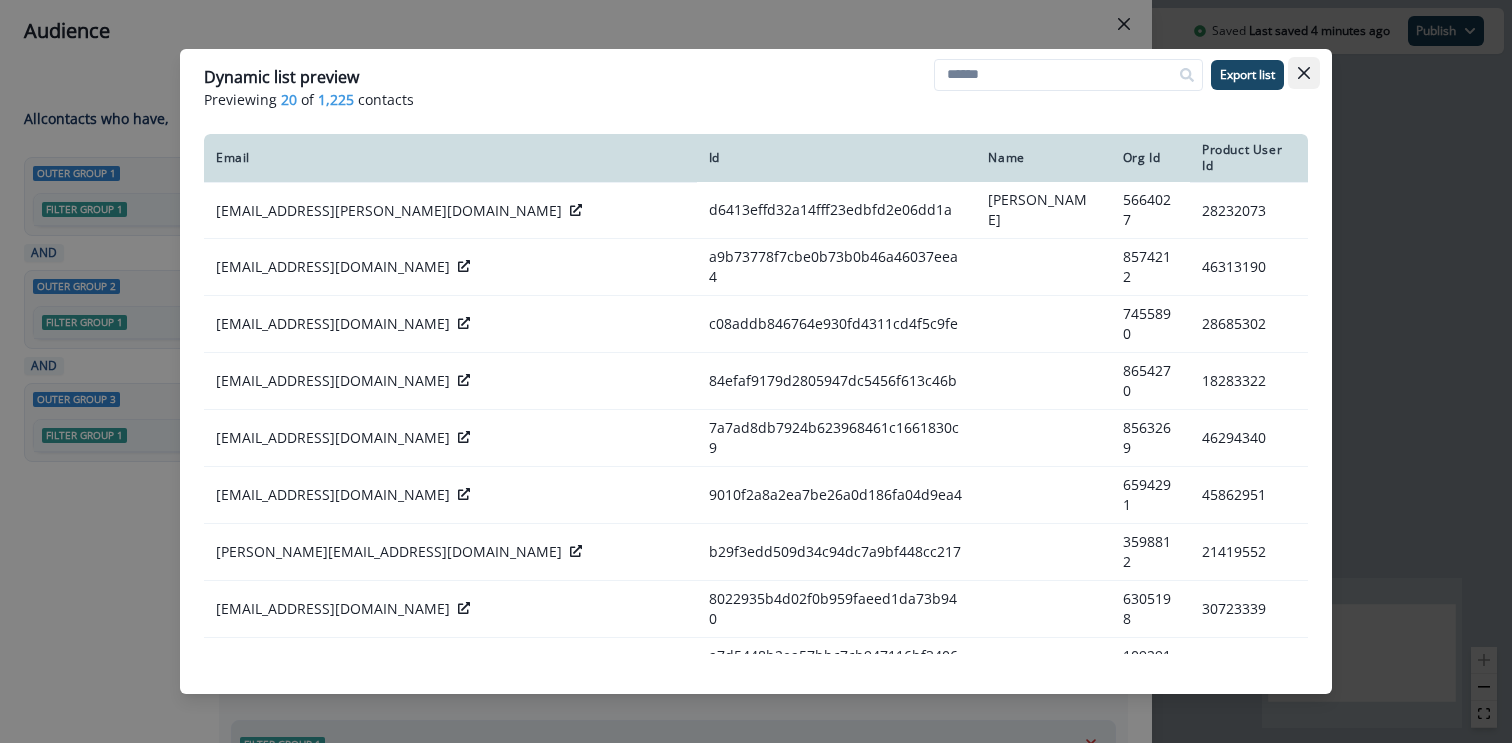 click at bounding box center [1304, 73] 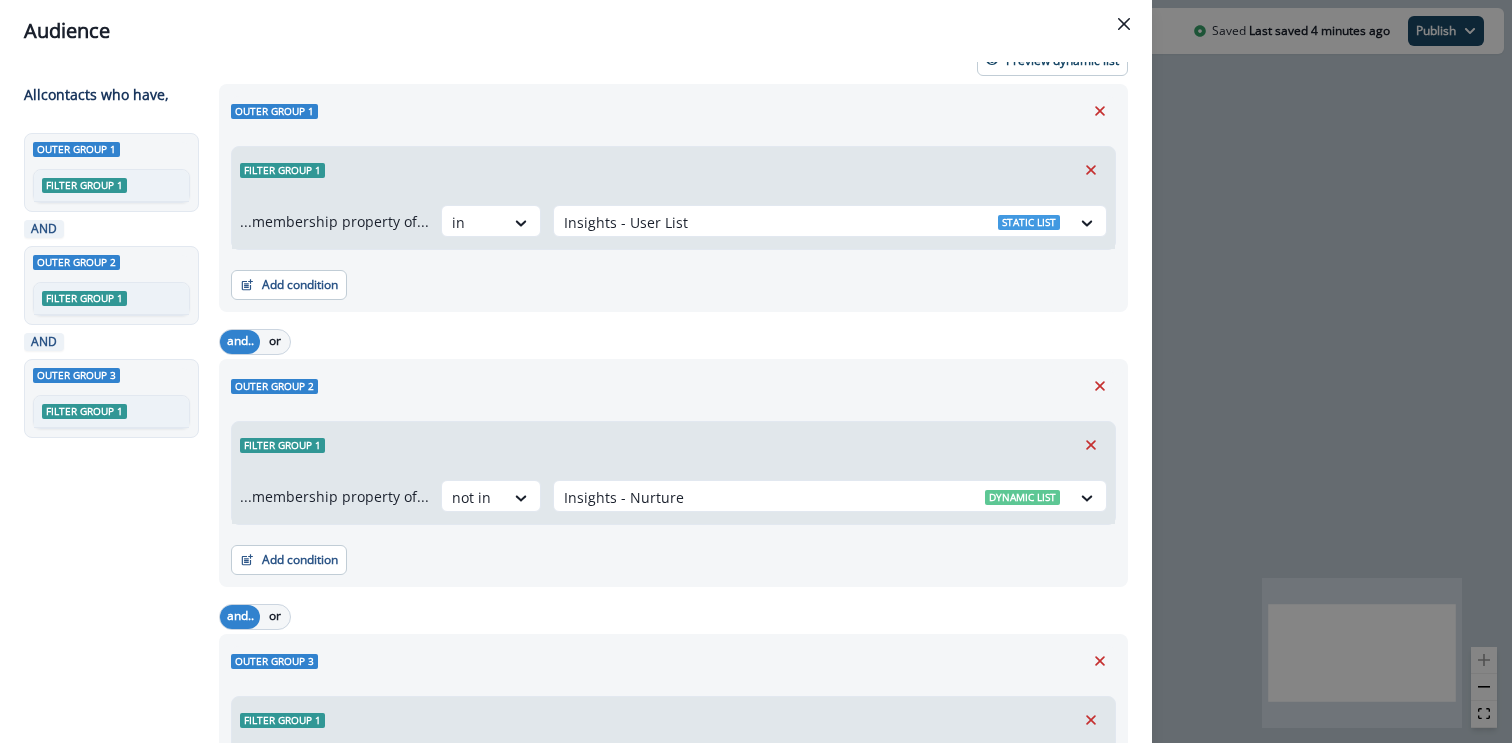 scroll, scrollTop: 0, scrollLeft: 0, axis: both 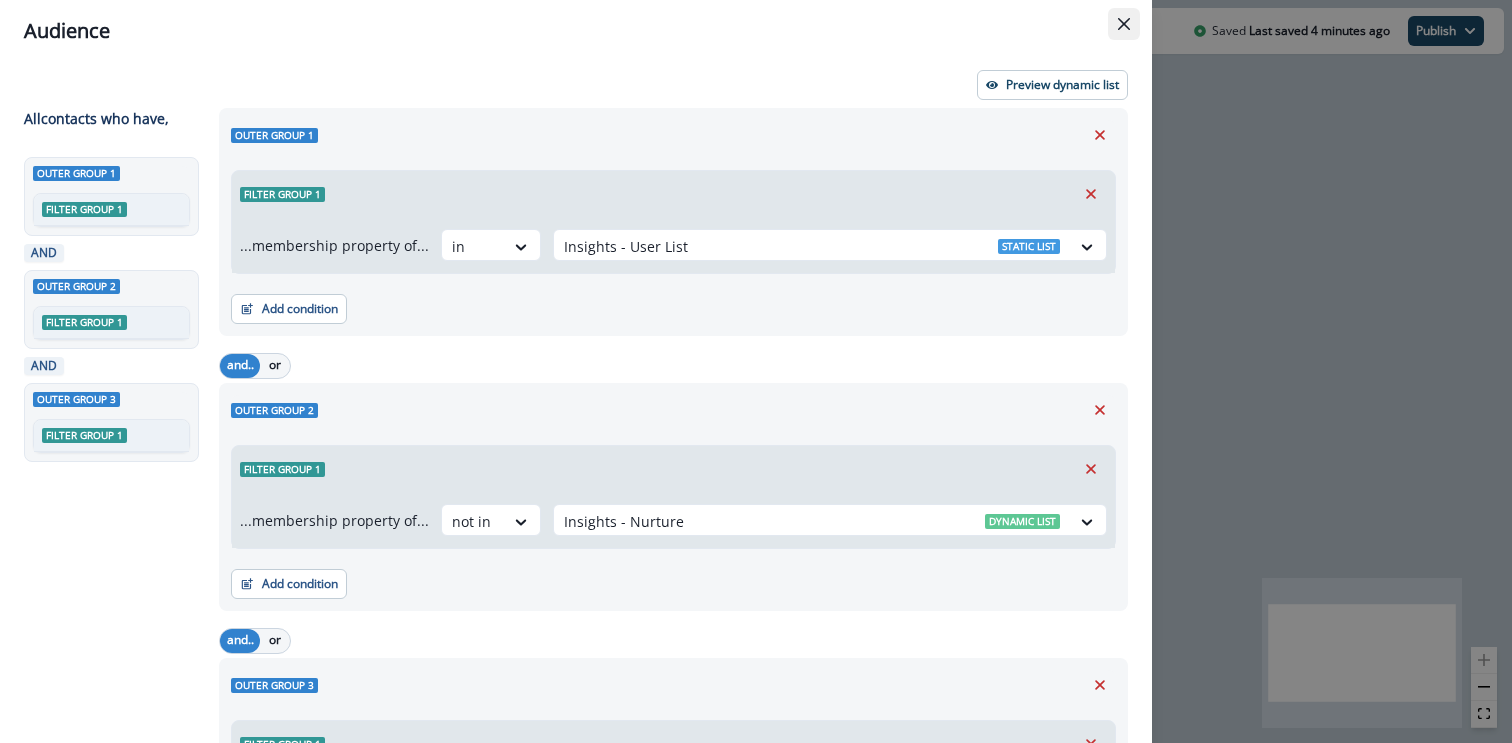 click 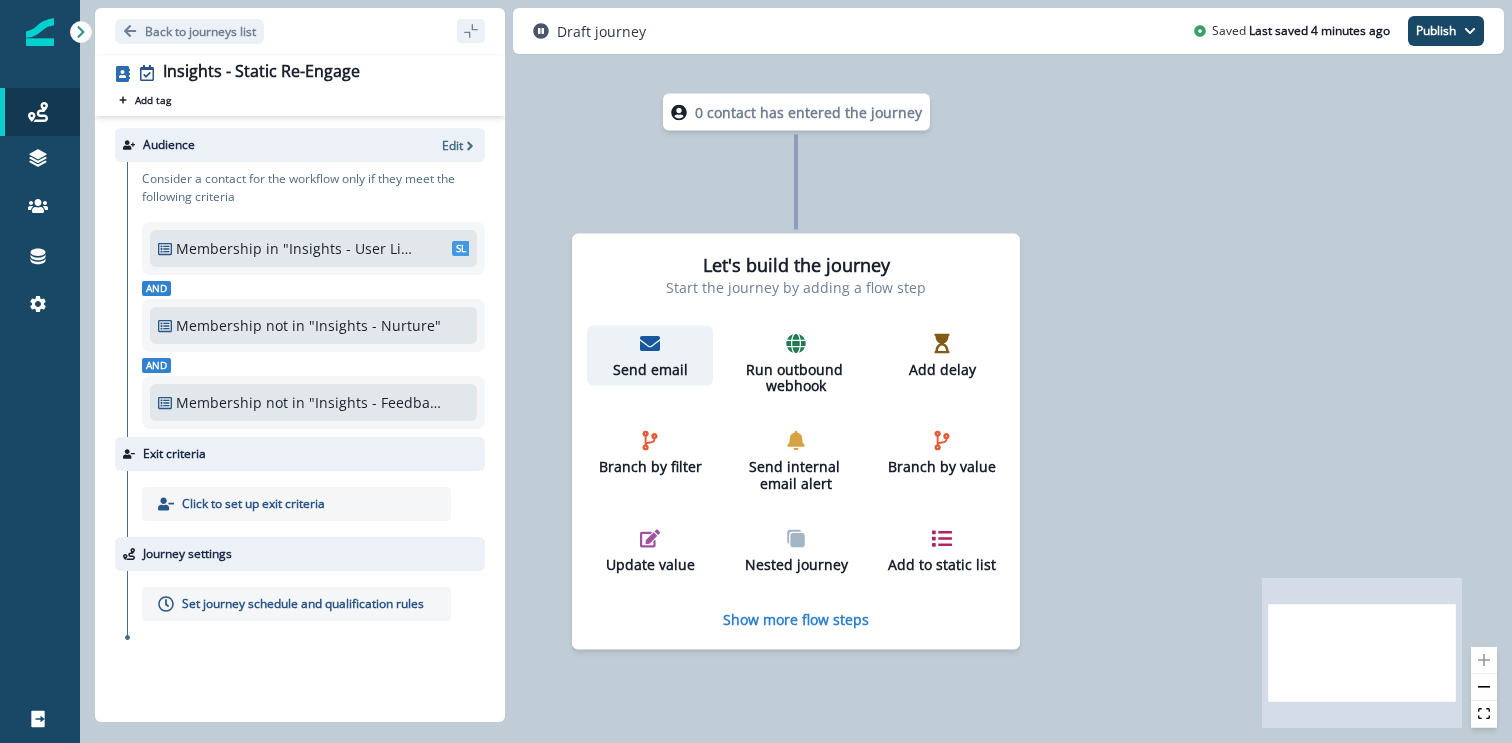 click on "Send email" at bounding box center [650, 355] 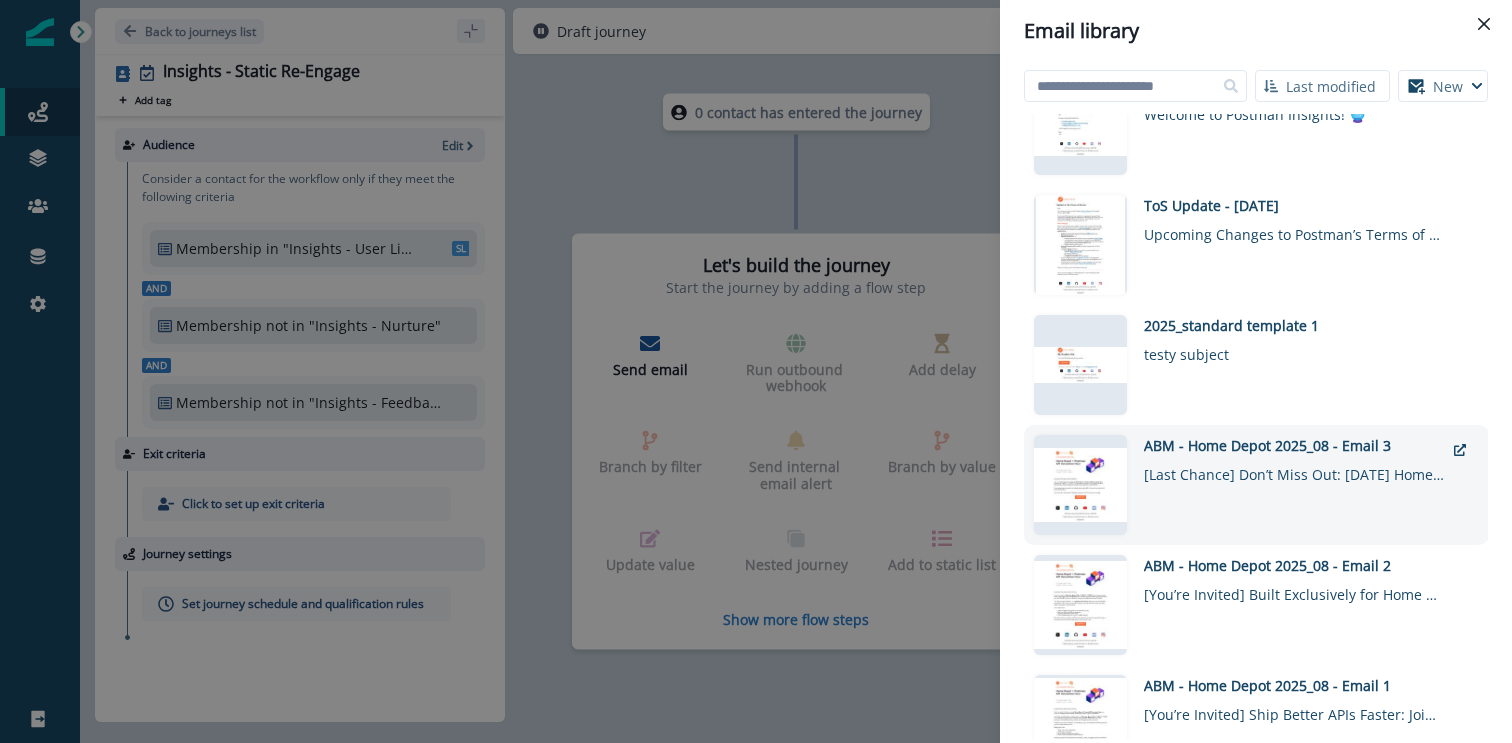 scroll, scrollTop: 0, scrollLeft: 0, axis: both 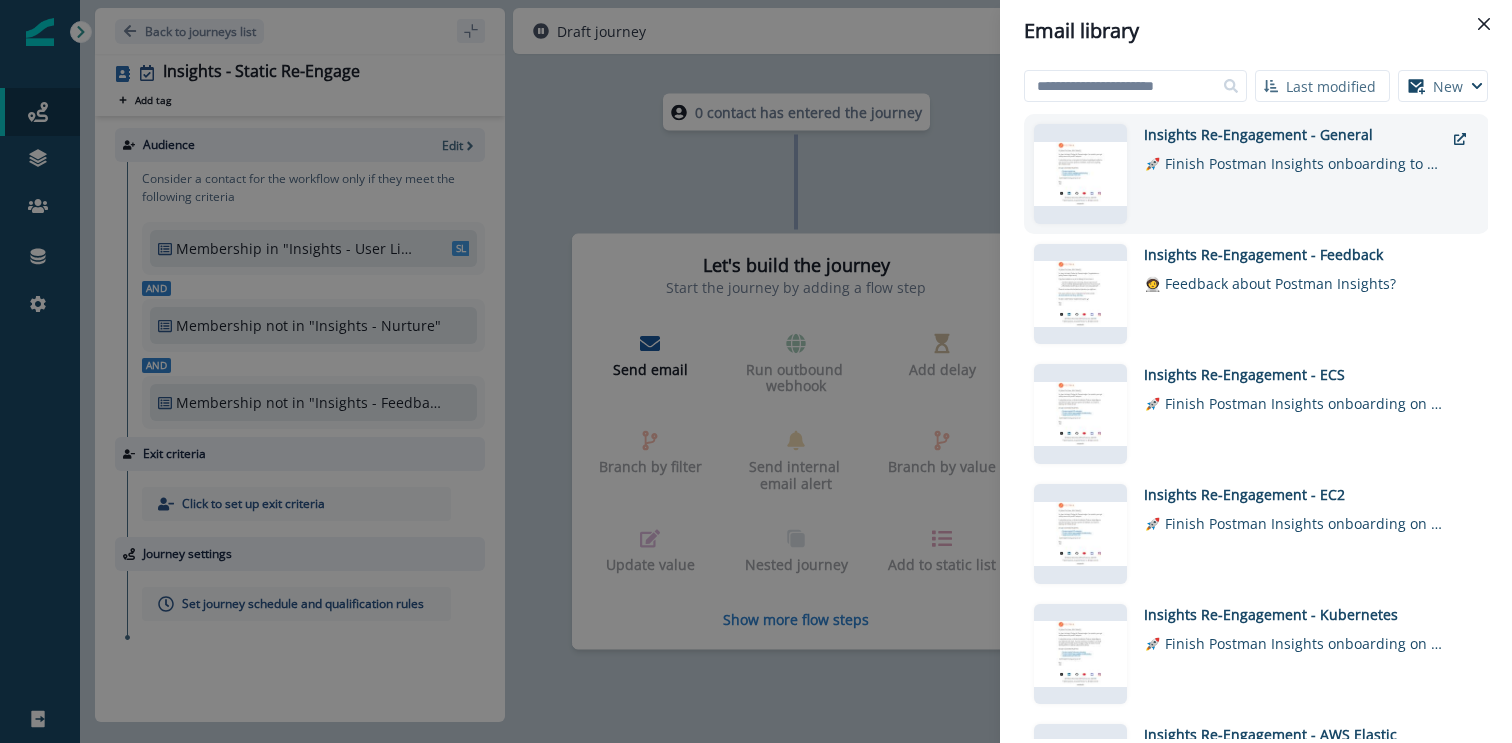 click on "🚀 Finish Postman Insights onboarding to debug faster" at bounding box center (1294, 159) 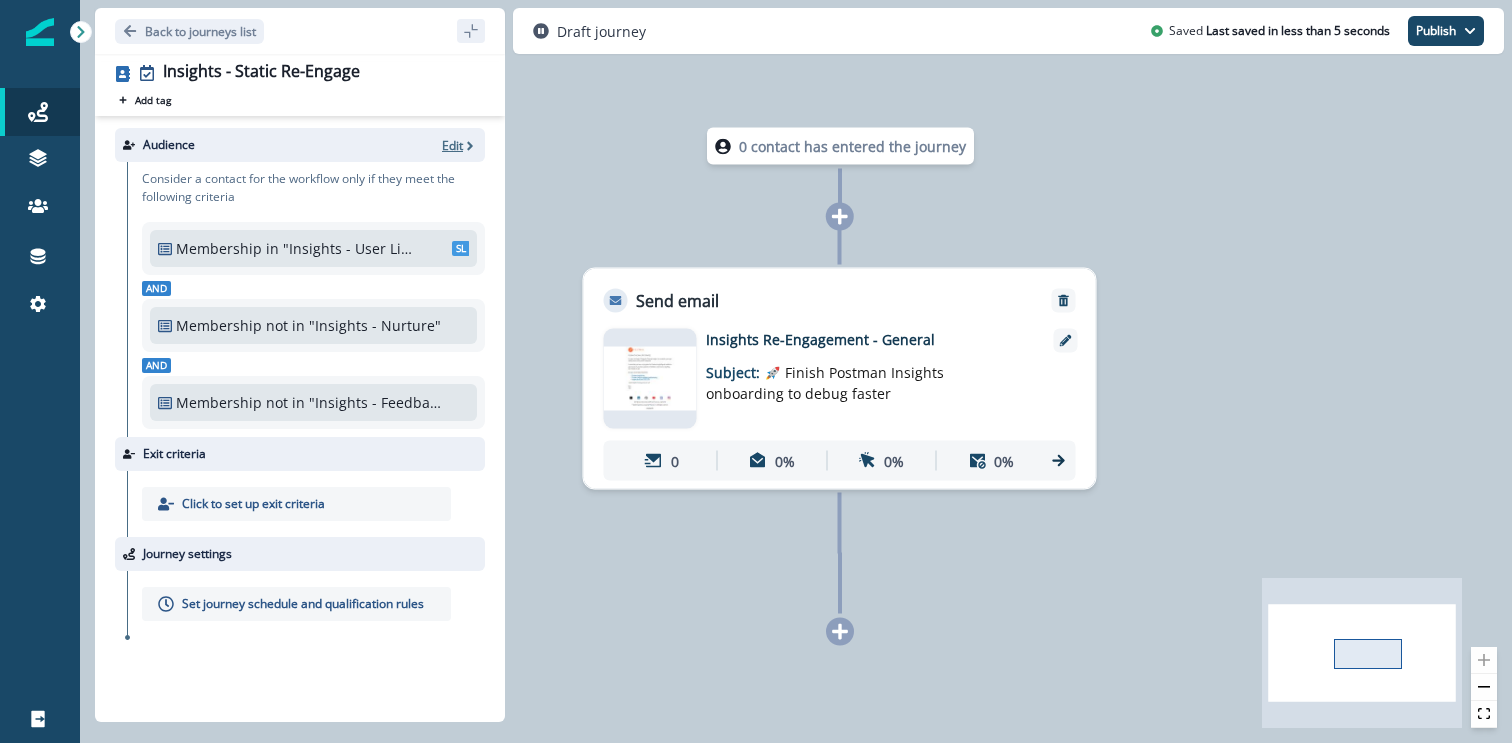 click on "Edit" at bounding box center [452, 145] 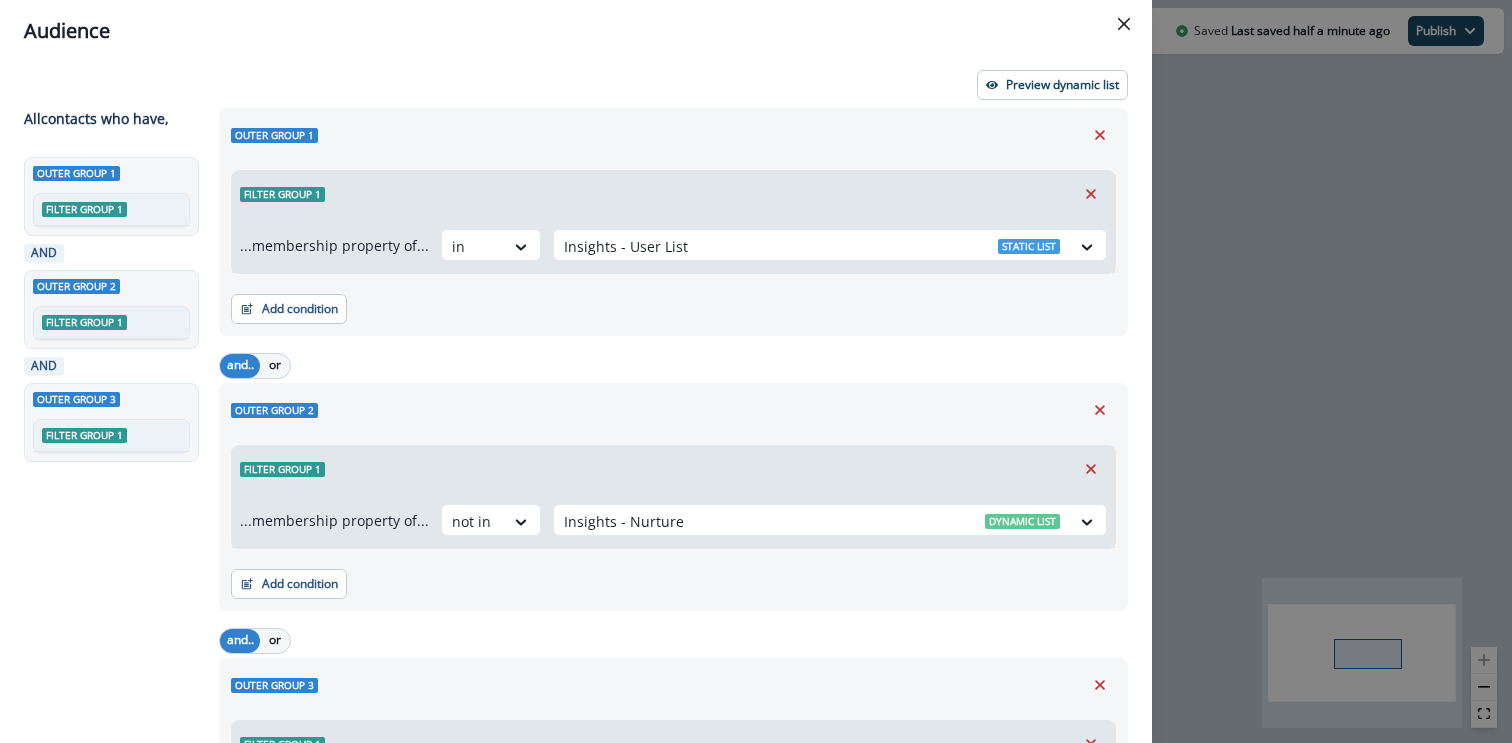 scroll, scrollTop: 213, scrollLeft: 0, axis: vertical 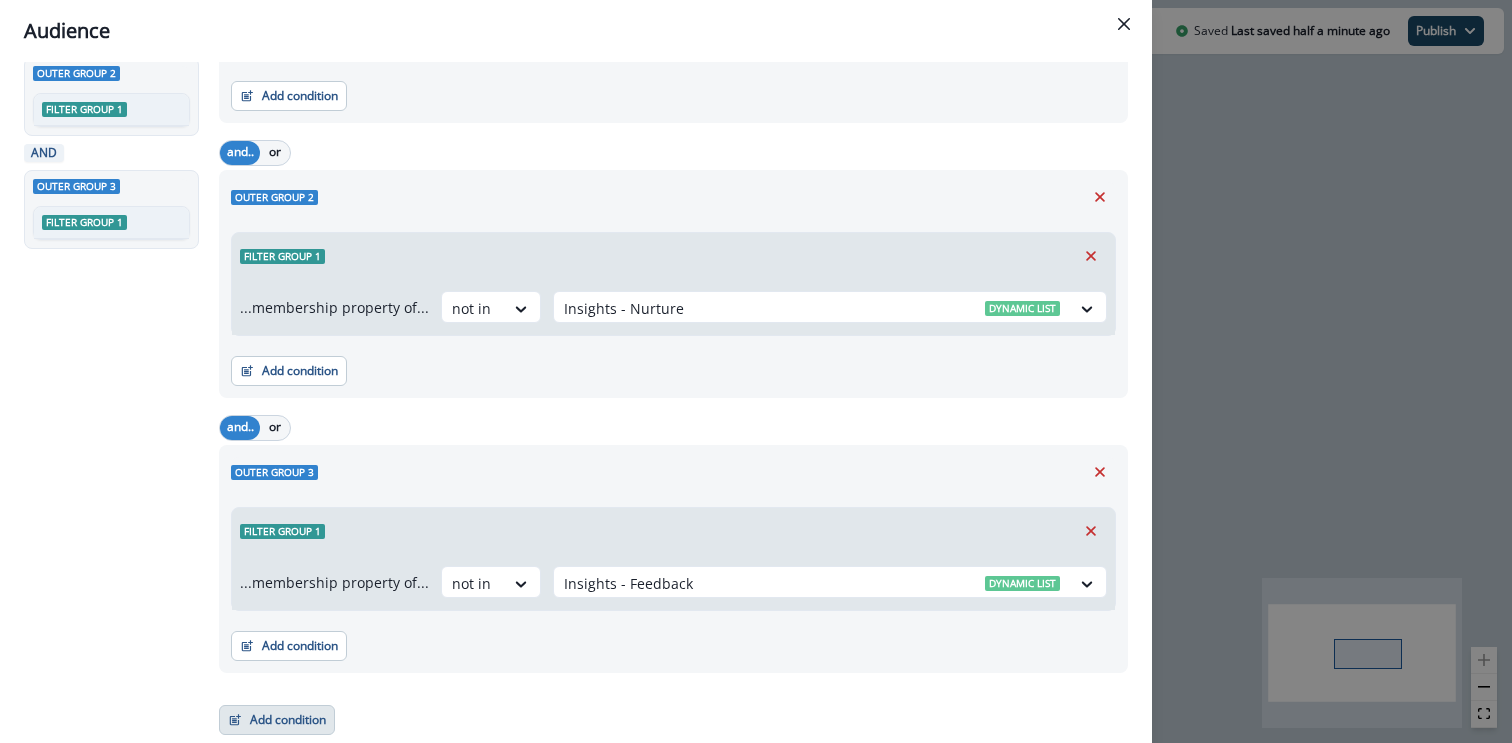 click on "Add condition" at bounding box center (277, 720) 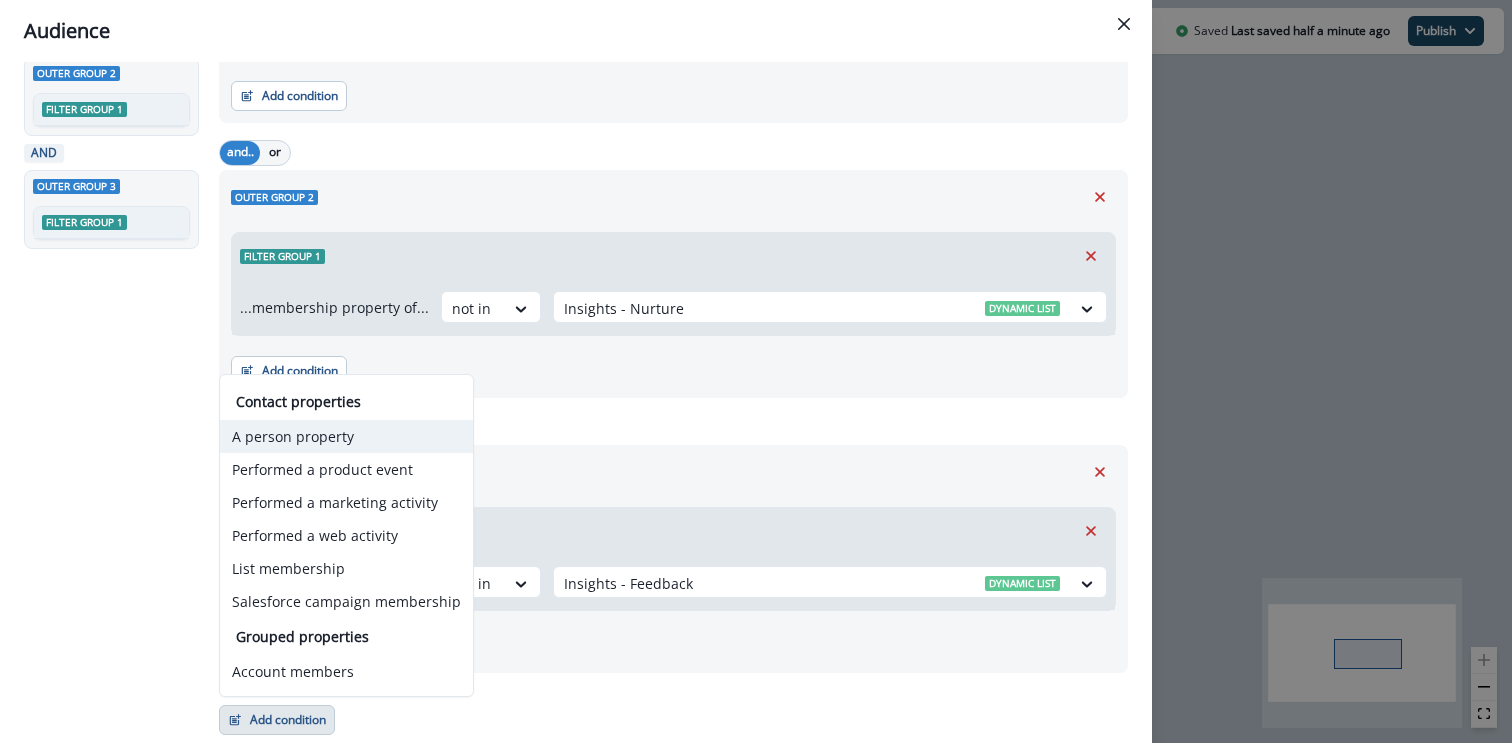 click on "A person property" at bounding box center (346, 436) 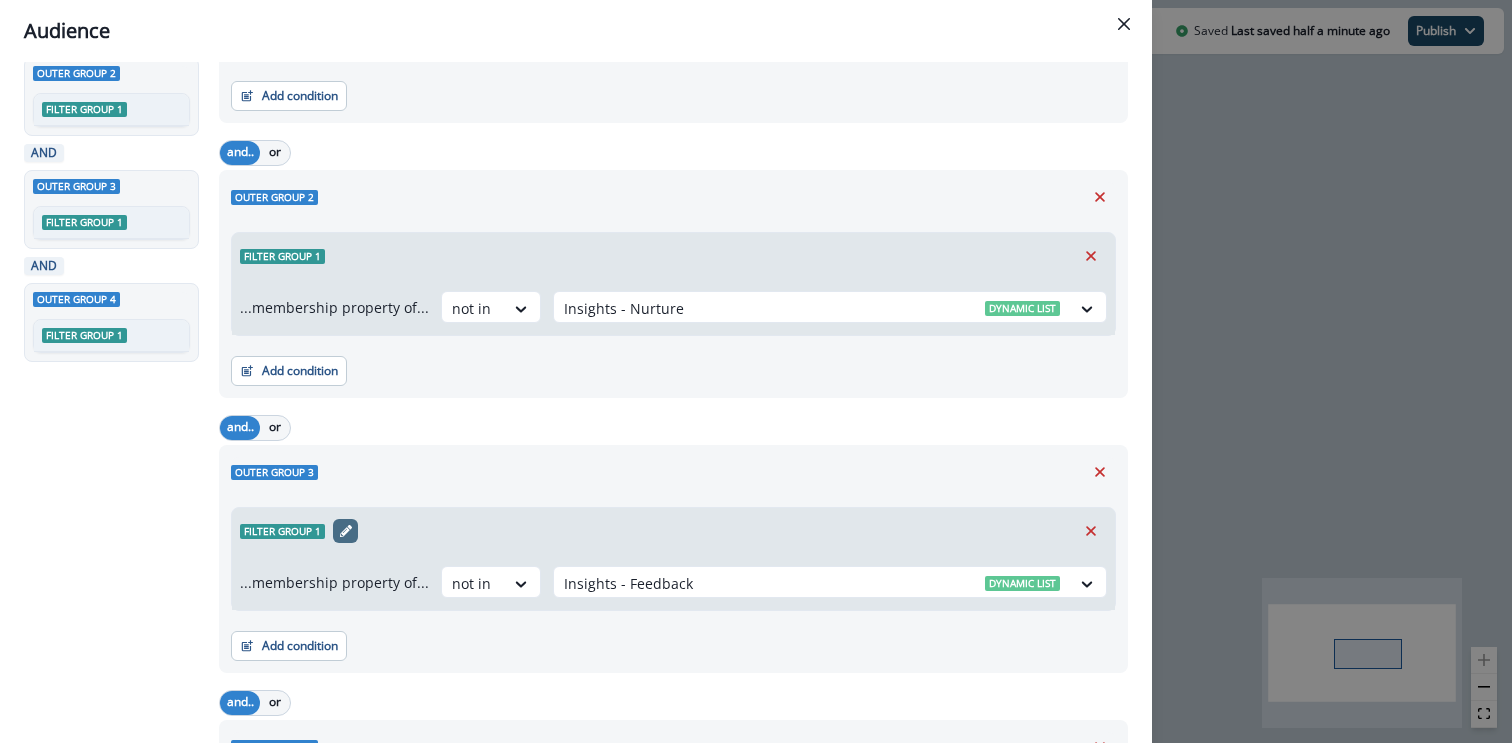 scroll, scrollTop: 481, scrollLeft: 0, axis: vertical 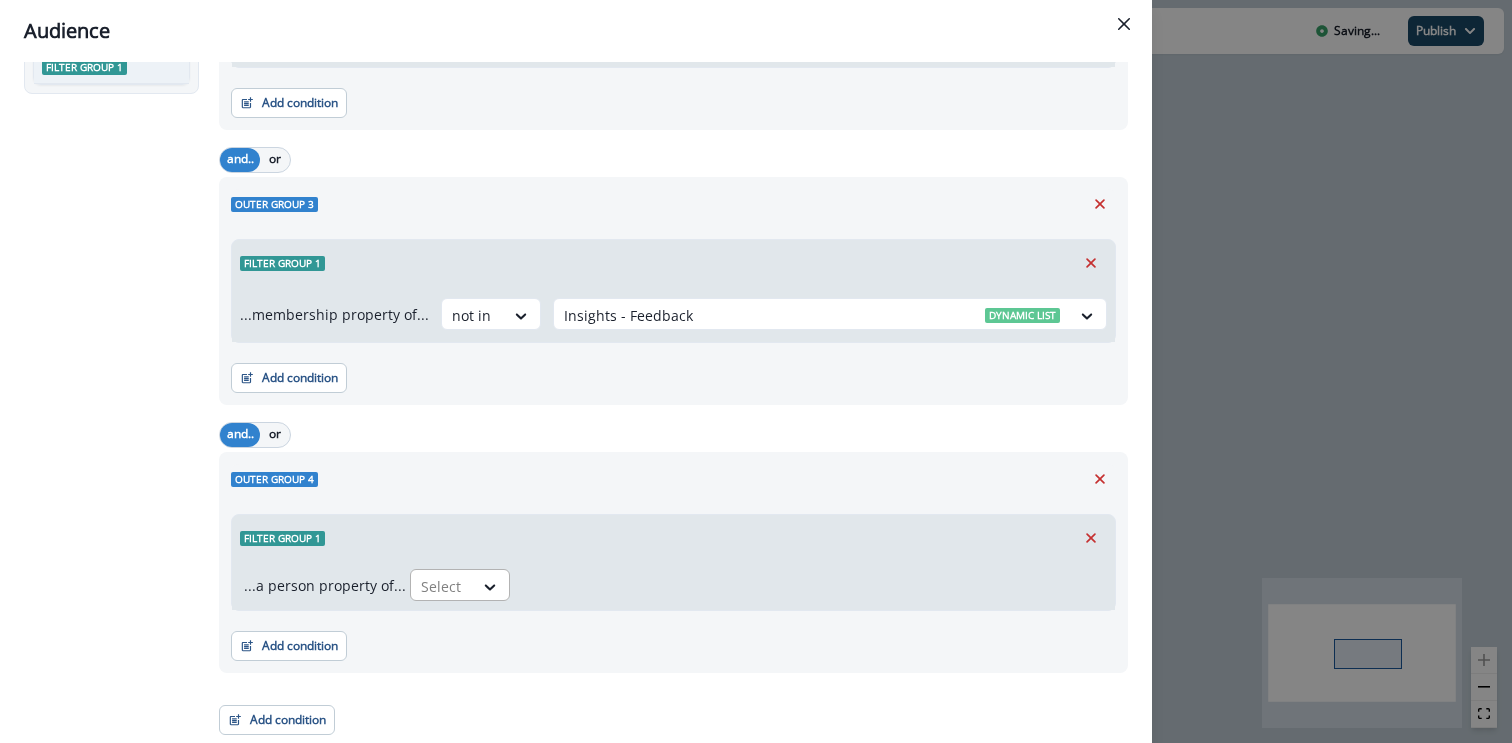 click at bounding box center [442, 586] 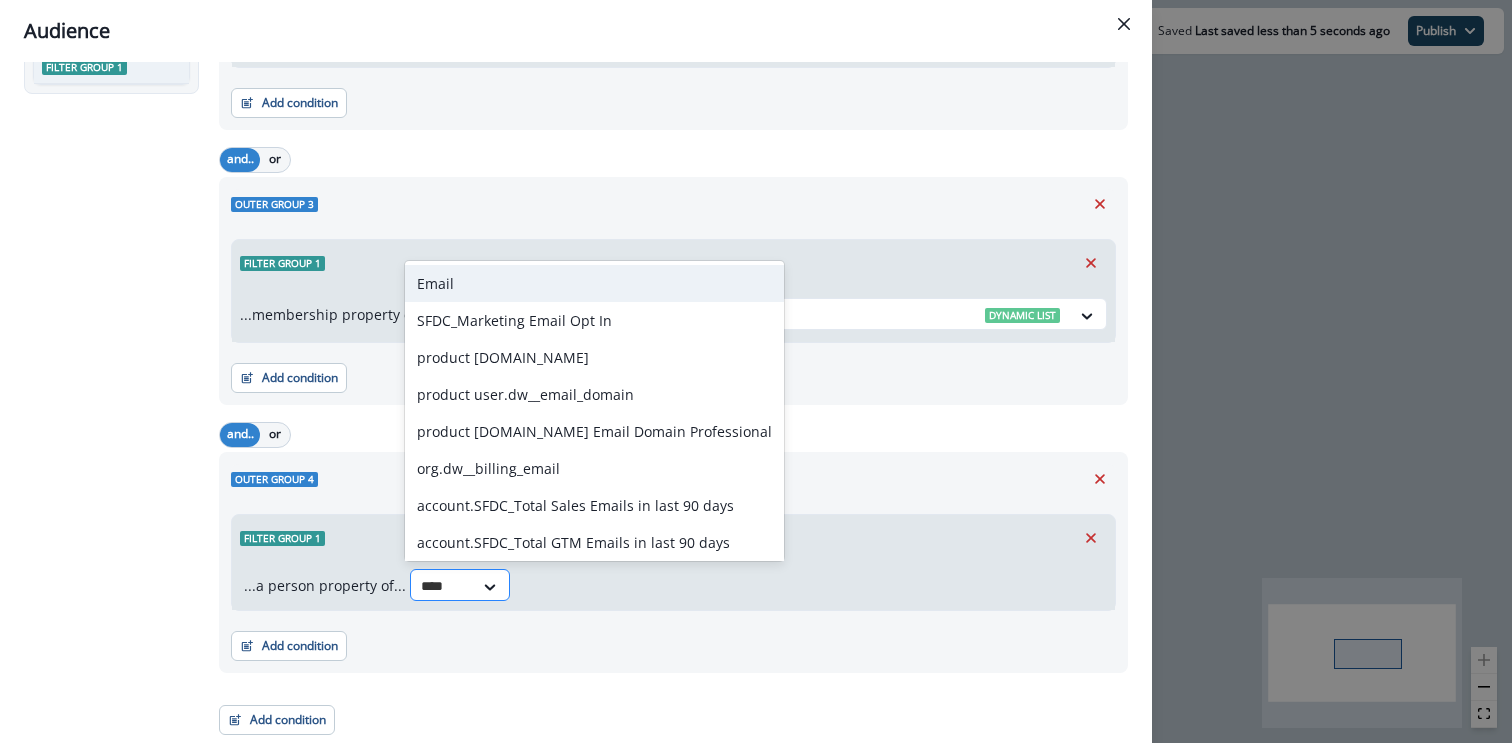 type on "*****" 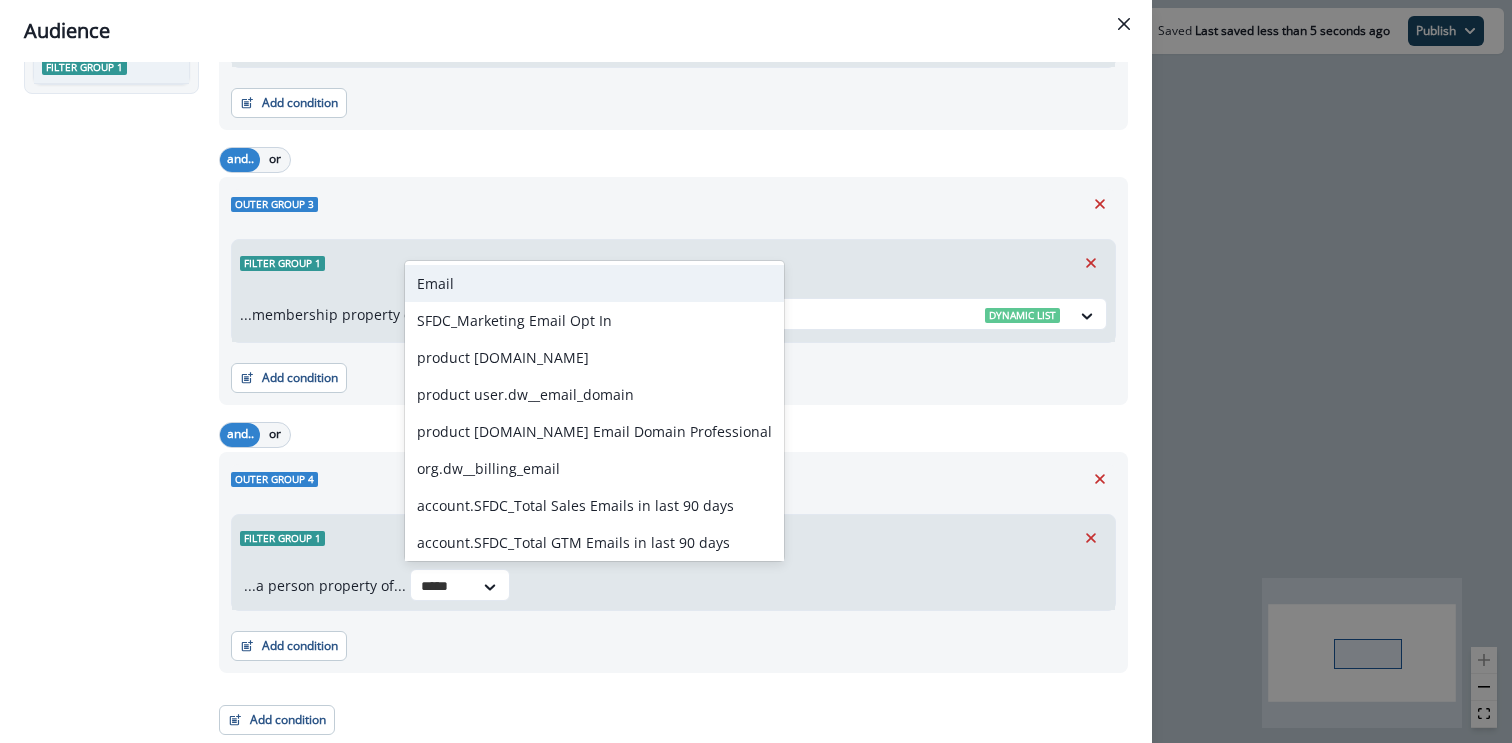 click on "Email" at bounding box center (594, 283) 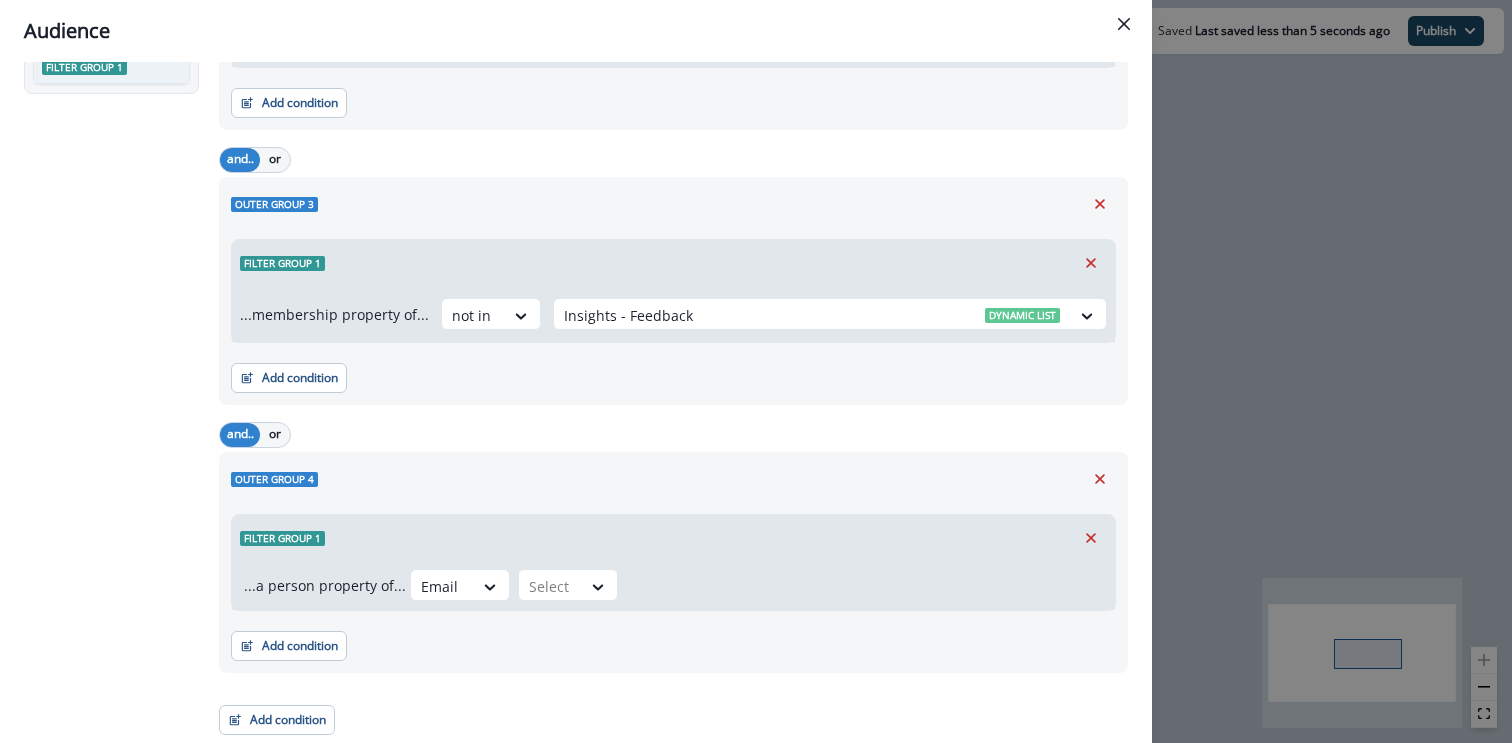 click on "...a person property of... option Email, selected. Email Select" at bounding box center (673, 585) 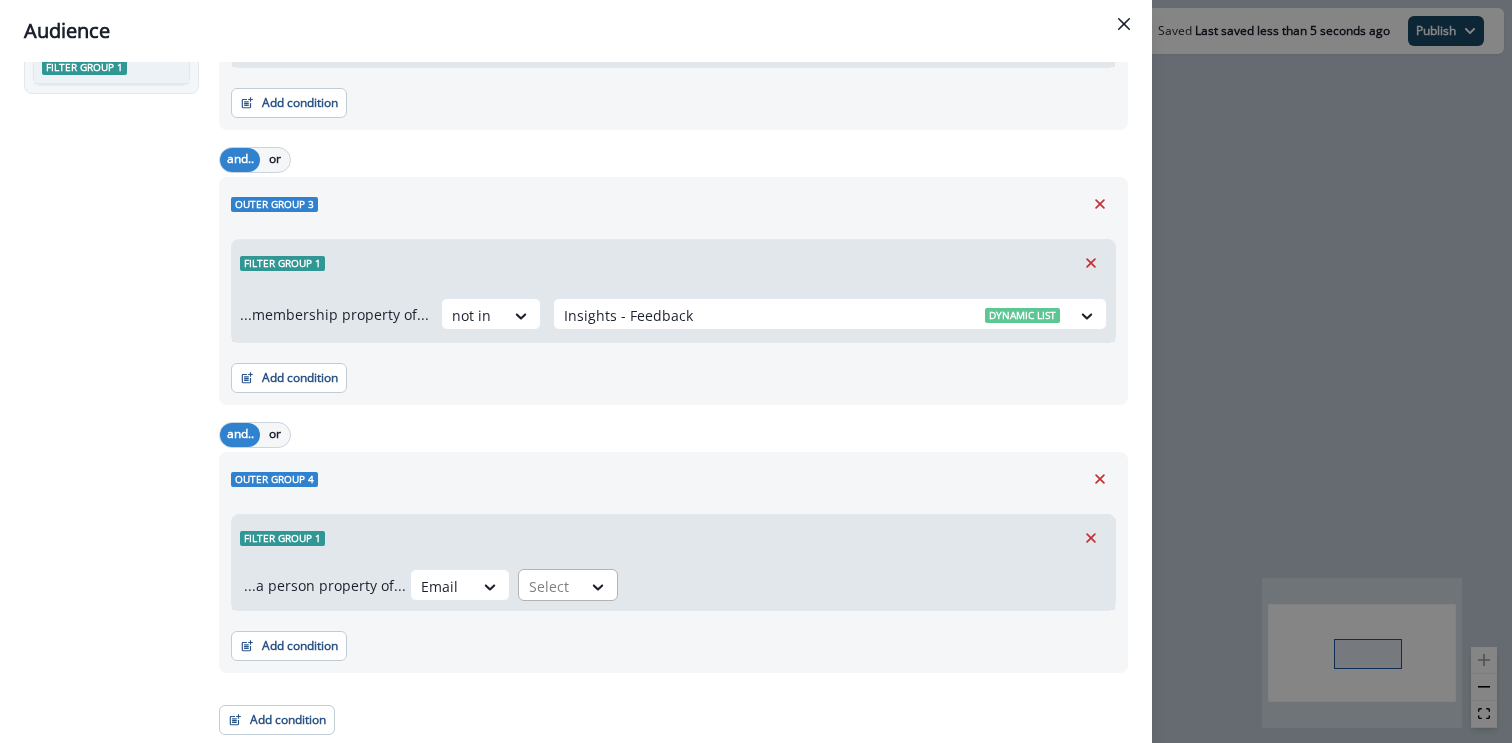 click at bounding box center (442, 586) 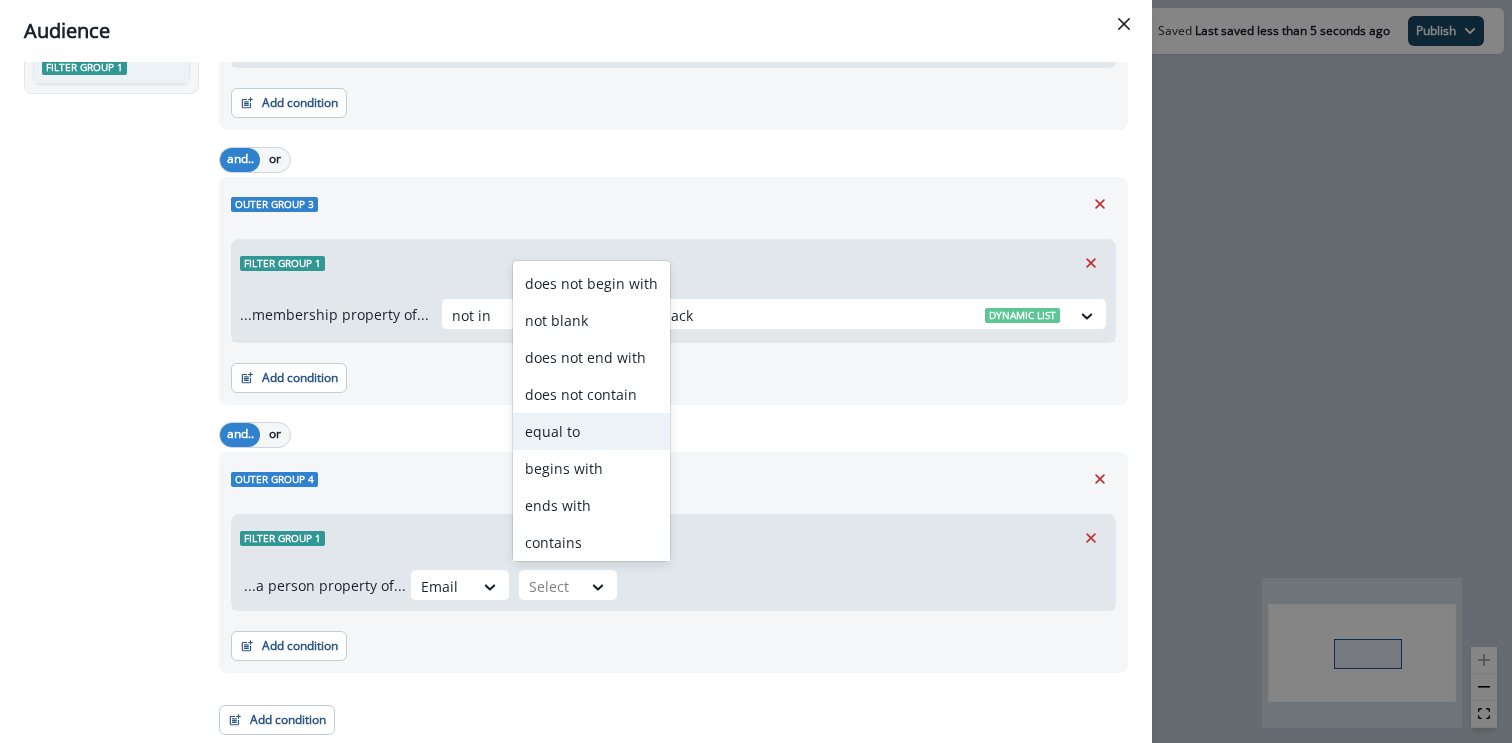 scroll, scrollTop: 78, scrollLeft: 0, axis: vertical 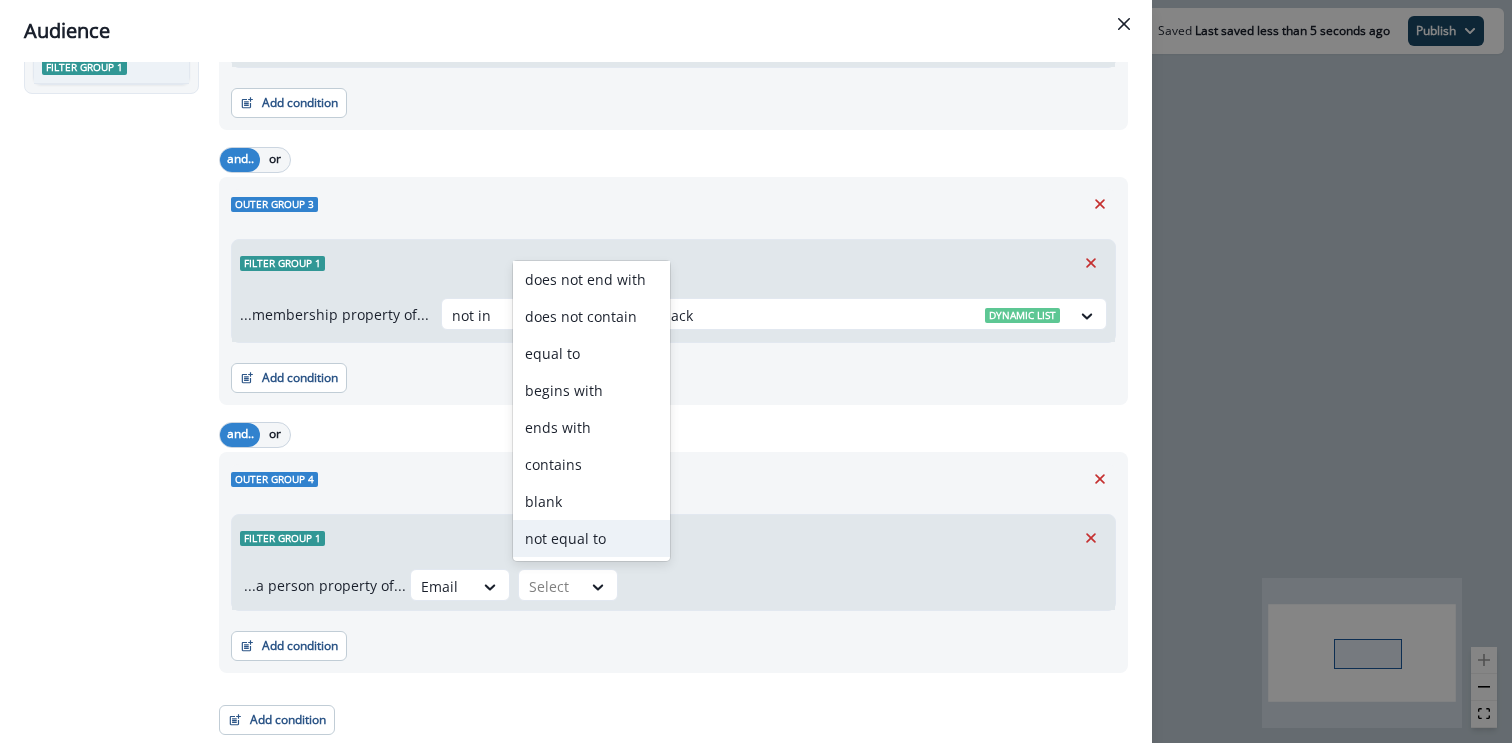 click on "not equal to" at bounding box center [591, 538] 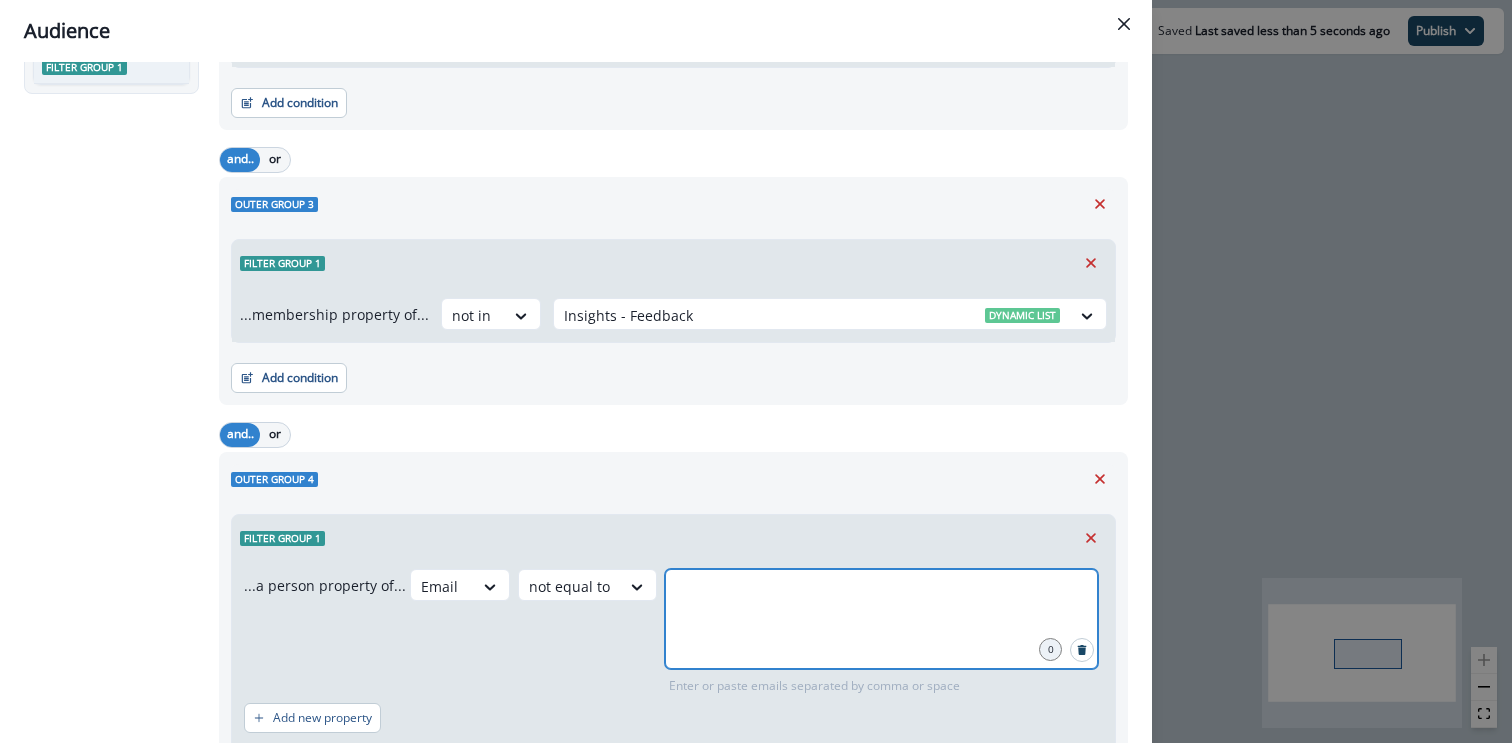 click at bounding box center (881, 594) 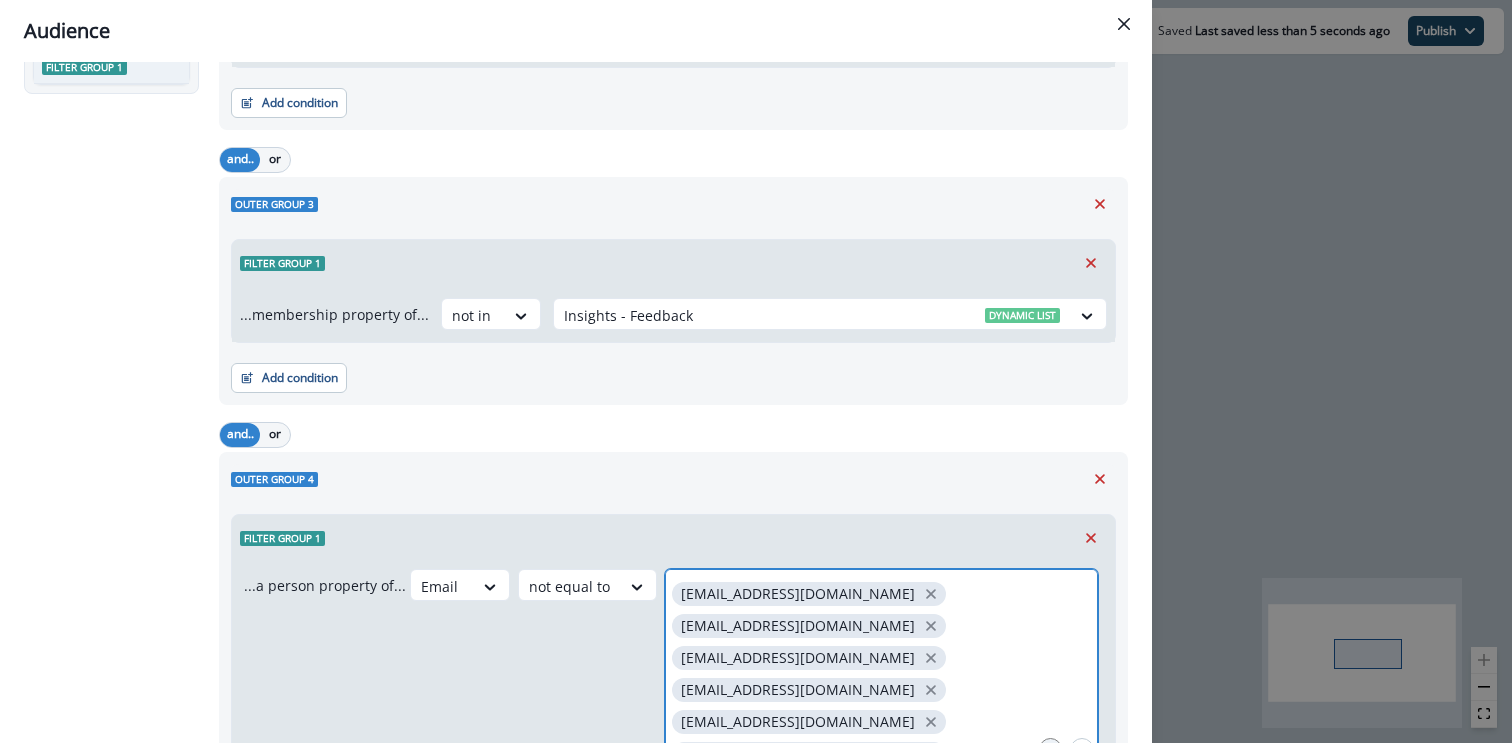 scroll, scrollTop: 720, scrollLeft: 0, axis: vertical 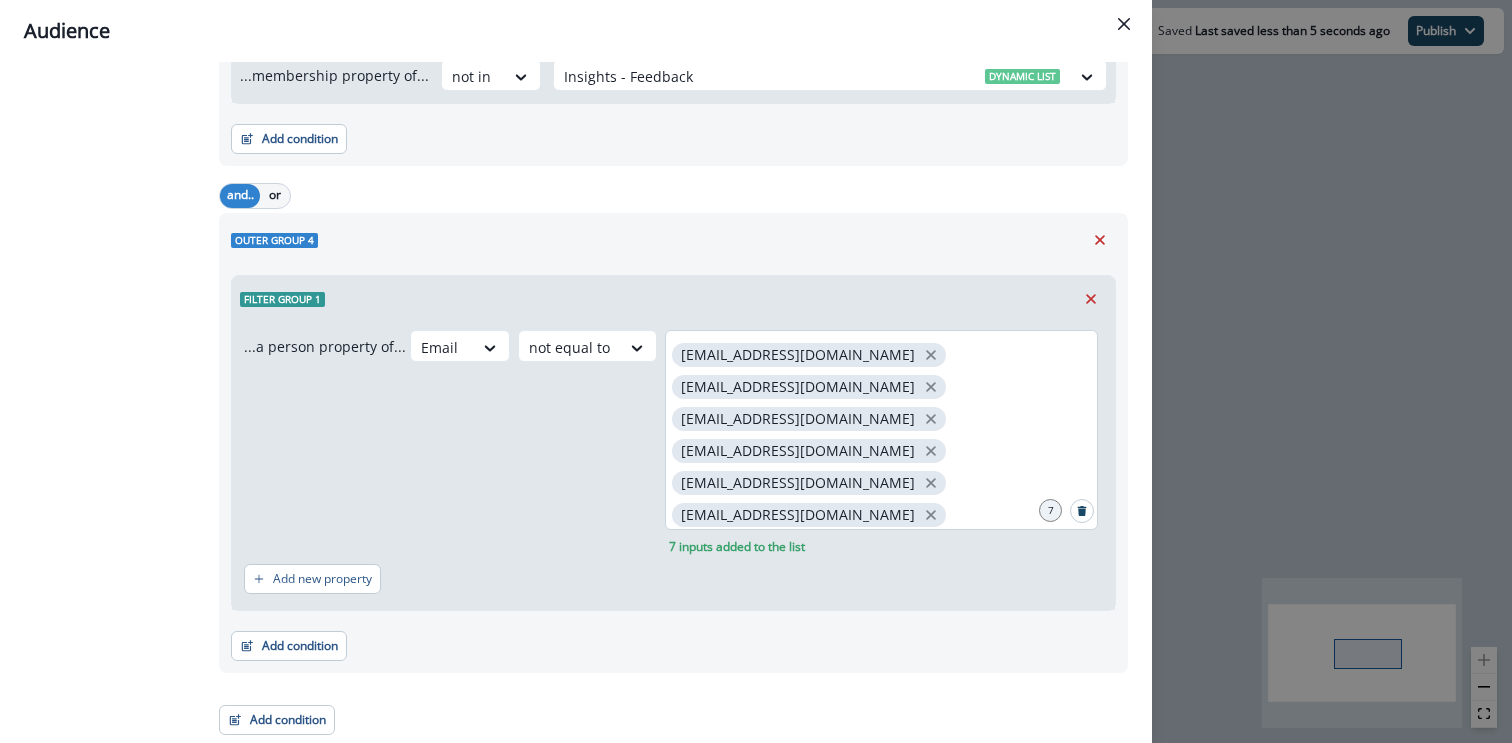 click on "[EMAIL_ADDRESS][DOMAIN_NAME] [EMAIL_ADDRESS][DOMAIN_NAME] [EMAIL_ADDRESS][DOMAIN_NAME] [EMAIL_ADDRESS][DOMAIN_NAME] [EMAIL_ADDRESS][DOMAIN_NAME] [EMAIL_ADDRESS][DOMAIN_NAME] [EMAIL_ADDRESS][DOMAIN_NAME]" at bounding box center [881, 430] 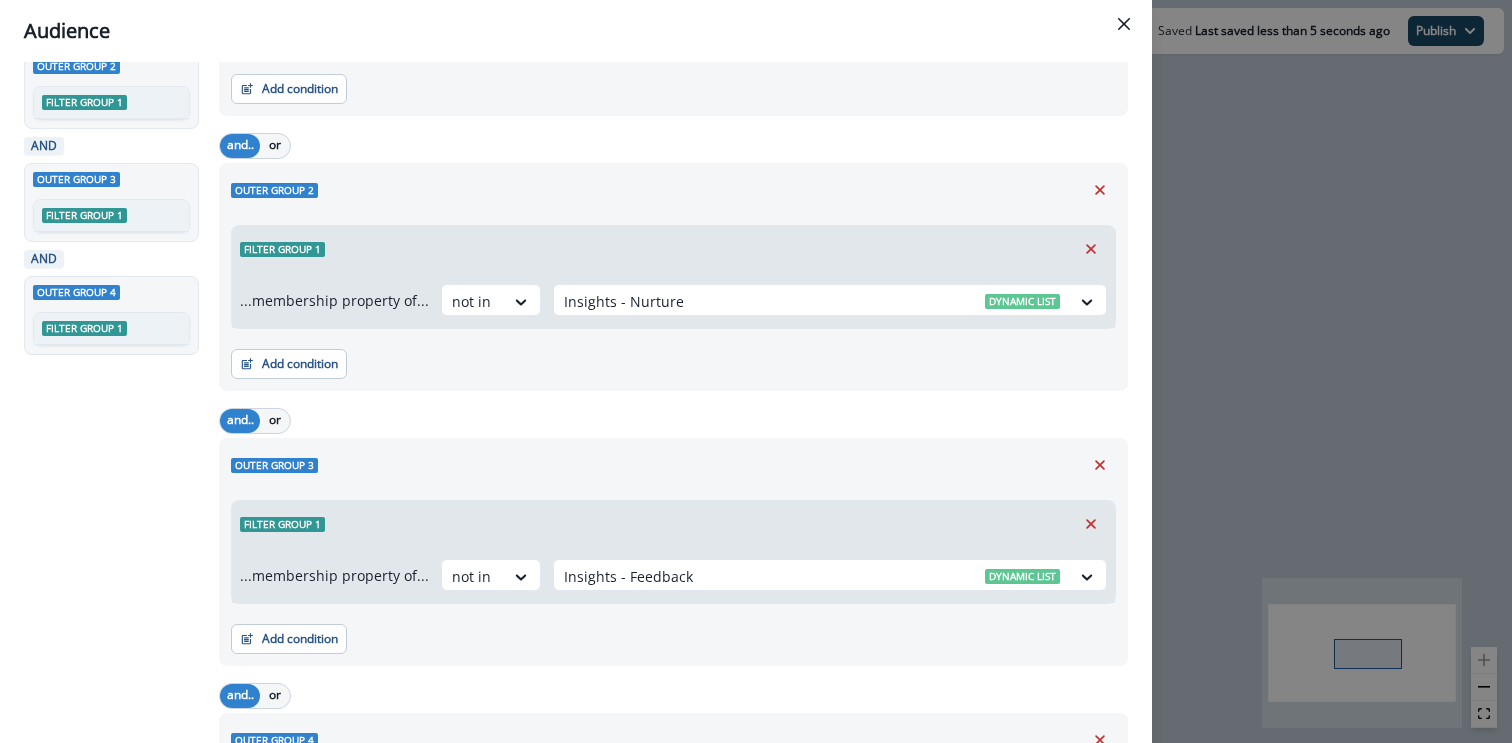 scroll, scrollTop: 0, scrollLeft: 0, axis: both 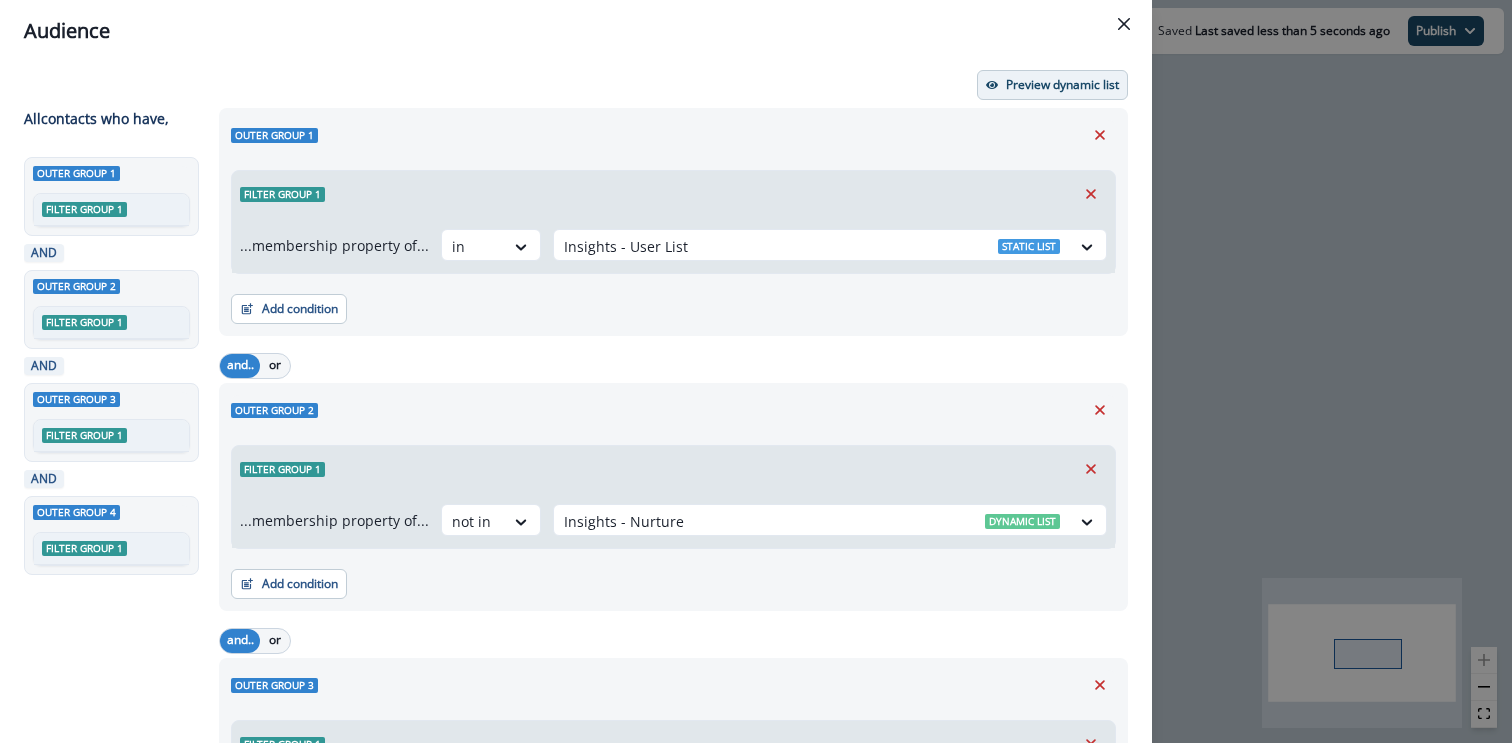 click on "Preview dynamic list" at bounding box center (1062, 85) 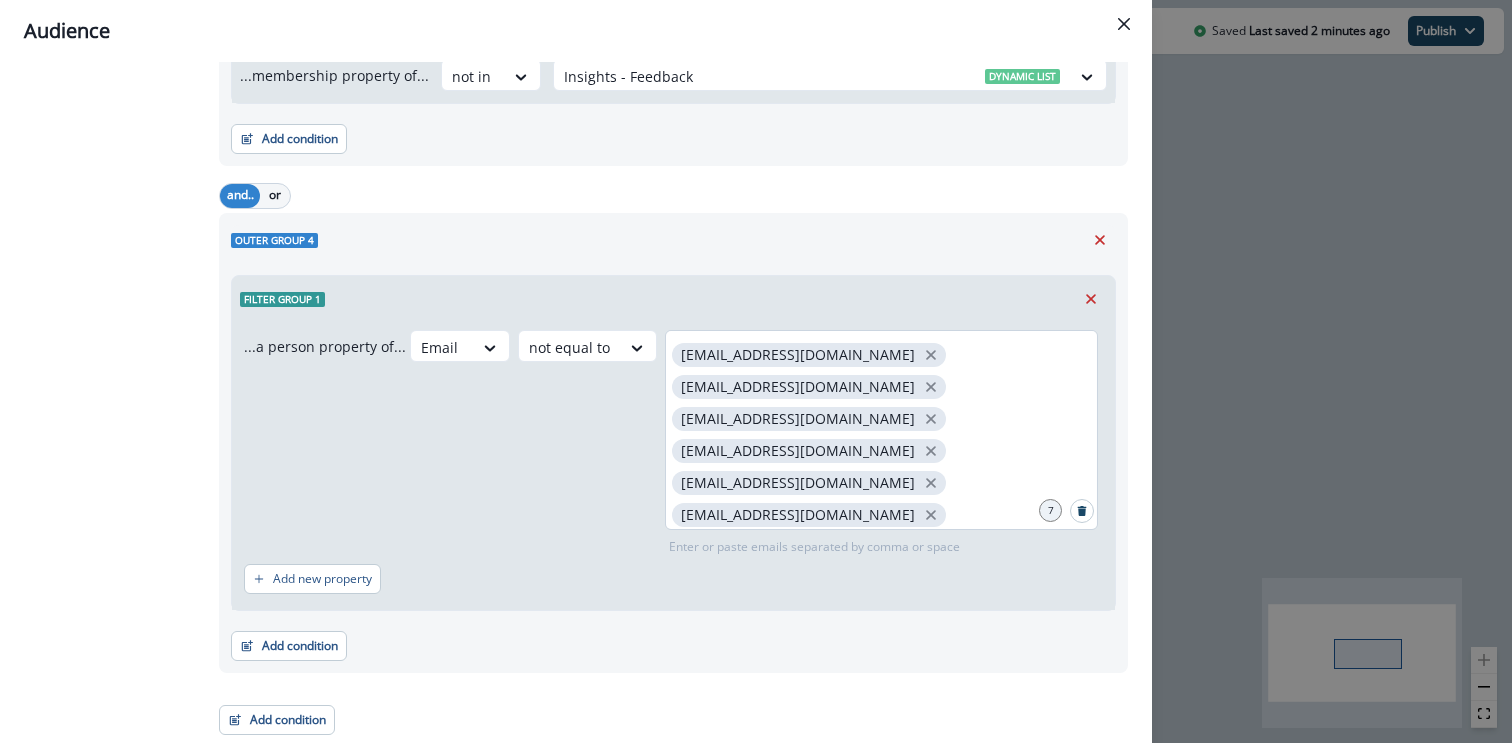 scroll, scrollTop: 0, scrollLeft: 0, axis: both 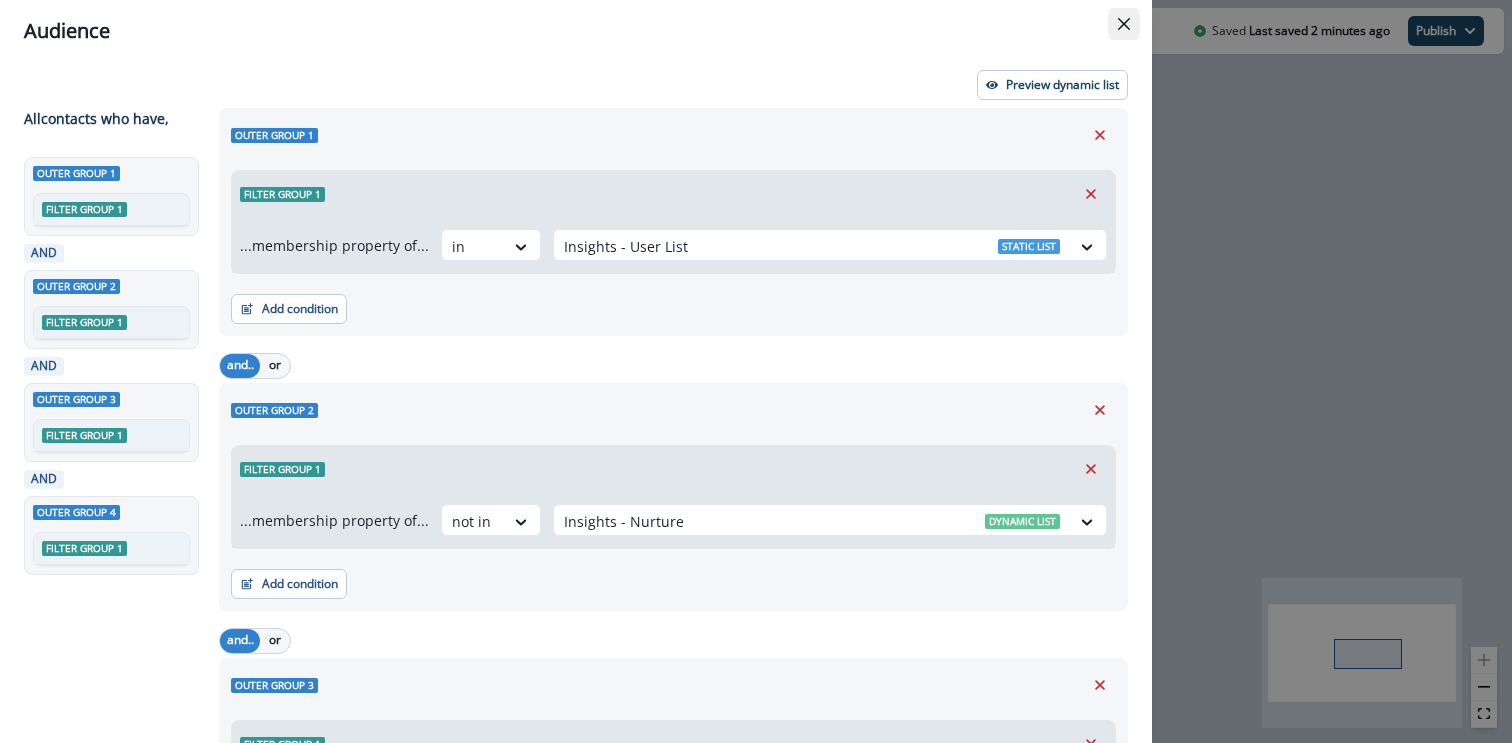 click at bounding box center (1124, 24) 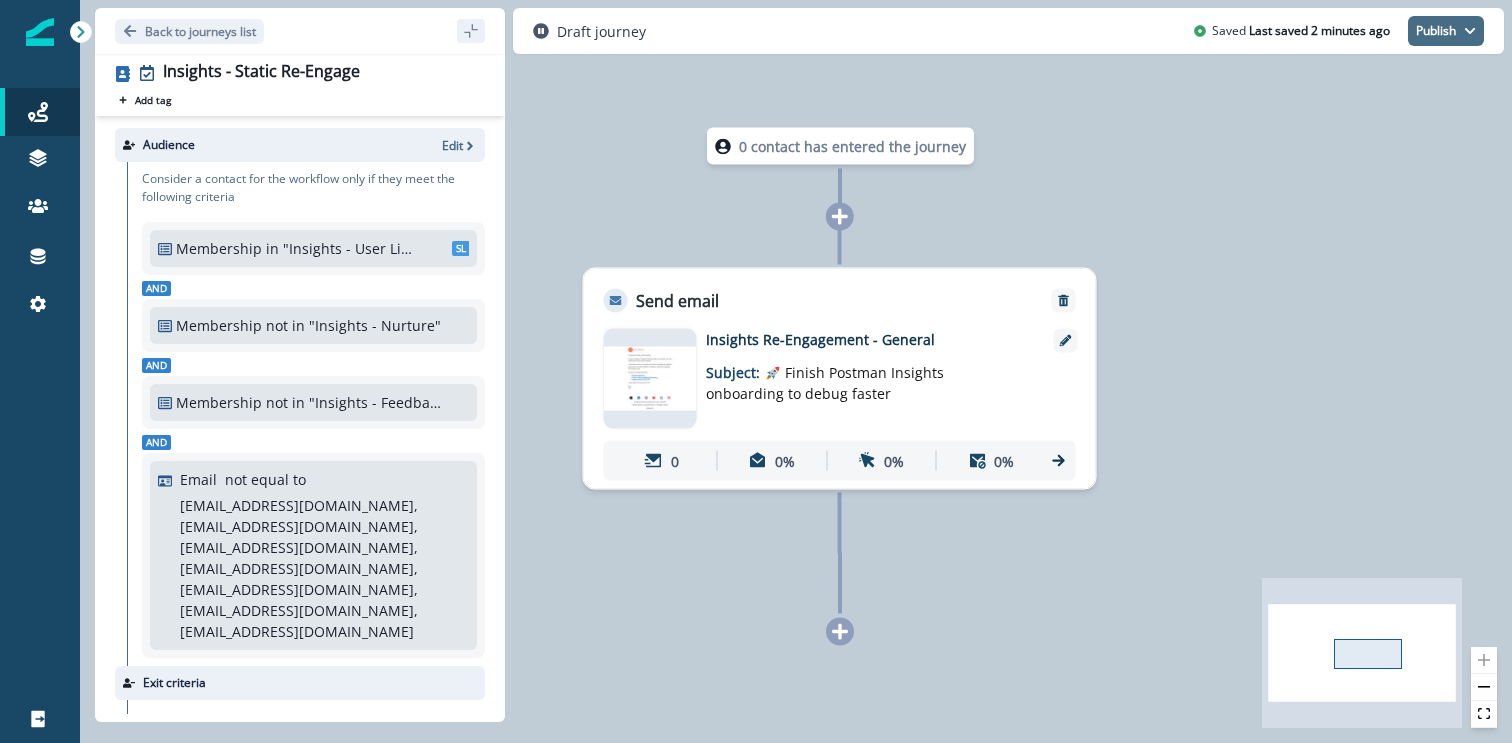 click on "Publish" at bounding box center [1446, 31] 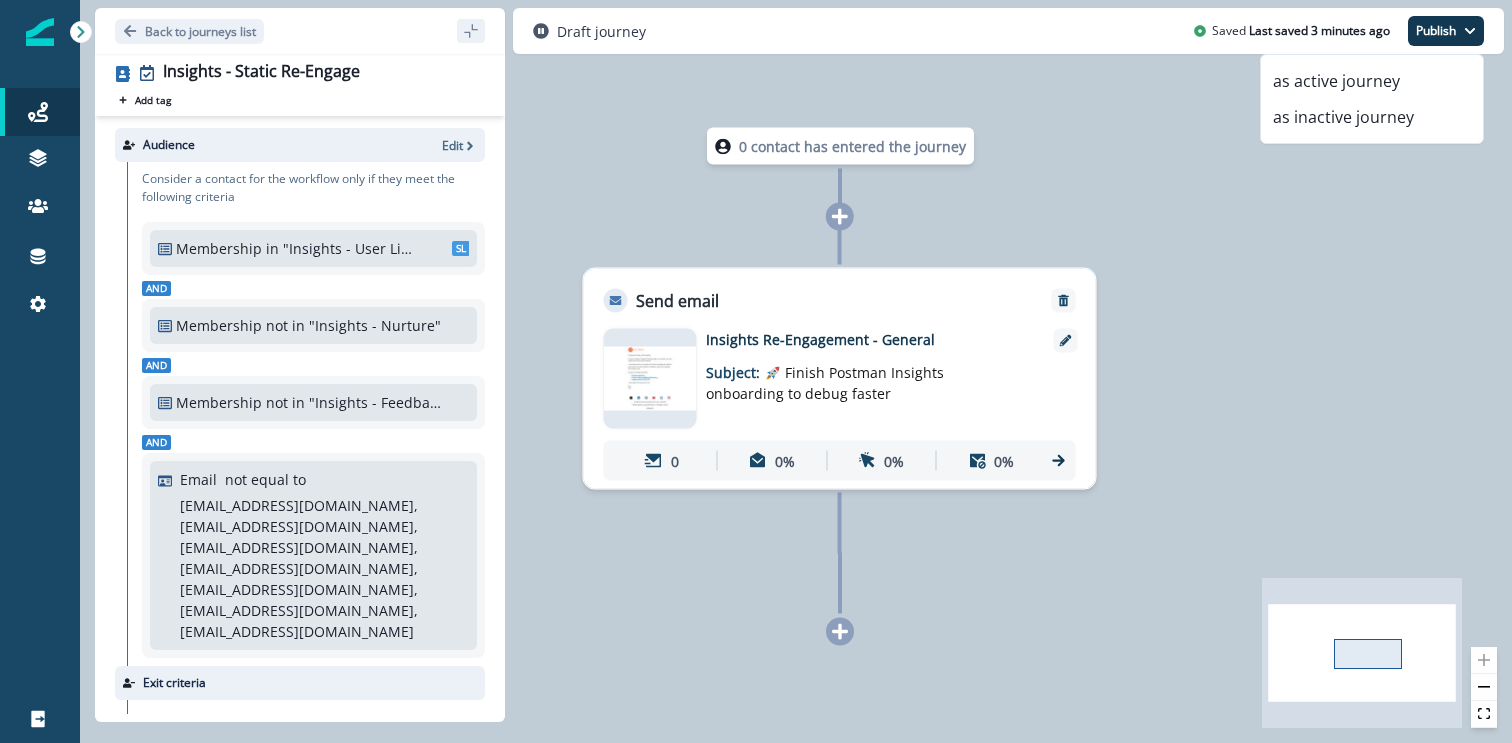 scroll, scrollTop: 143, scrollLeft: 0, axis: vertical 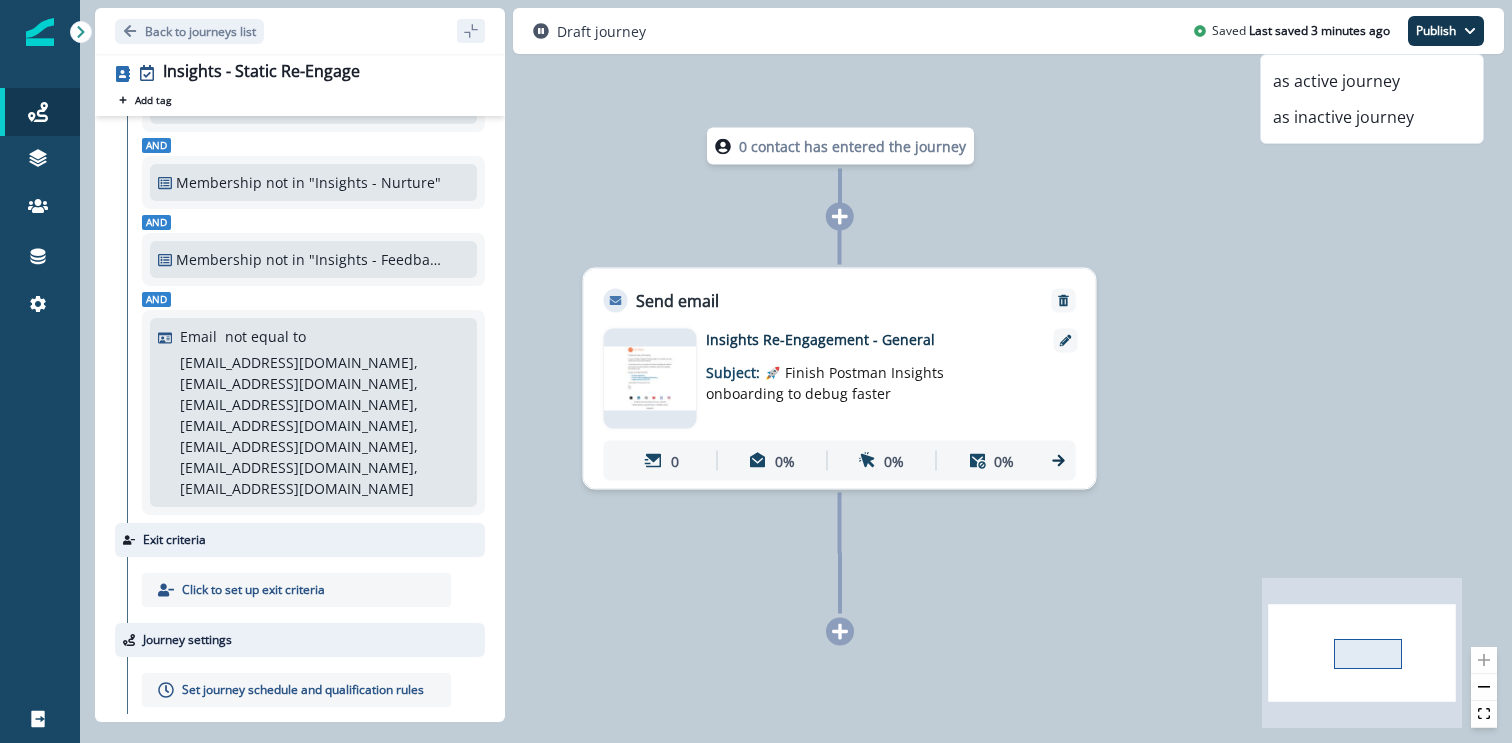 click on "Set journey schedule and qualification rules" at bounding box center [296, 690] 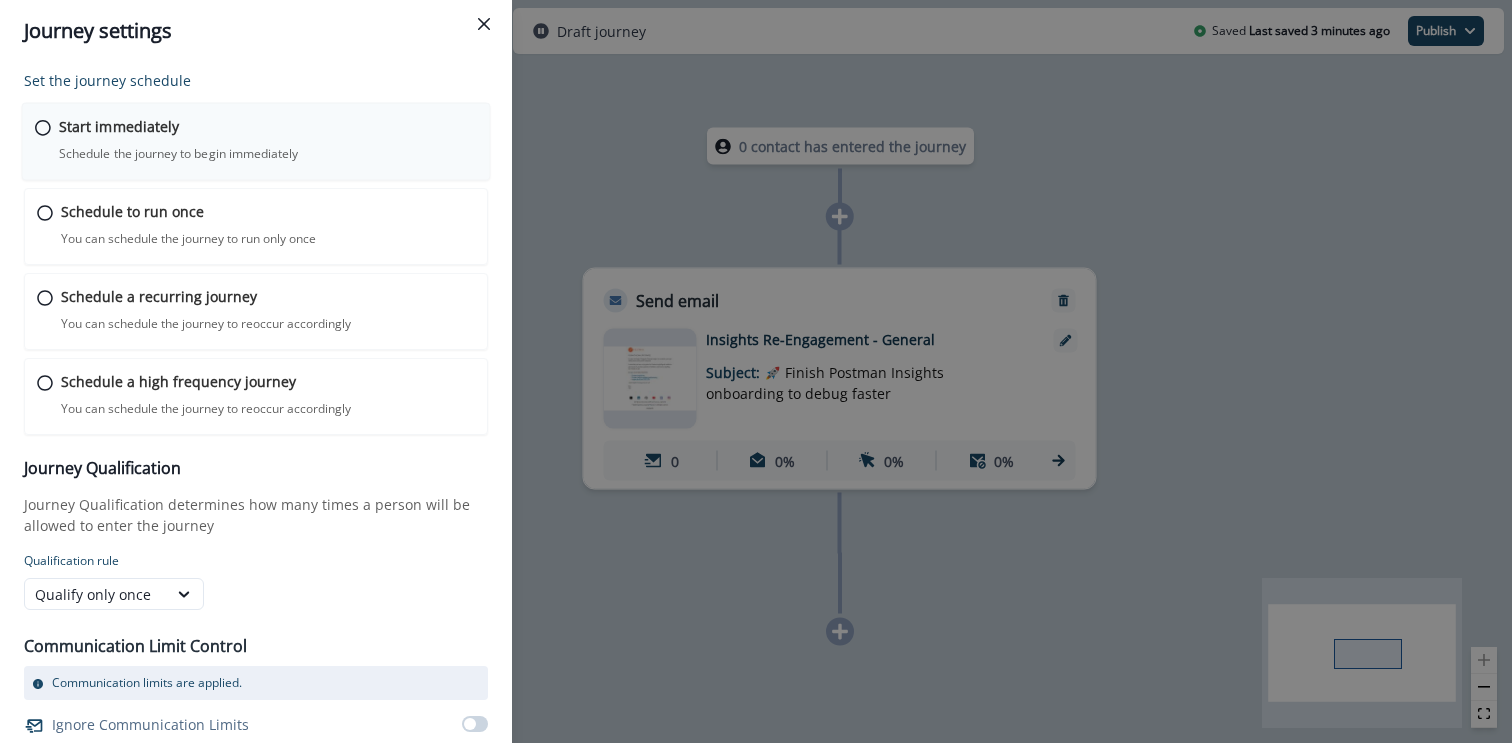 click on "Schedule the journey to begin immediately" at bounding box center [178, 154] 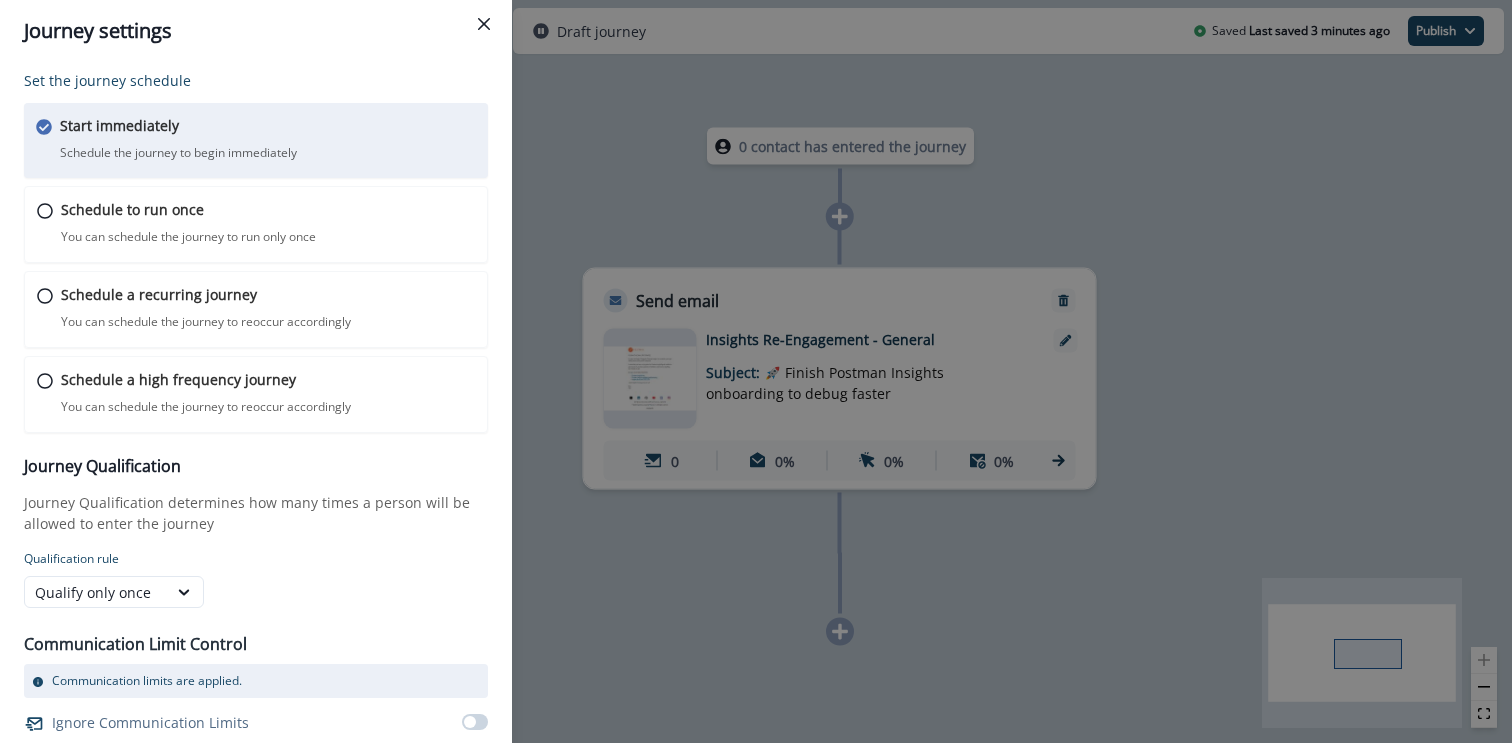 scroll, scrollTop: 41, scrollLeft: 0, axis: vertical 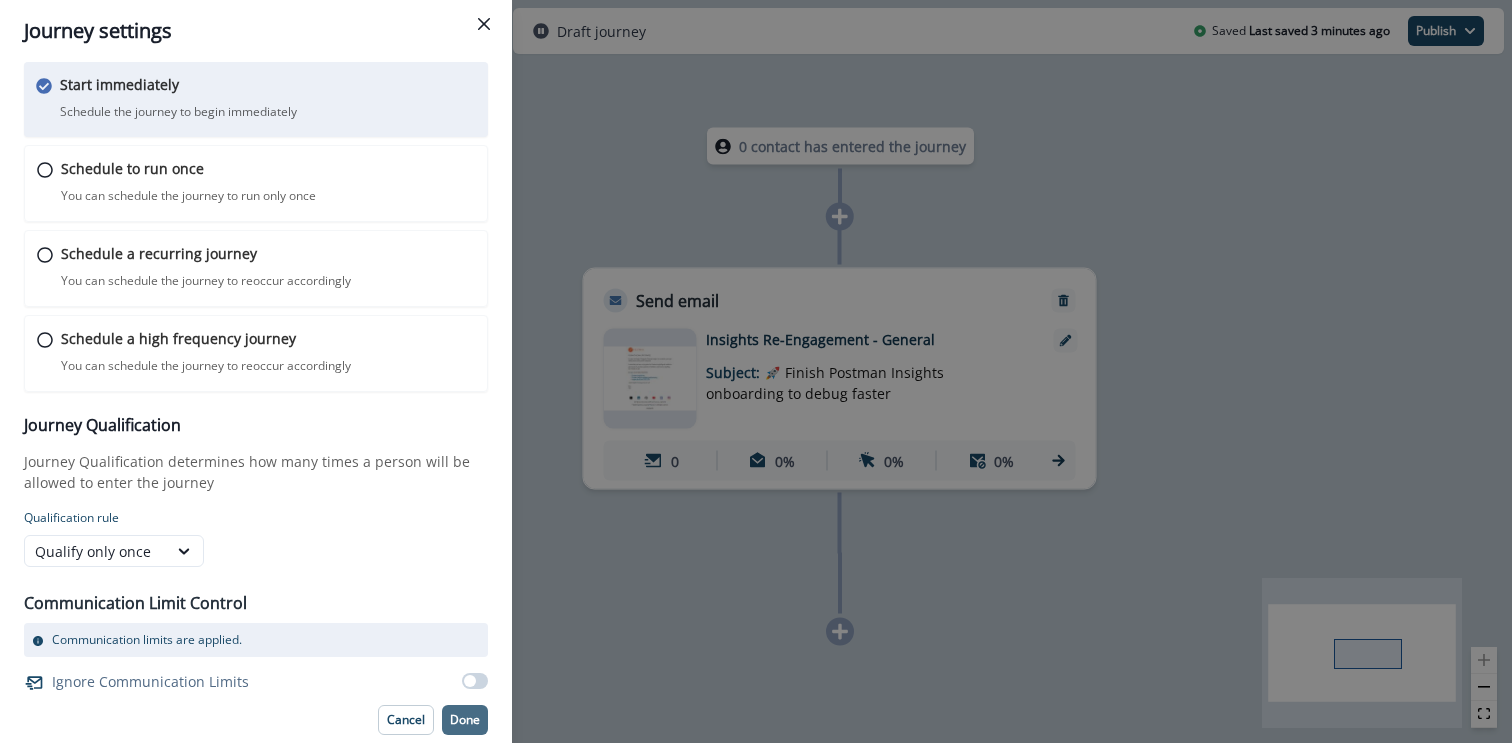 click on "Done" at bounding box center (465, 720) 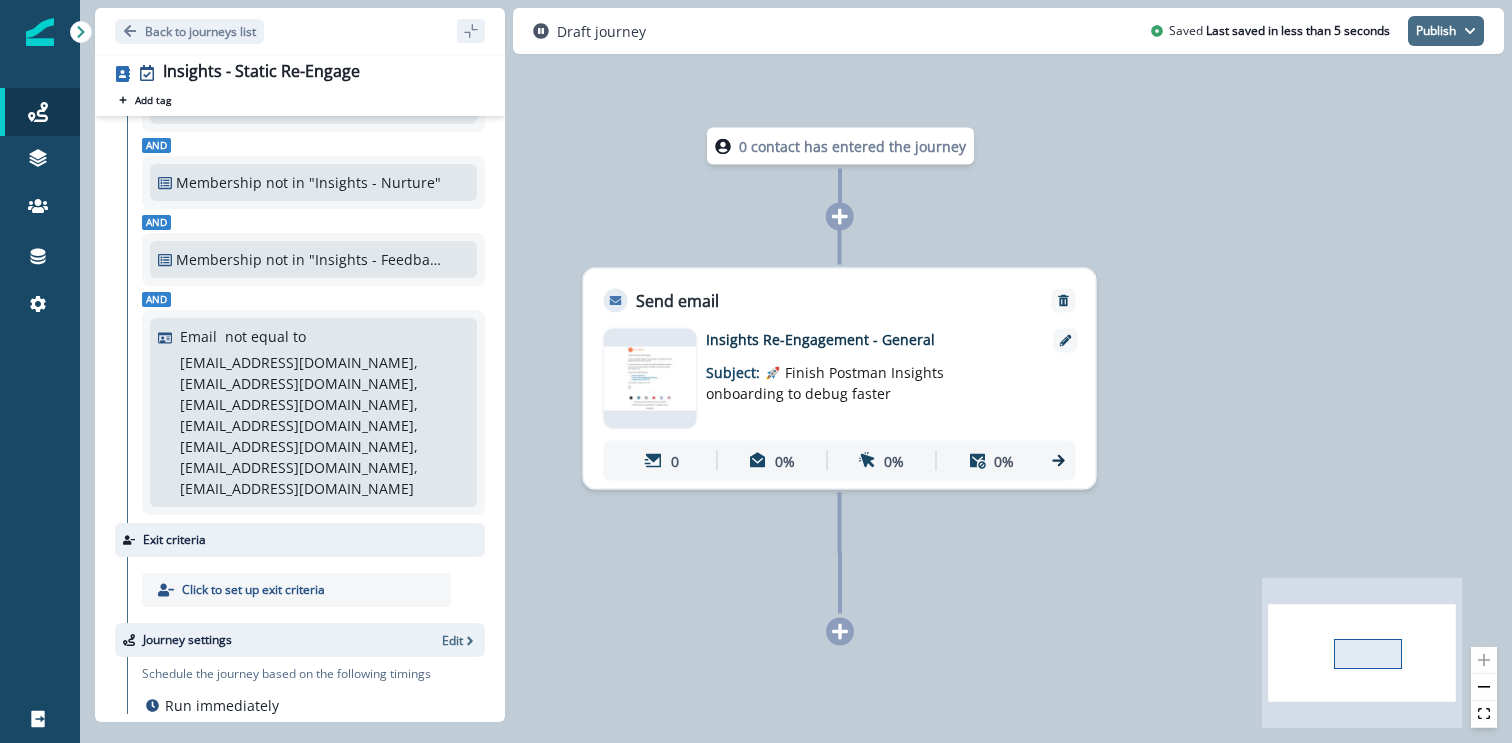click on "Publish" at bounding box center (1446, 31) 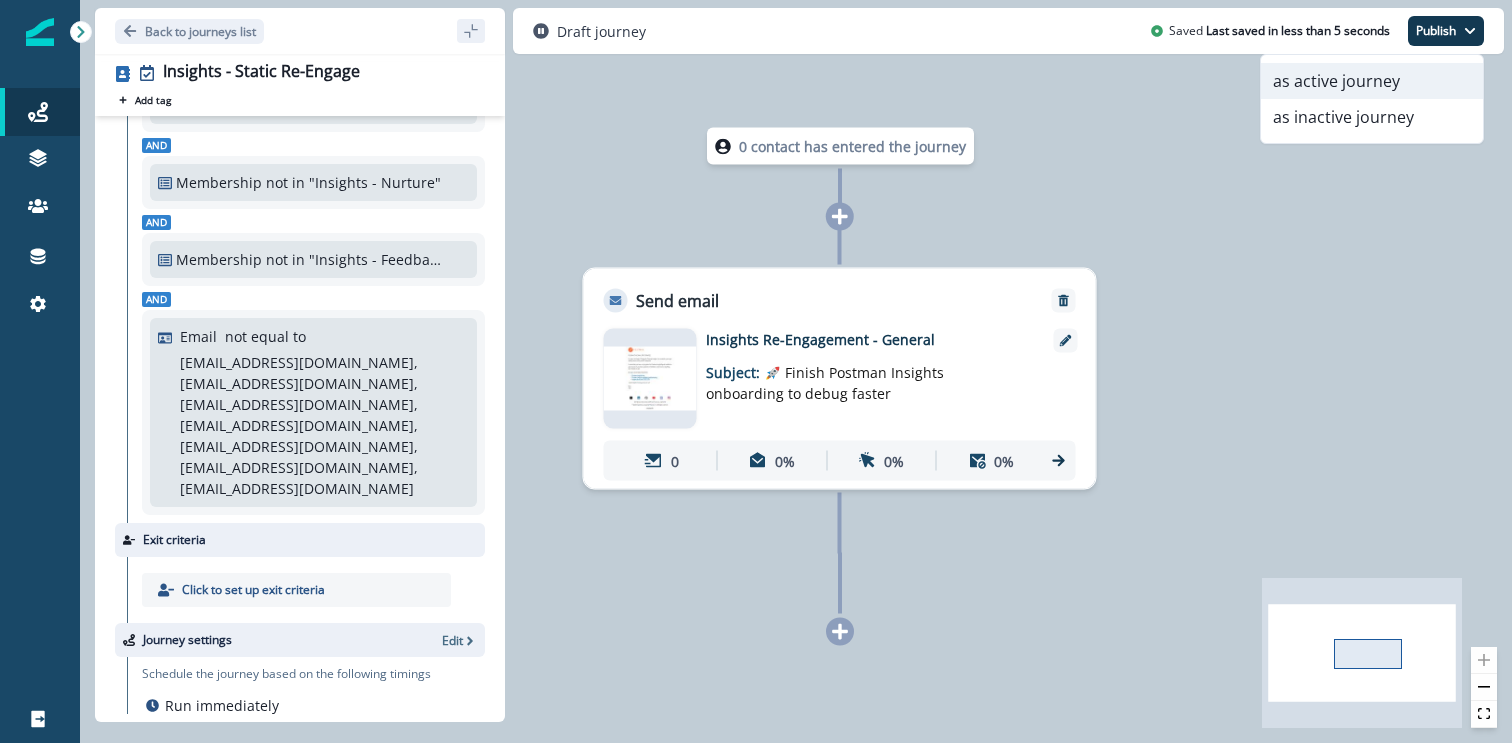 click on "as active journey" at bounding box center [1372, 81] 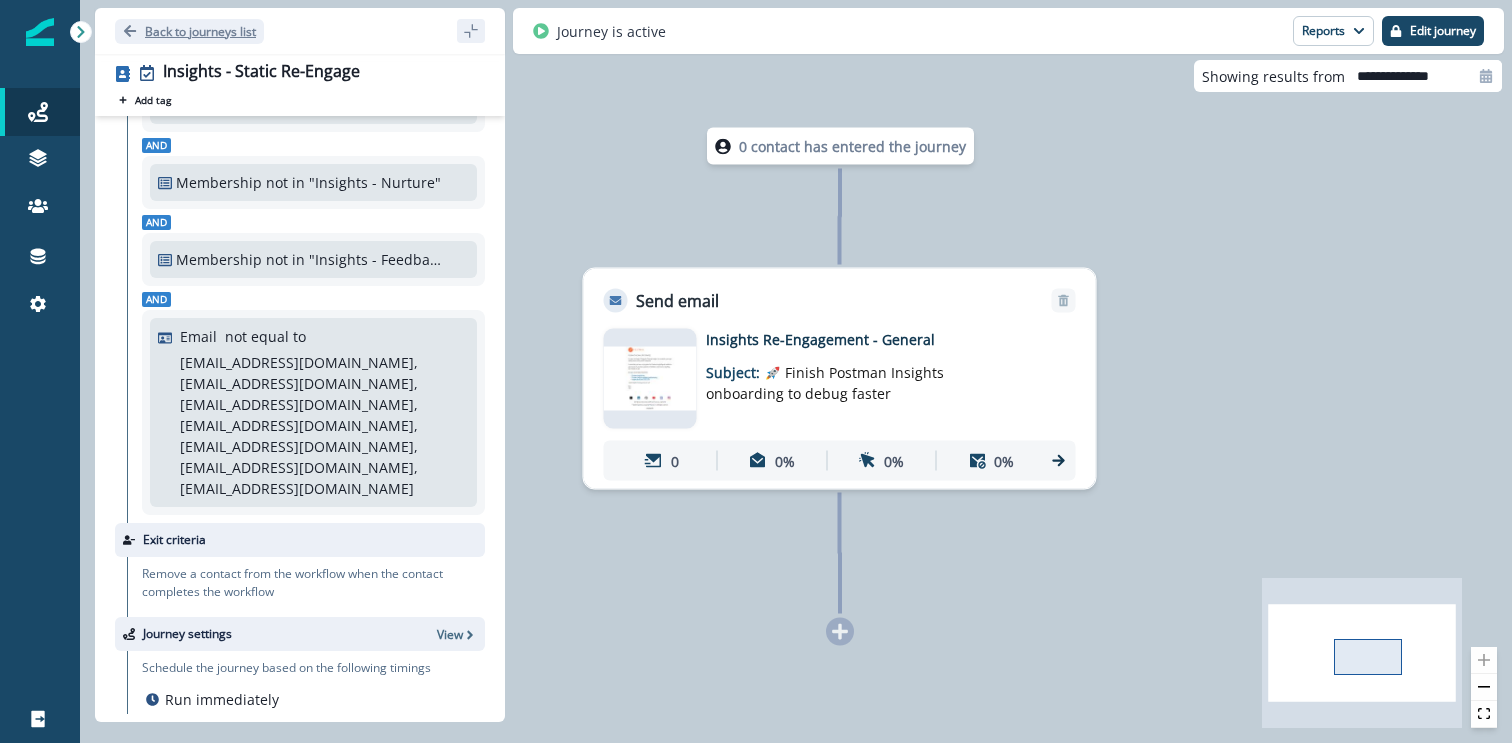 click on "Back to journeys list" at bounding box center (200, 31) 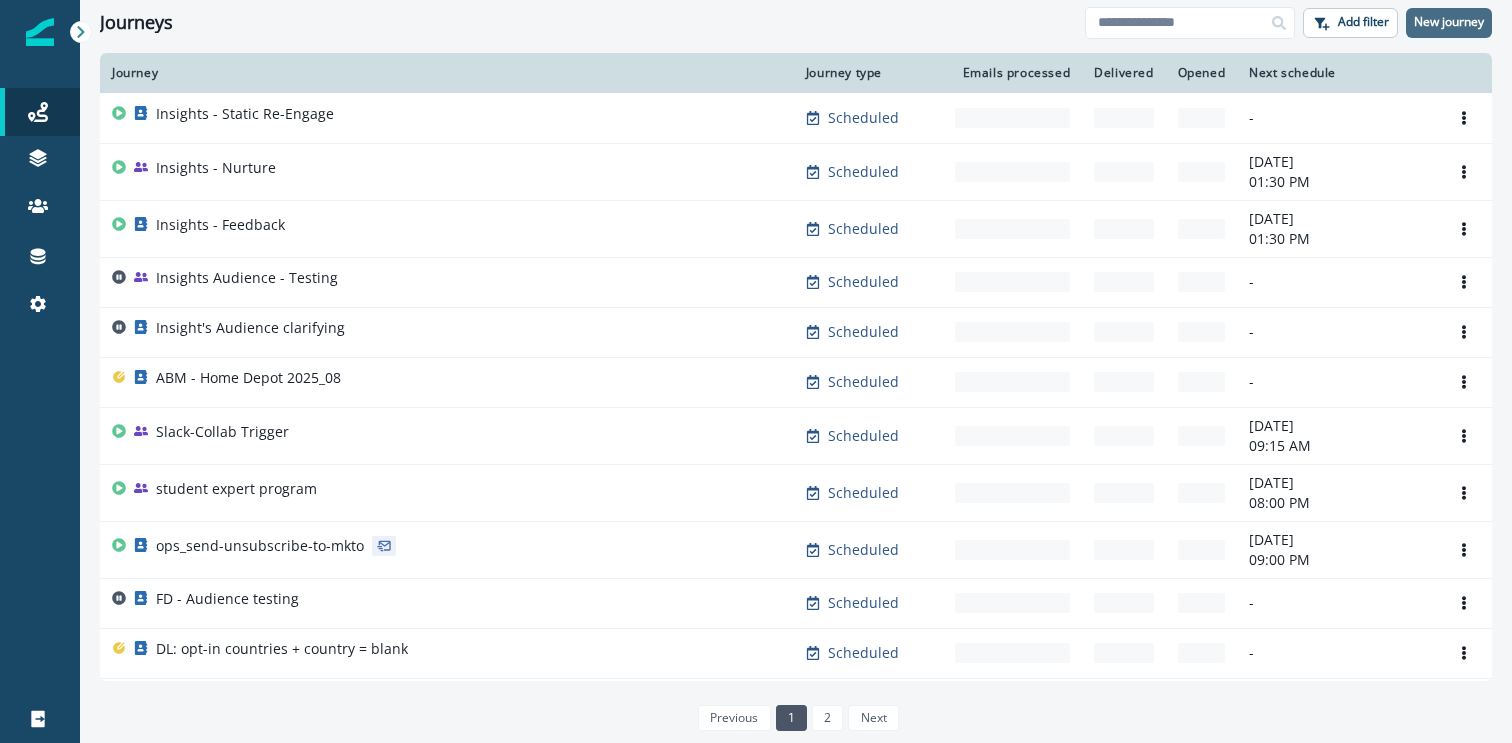 click on "New journey" at bounding box center (1449, 22) 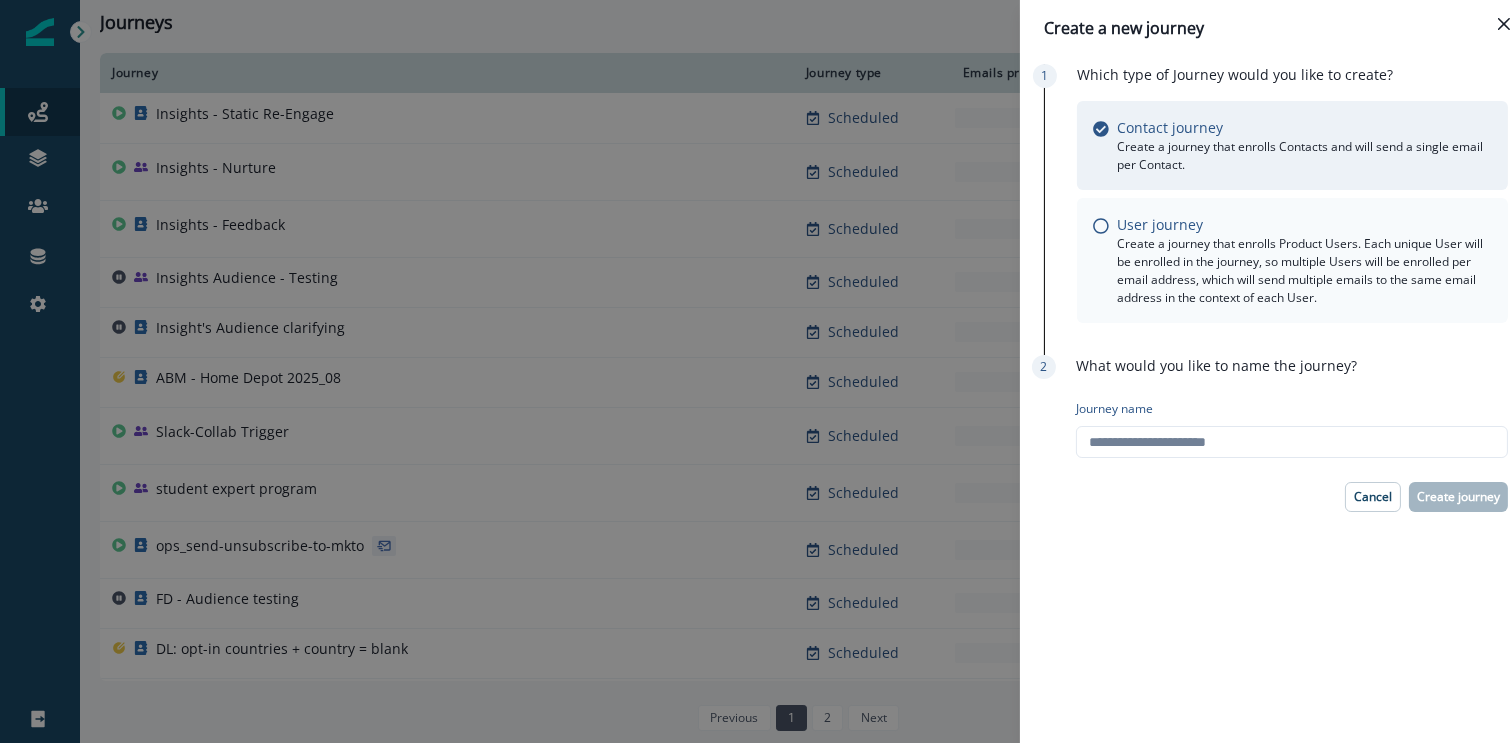 type 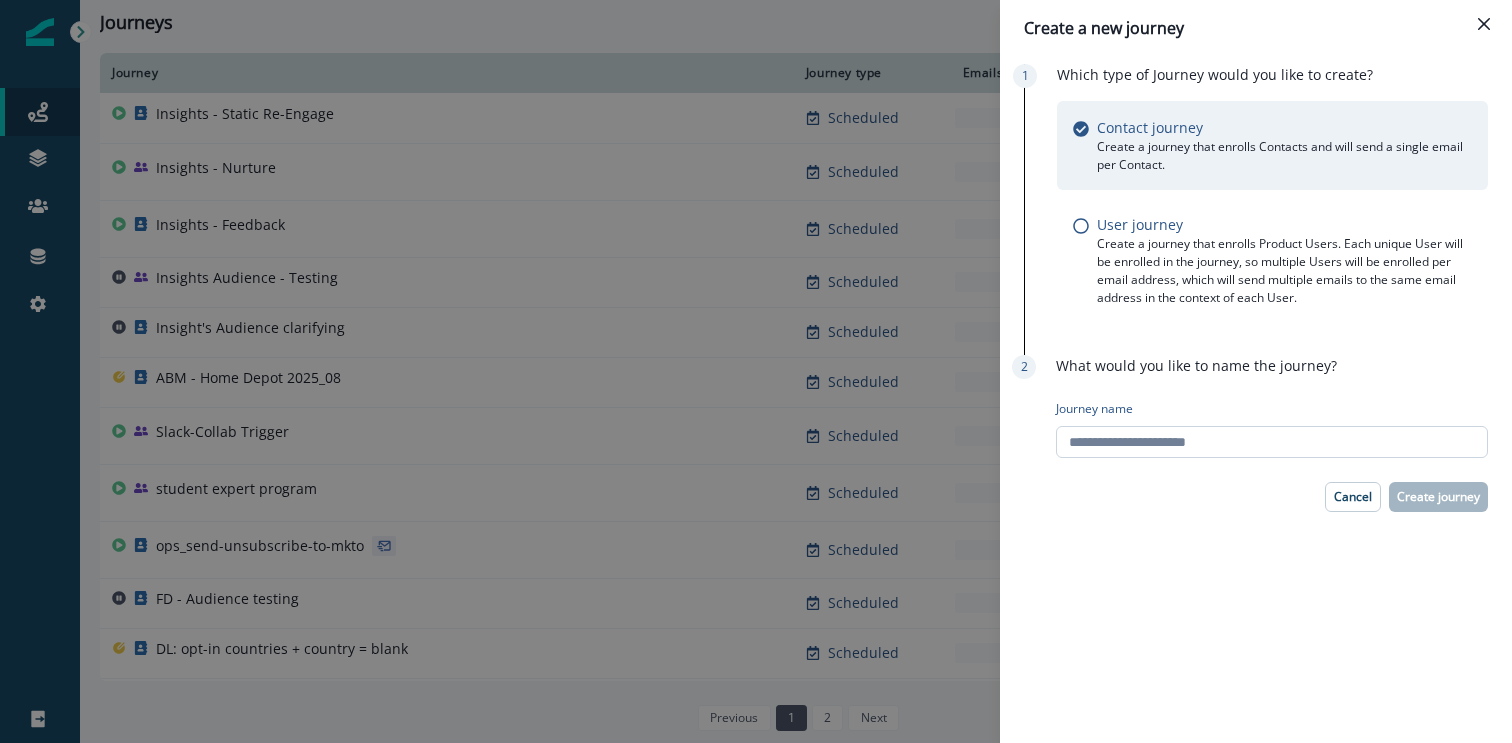 click on "Journey name" at bounding box center [1272, 442] 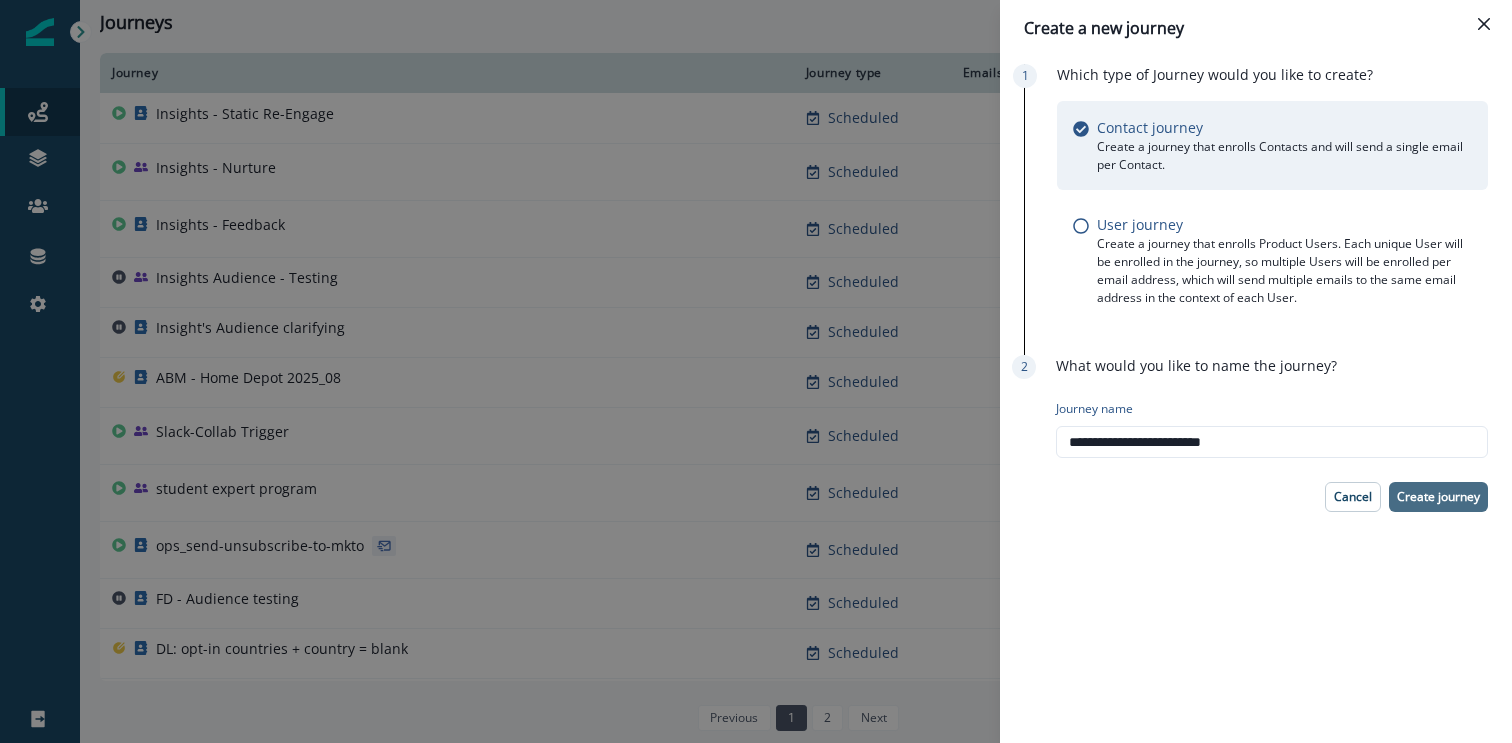 type on "**********" 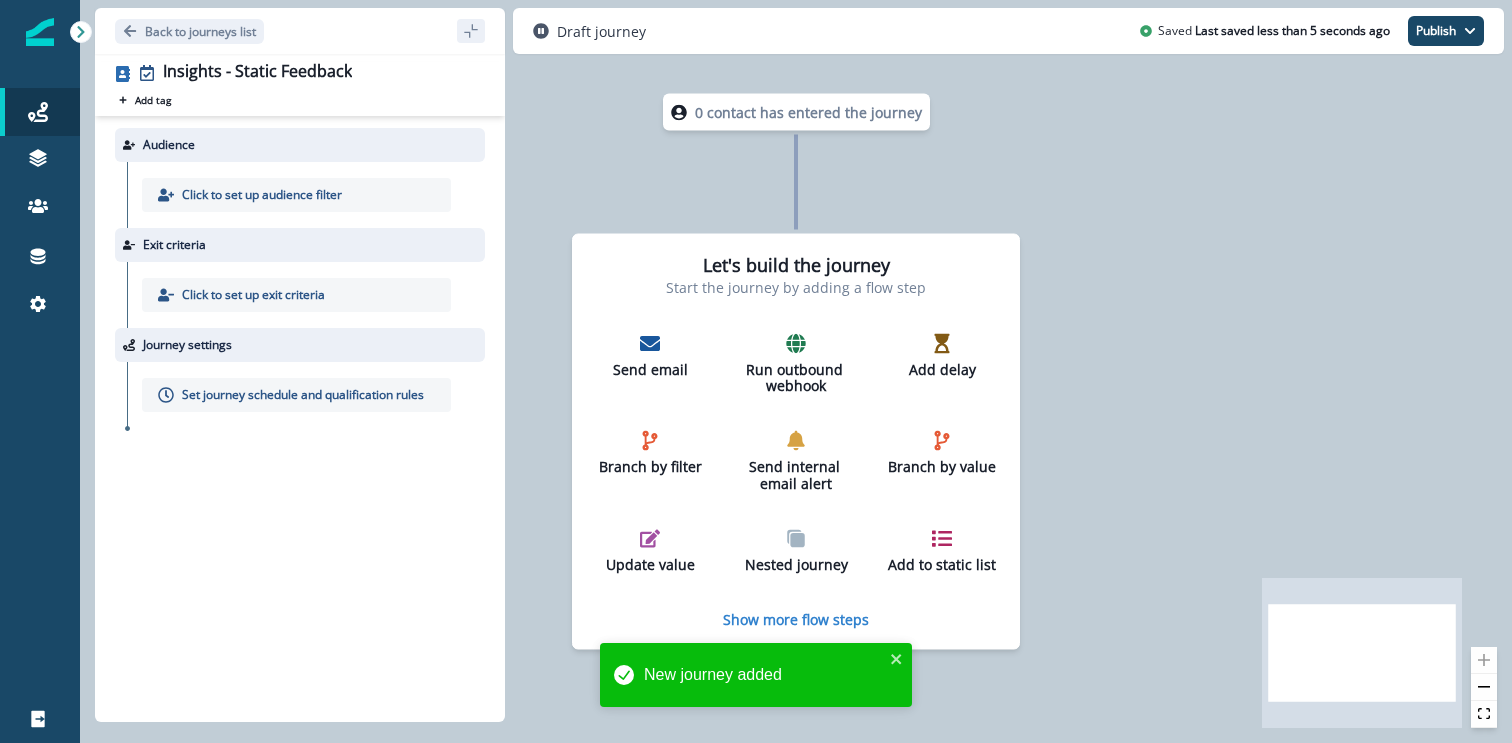 click on "Click to set up audience filter" at bounding box center (262, 195) 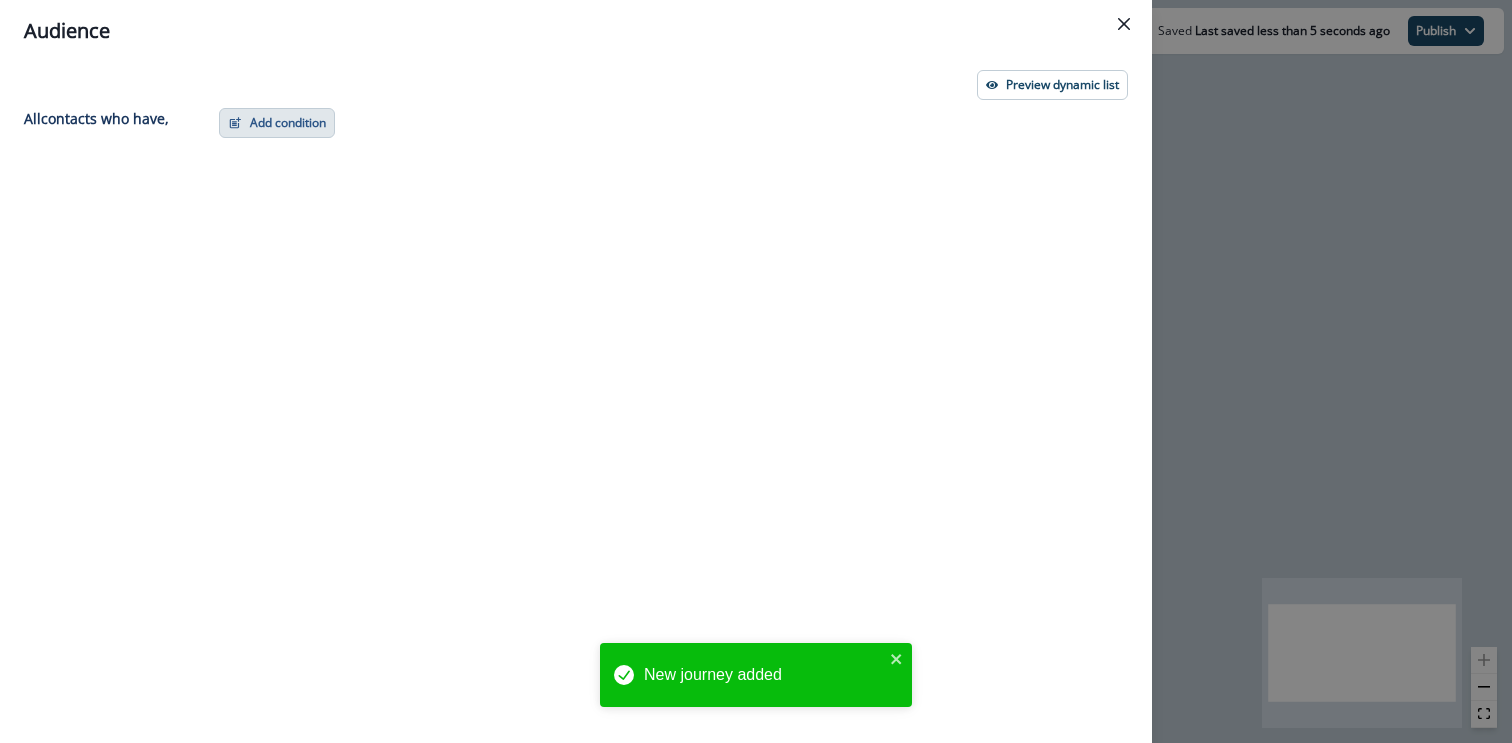 click on "Add condition" at bounding box center (277, 123) 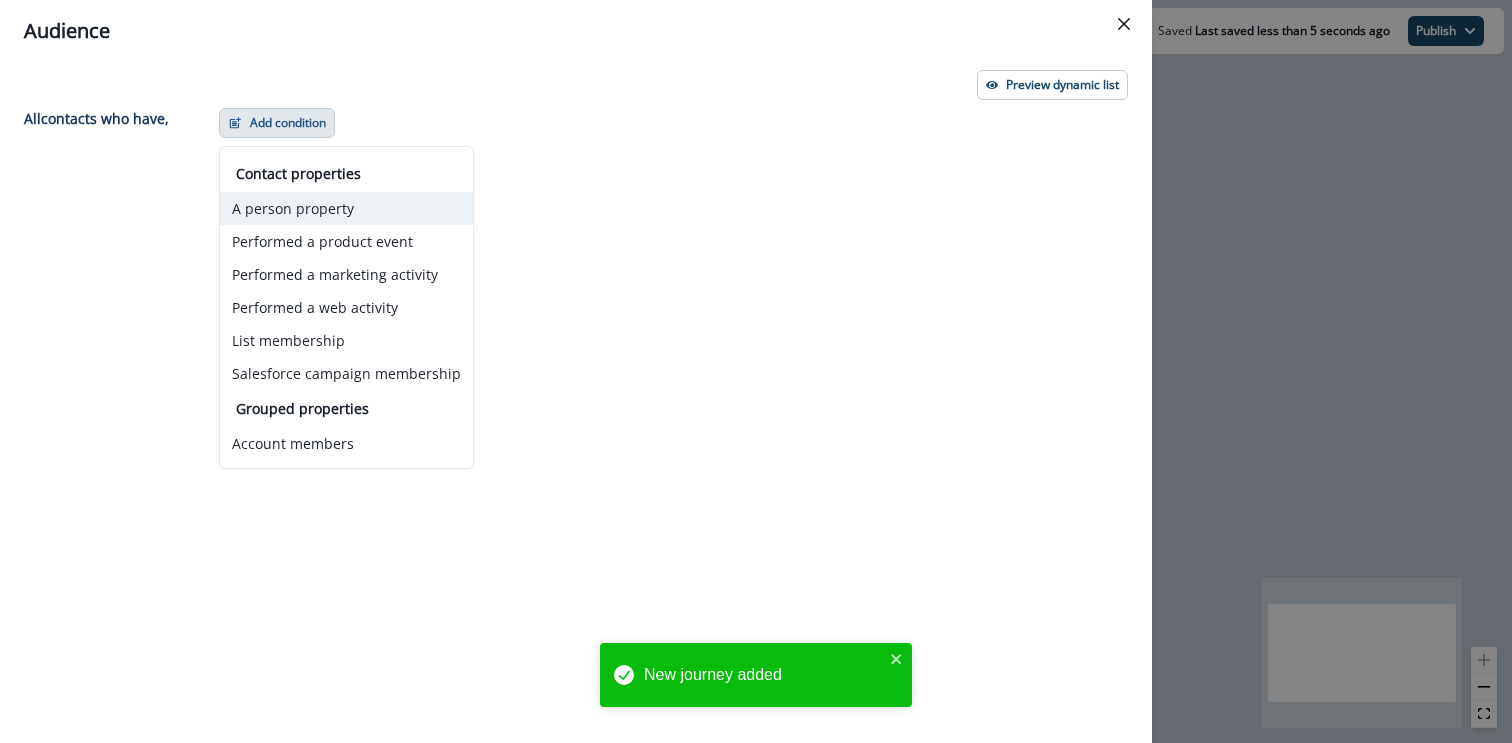 click on "A person property" at bounding box center (346, 208) 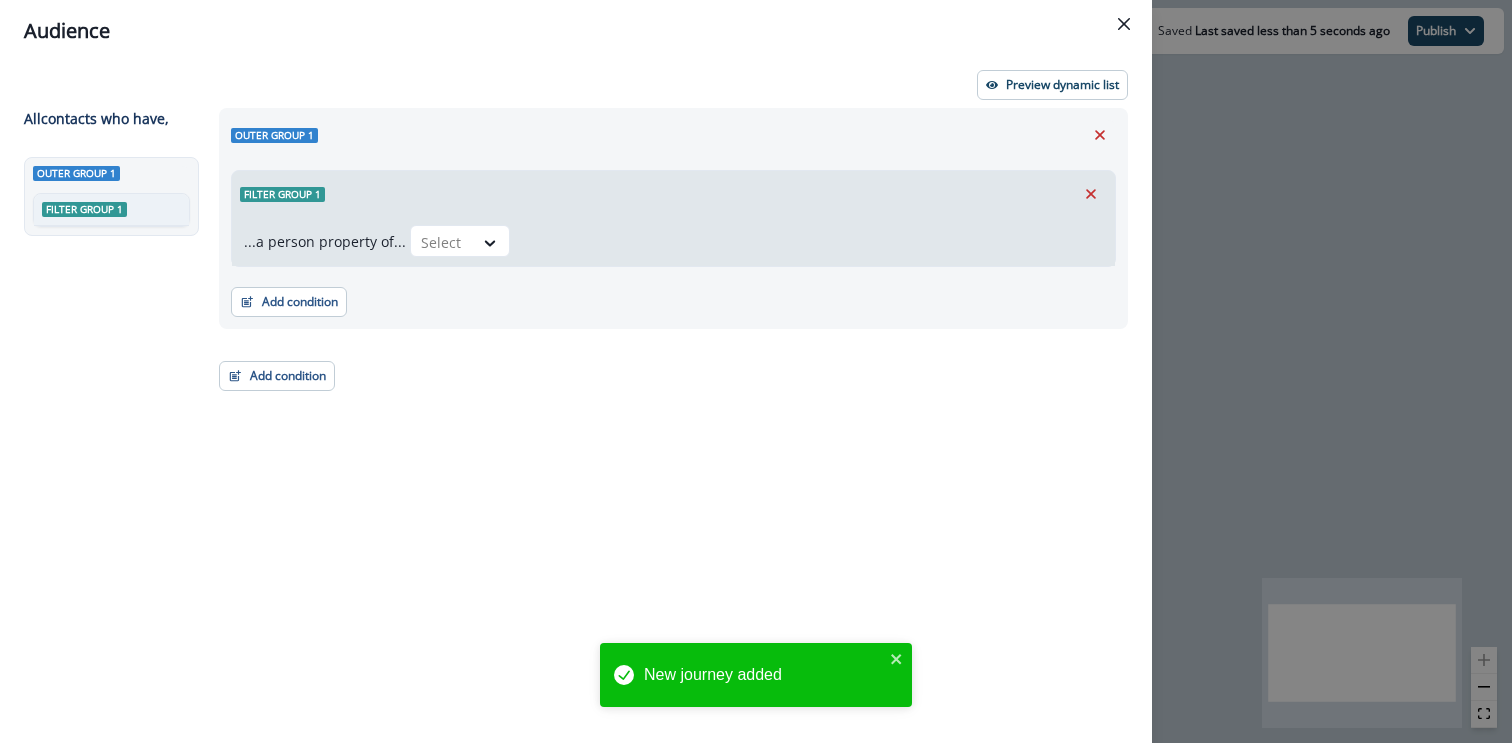 type 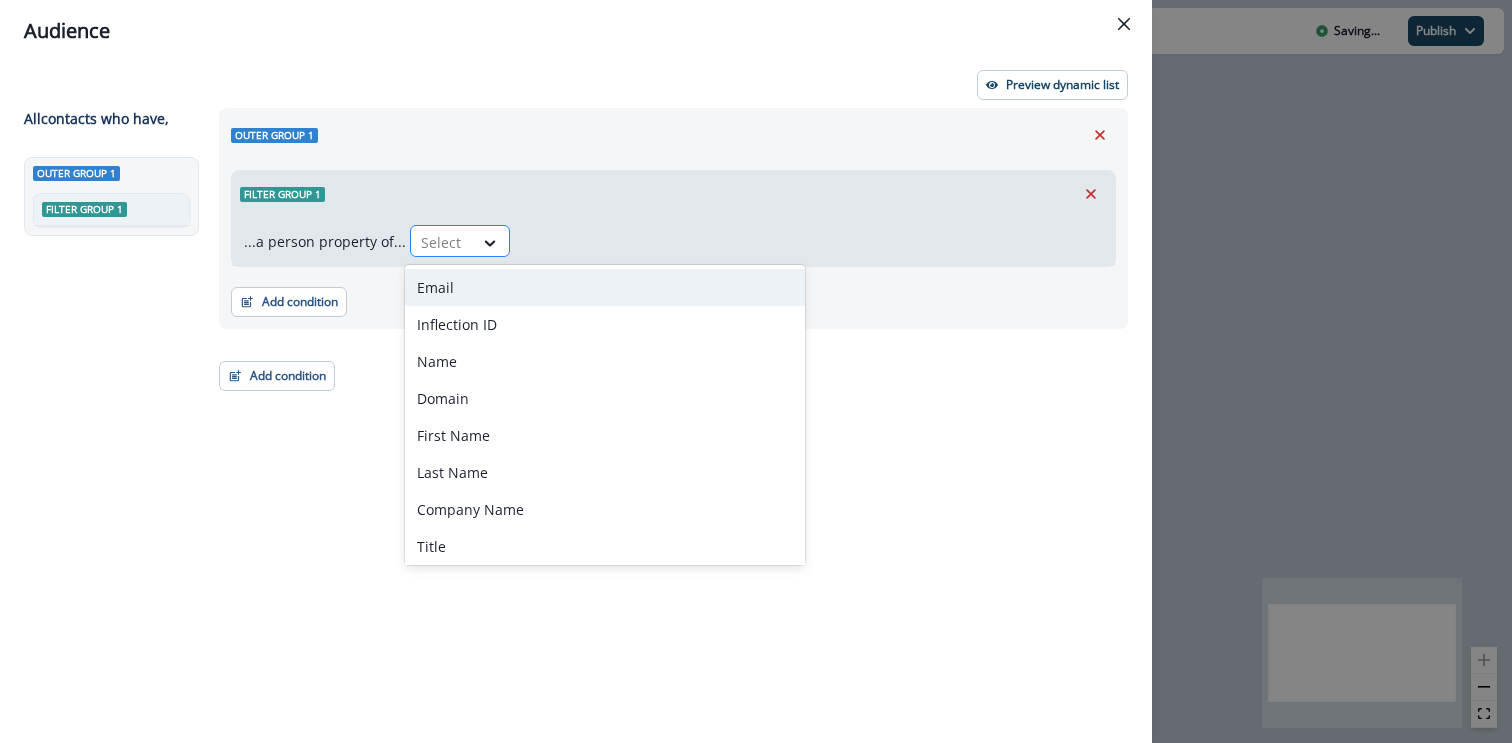 click at bounding box center [442, 242] 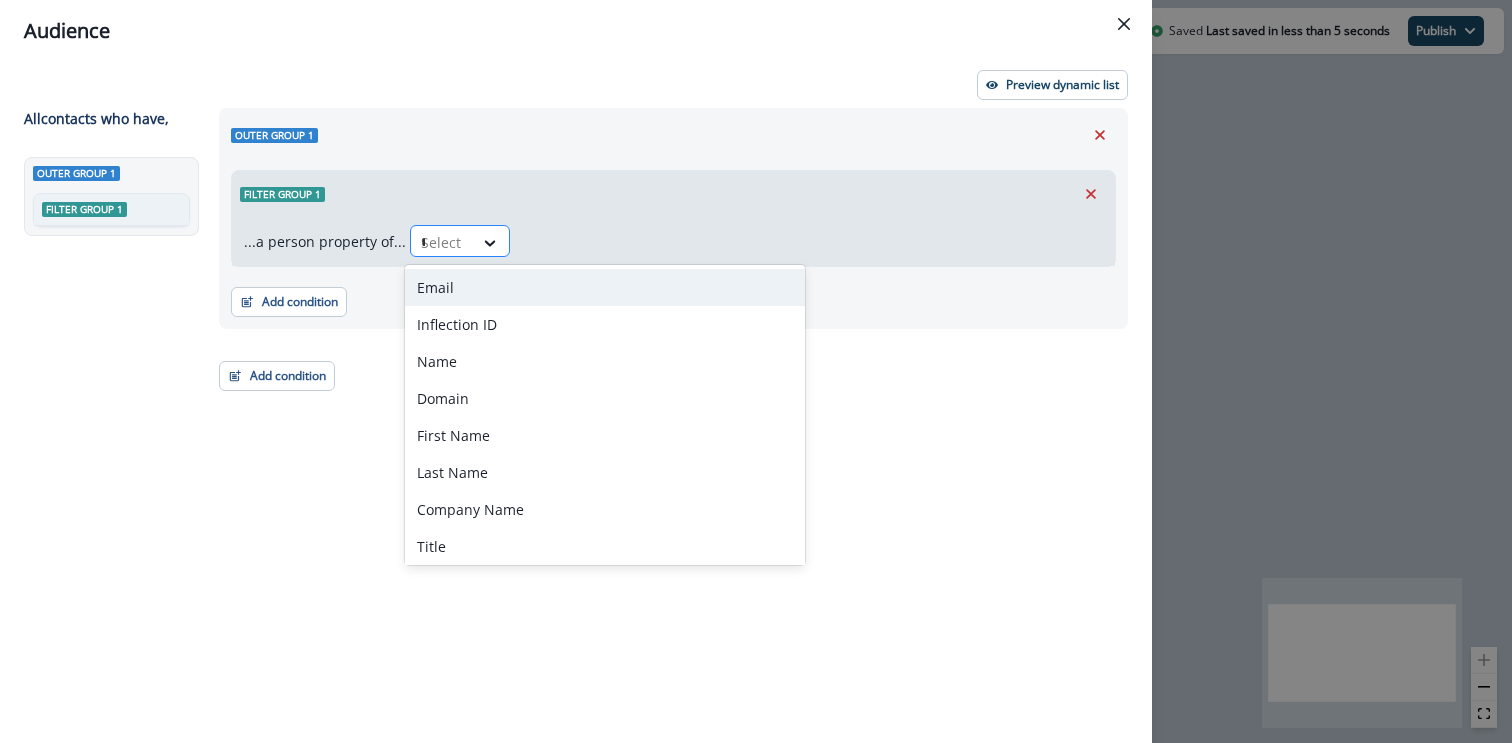 type on "**" 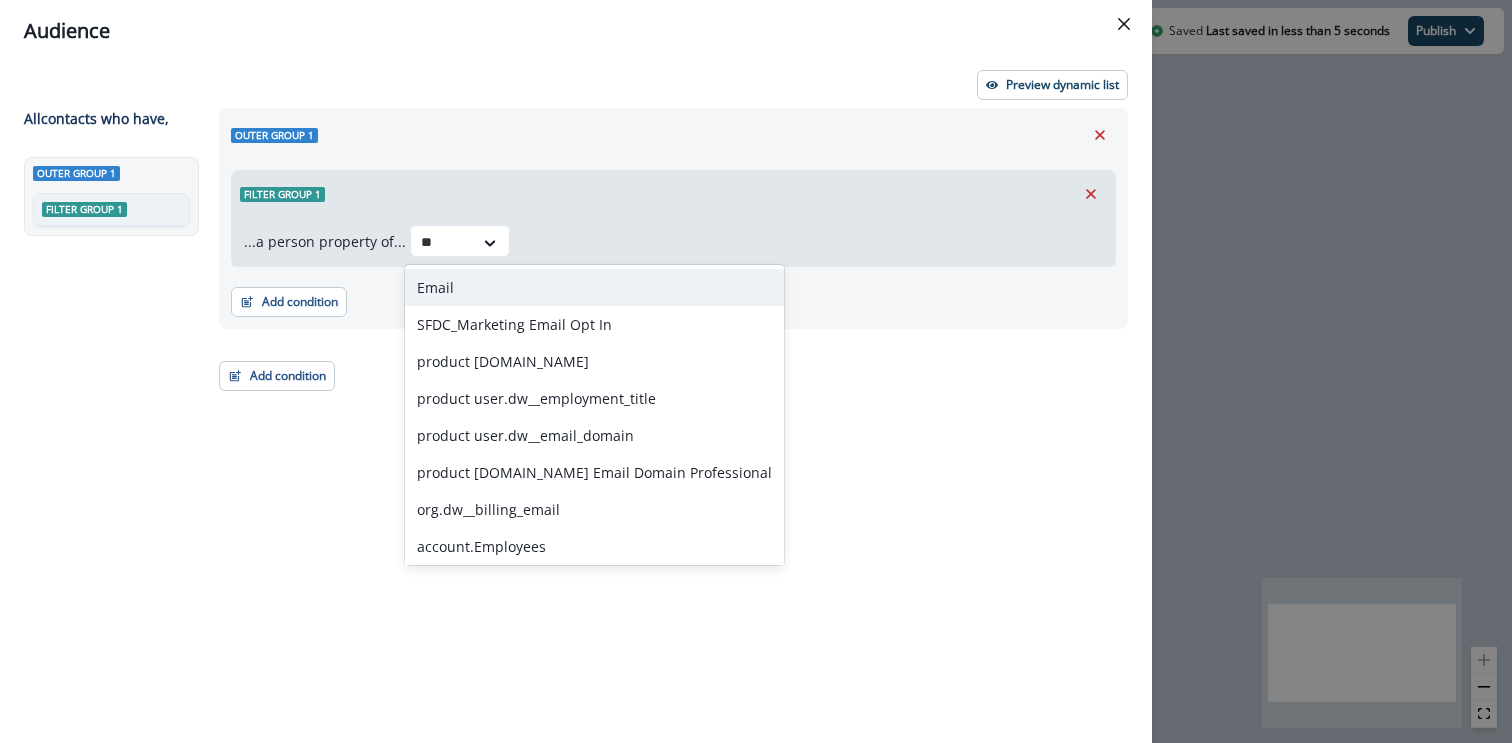 click on "Email" at bounding box center (594, 287) 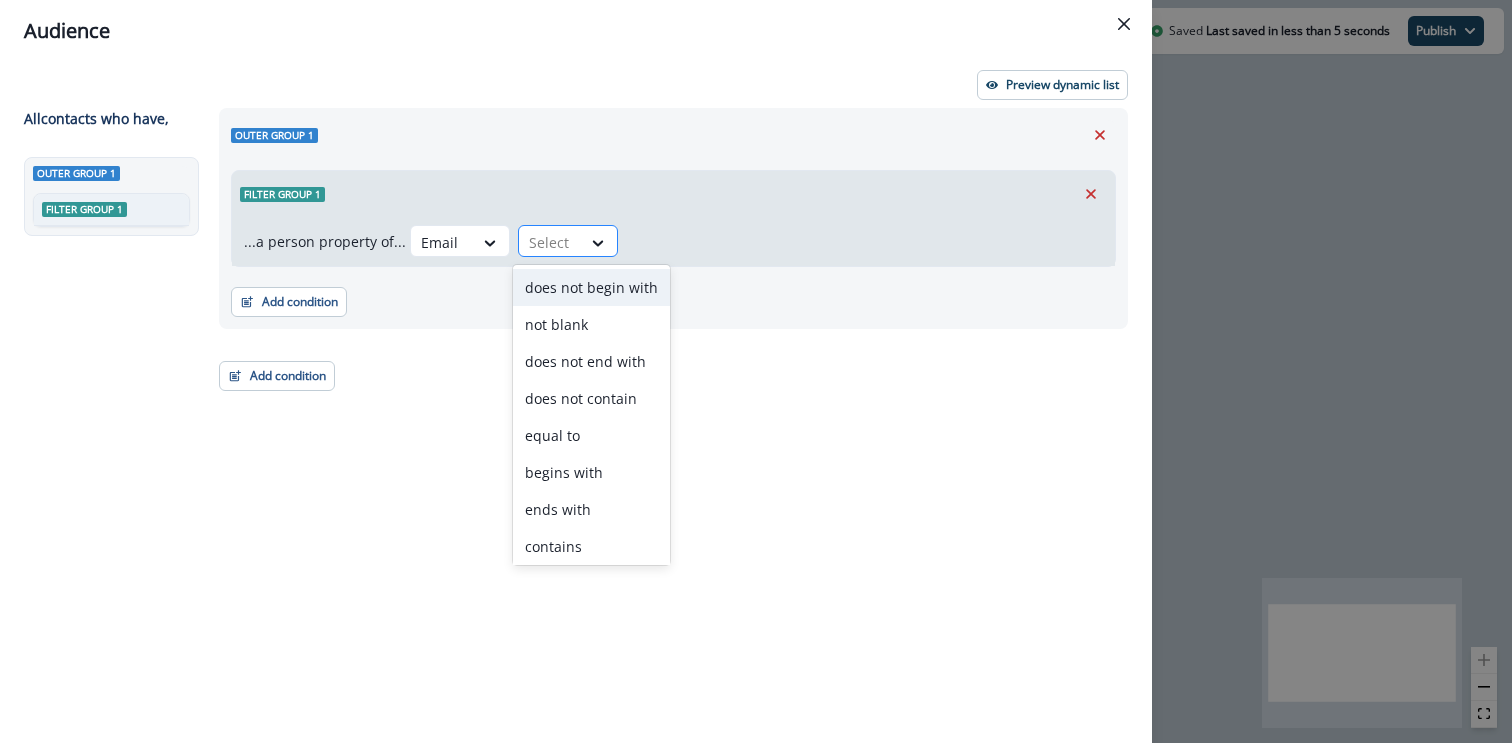 click on "Select" at bounding box center [568, 241] 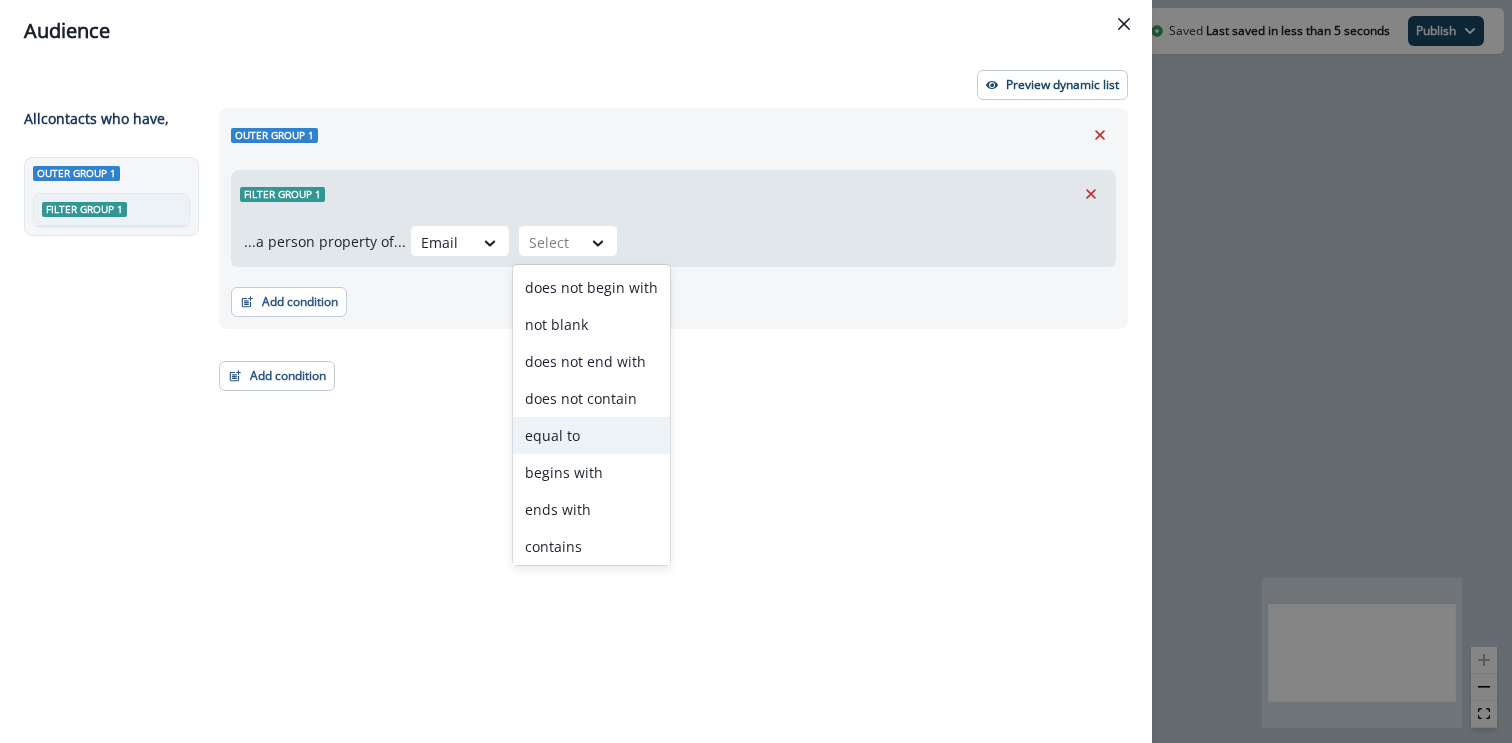 click on "equal to" at bounding box center (591, 435) 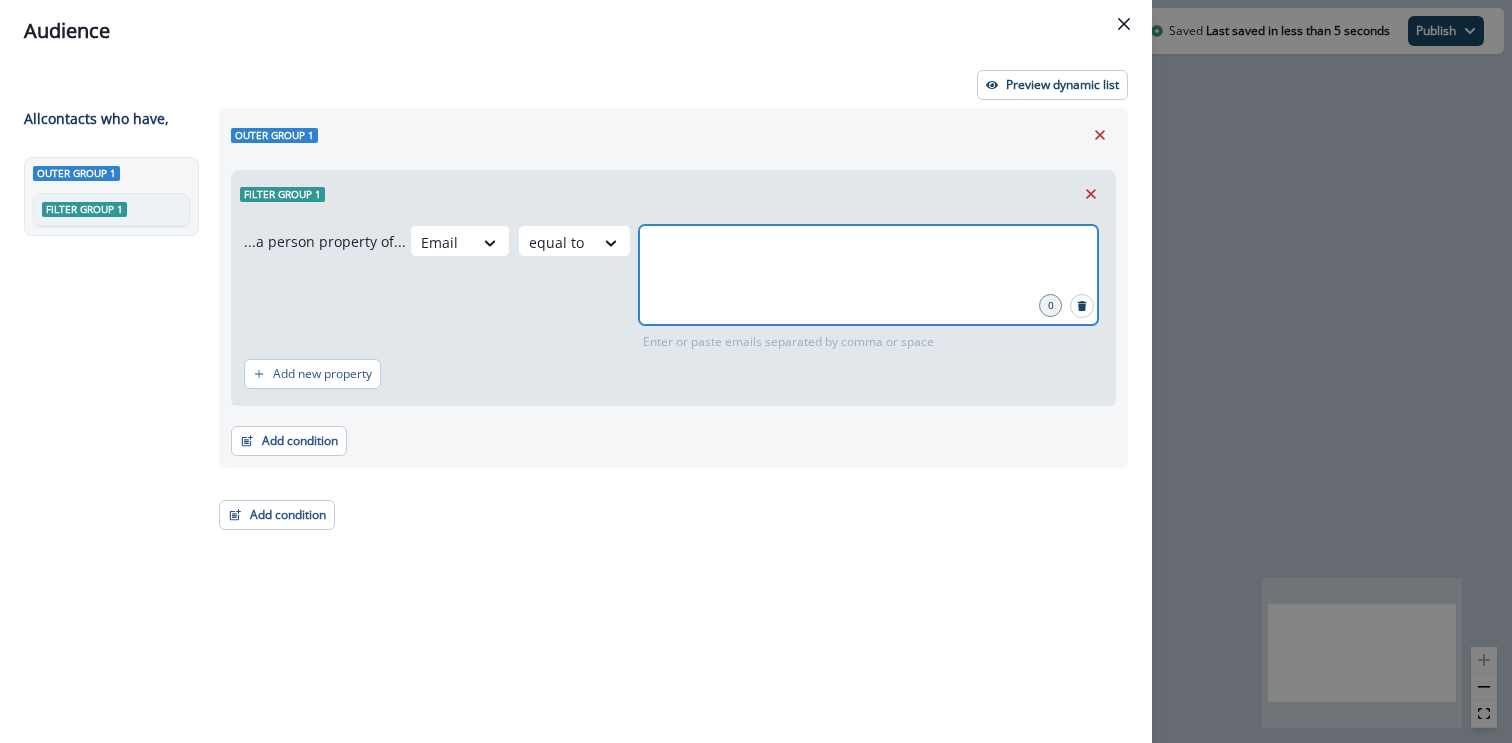 click at bounding box center [868, 250] 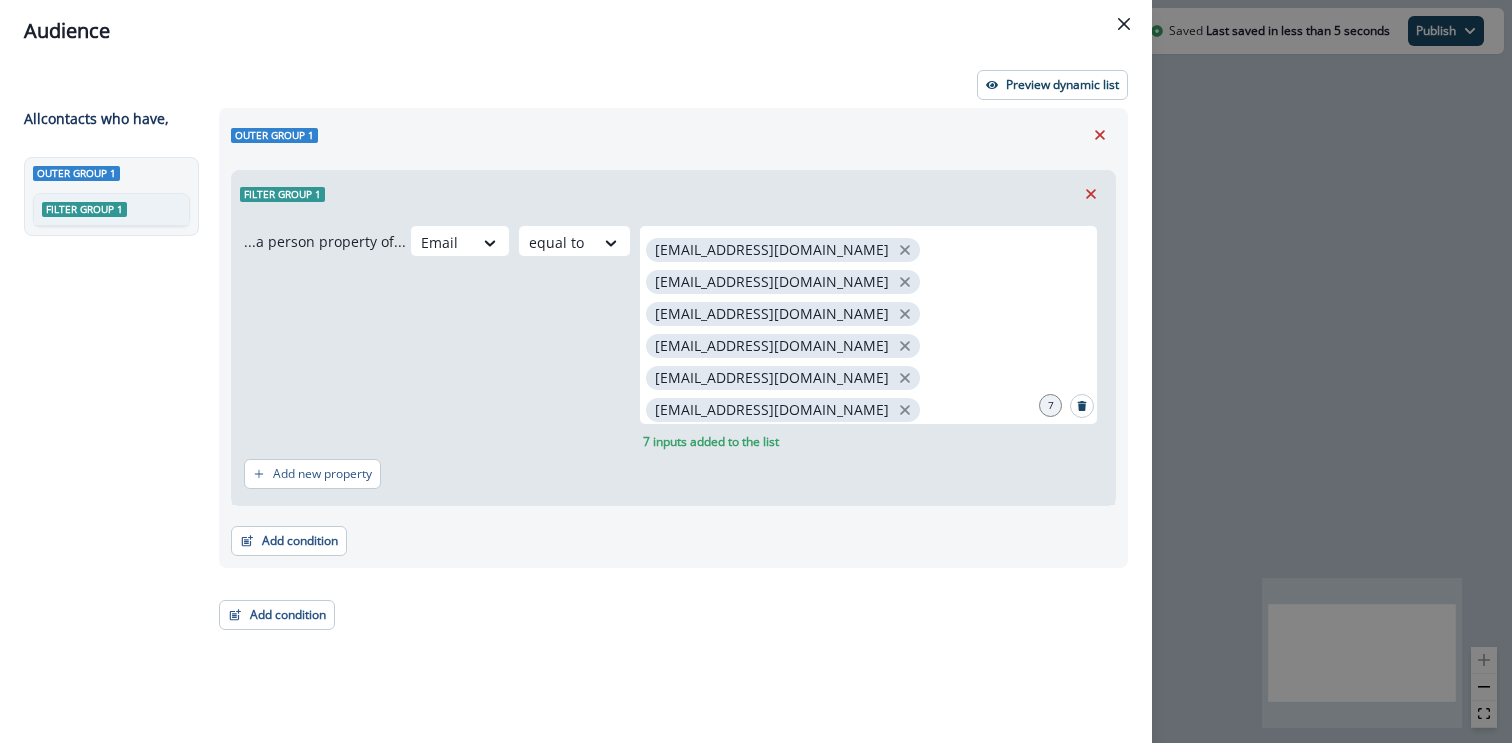click on "Outer group 1" at bounding box center (673, 135) 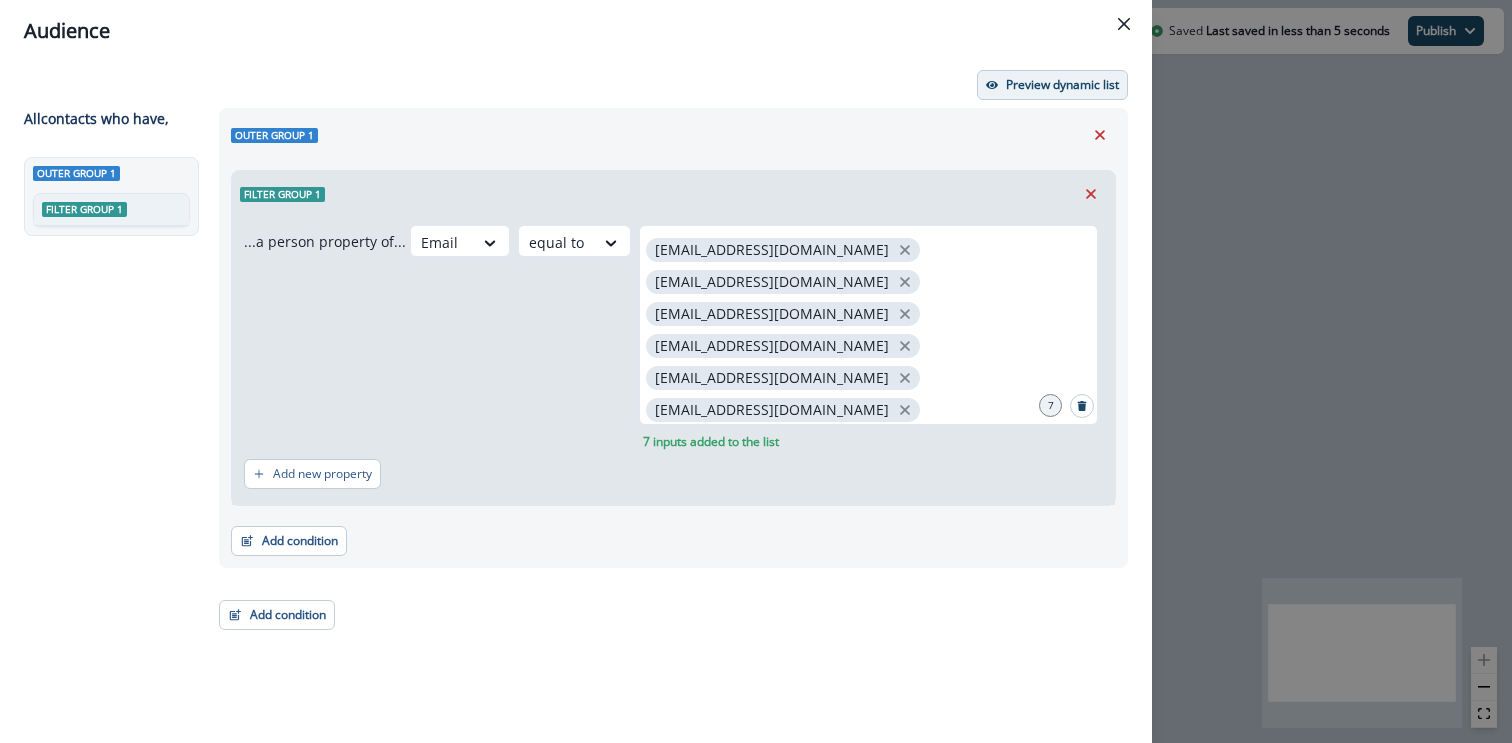 click on "Preview dynamic list" at bounding box center (1052, 85) 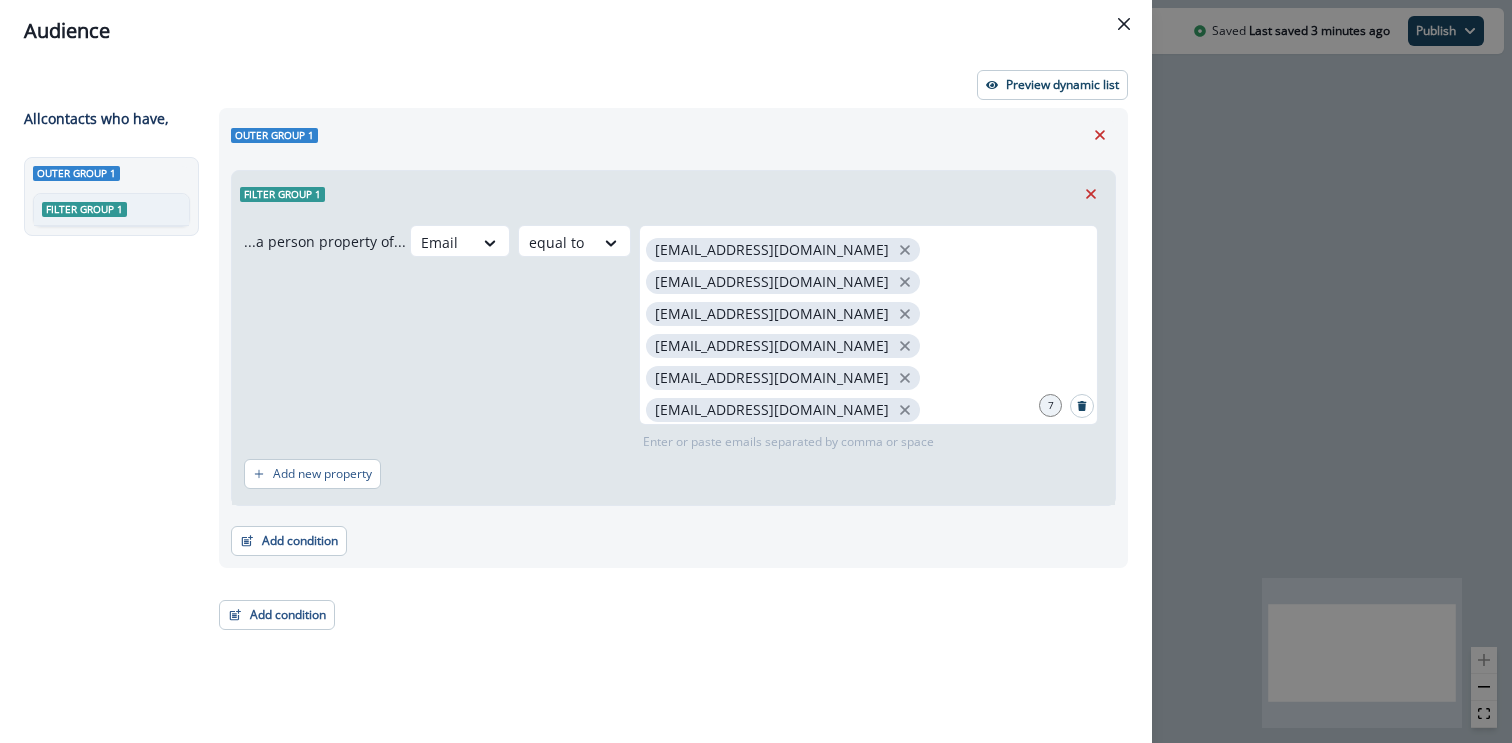 click on "Audience Preview dynamic list All  contact s who have, Outer group 1 Filter group 1 Outer group 1 Filter group 1 ...a person property of... Email equal to [EMAIL_ADDRESS][DOMAIN_NAME] [EMAIL_ADDRESS][DOMAIN_NAME] [EMAIL_ADDRESS][DOMAIN_NAME] [EMAIL_ADDRESS][DOMAIN_NAME] [EMAIL_ADDRESS][DOMAIN_NAME] [EMAIL_ADDRESS][DOMAIN_NAME] [EMAIL_ADDRESS][DOMAIN_NAME] 7 Enter or paste emails separated by comma or space Add new property Add condition Contact properties A person property Performed a product event Performed a marketing activity Performed a web activity List membership Salesforce campaign membership Add condition Contact properties A person property Performed a product event Performed a marketing activity Performed a web activity List membership Salesforce campaign membership Grouped properties Account members" at bounding box center (756, 371) 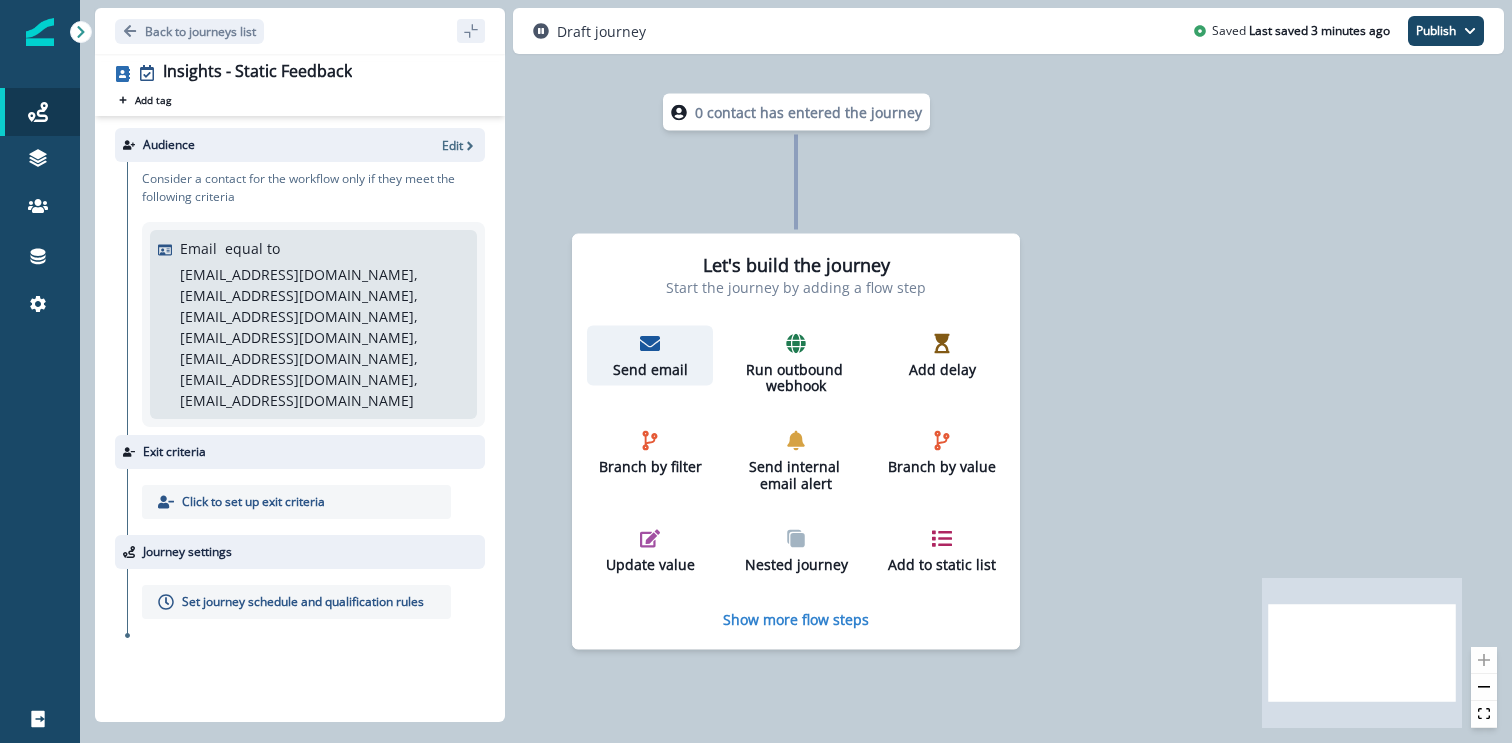 click on "Send email" at bounding box center (650, 355) 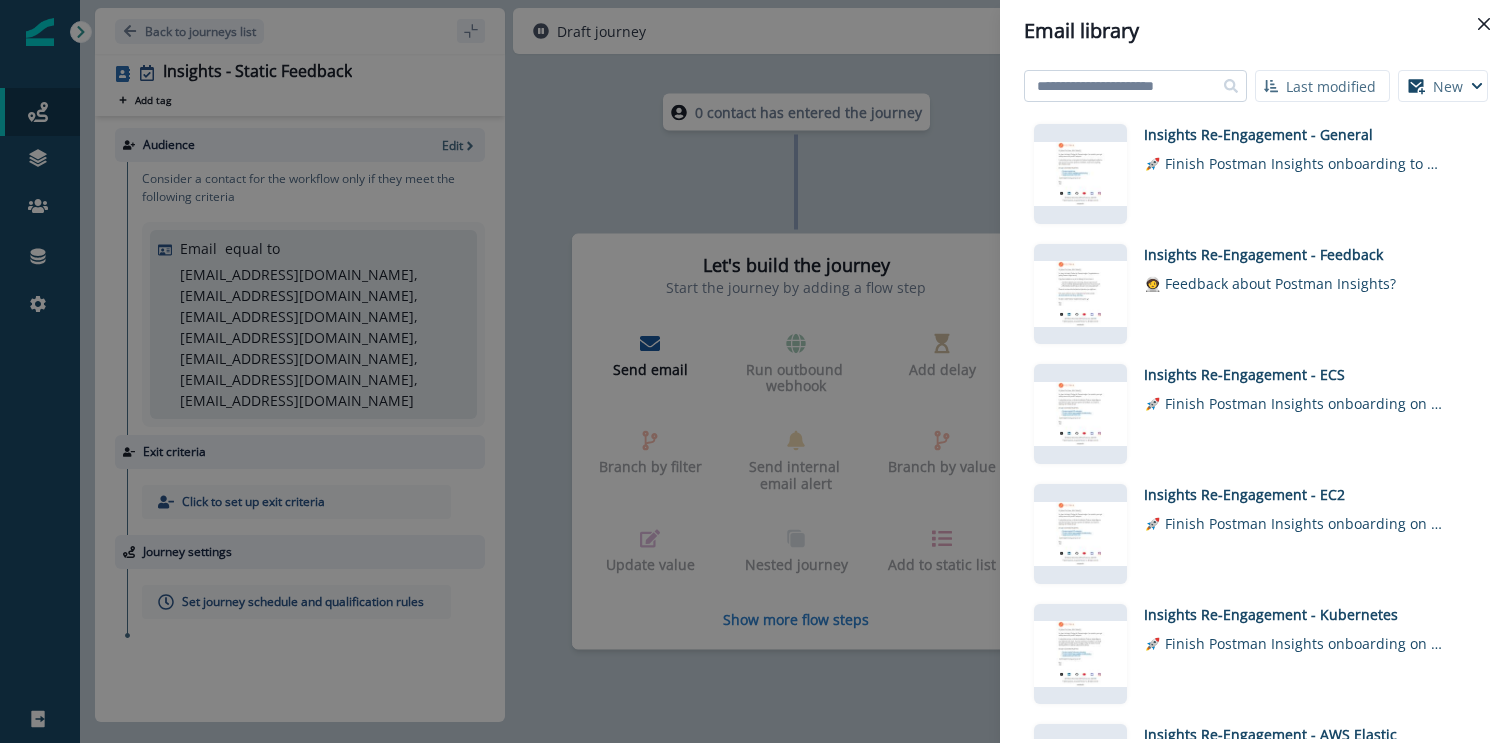 click at bounding box center [1135, 86] 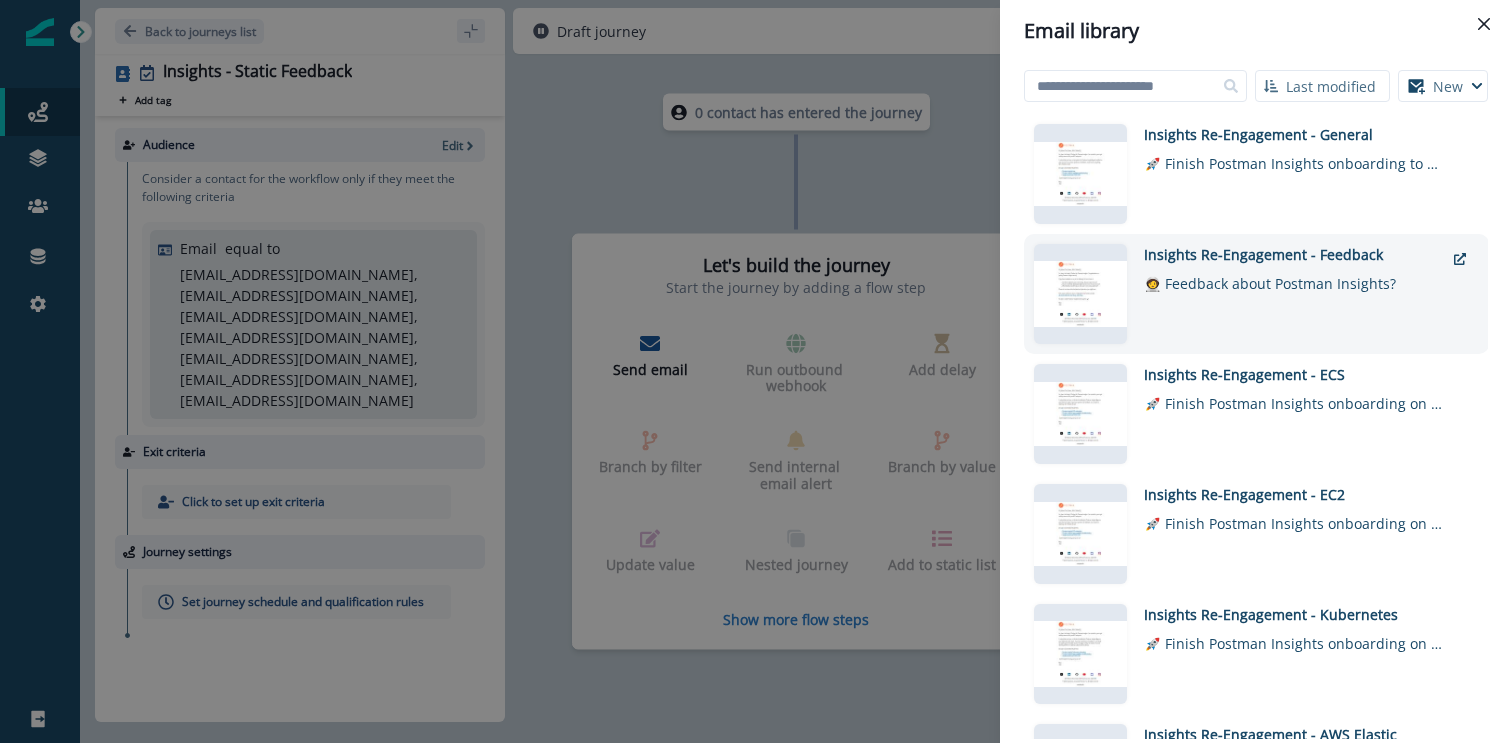 click on "Insights Re-Engagement - Feedback" at bounding box center [1294, 254] 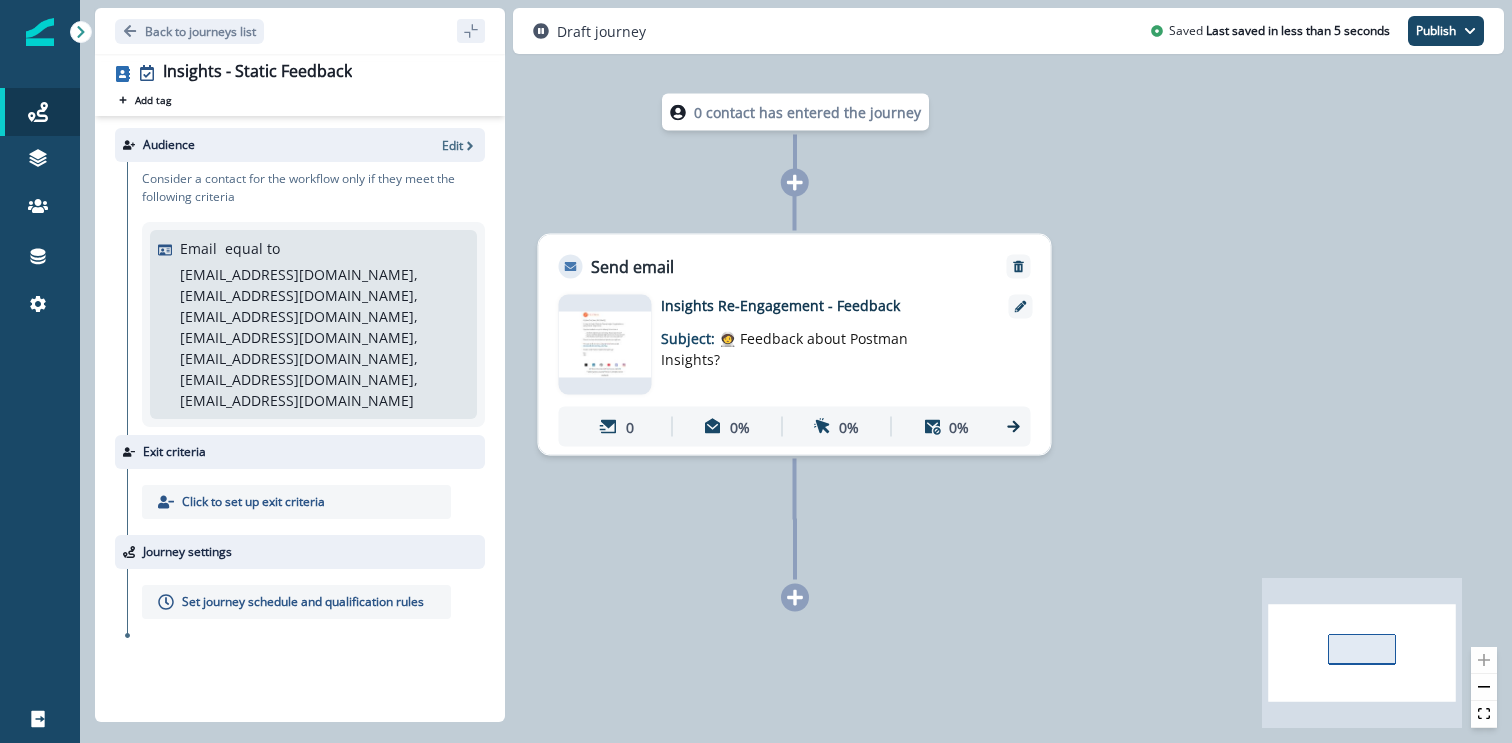 click on "Set journey schedule and qualification rules" at bounding box center [303, 602] 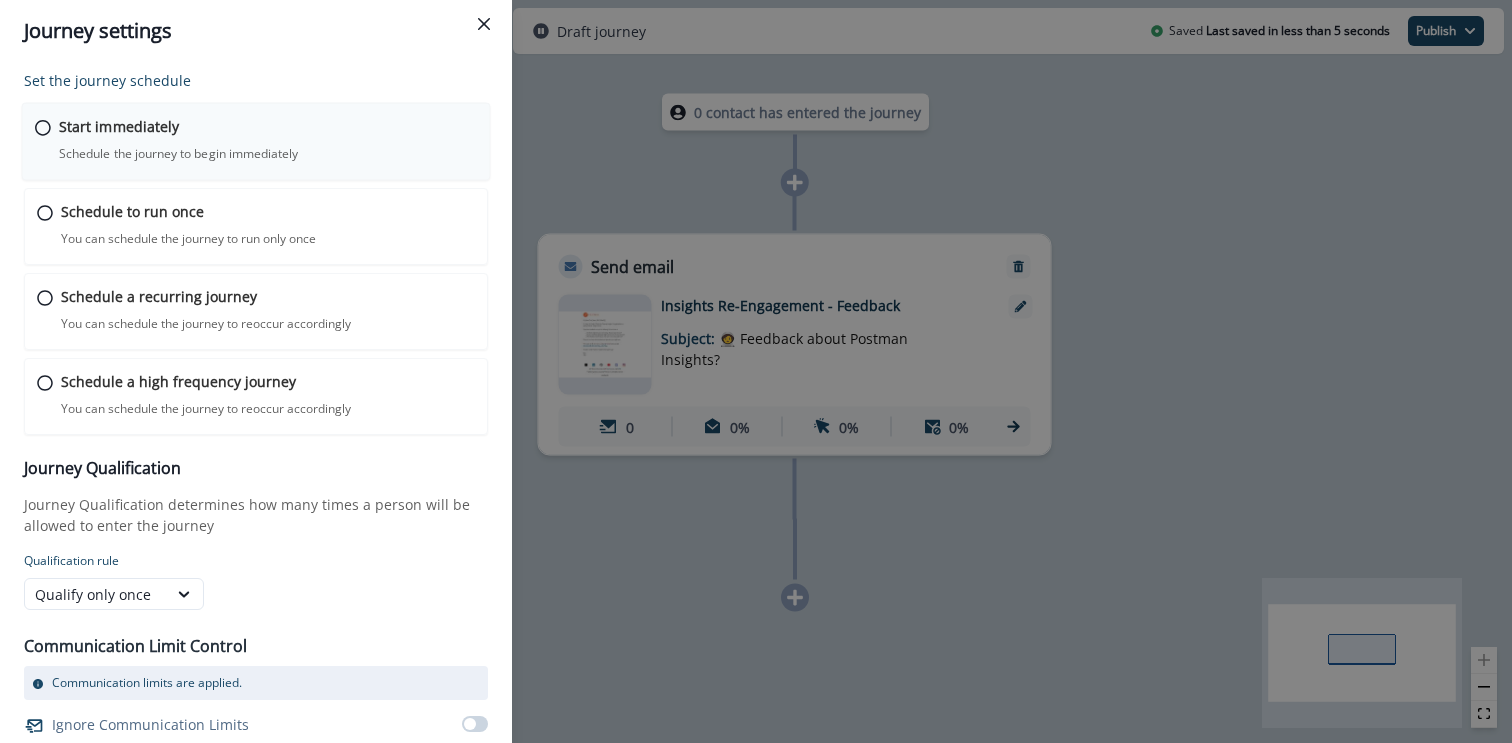 click on "Start immediately Schedule the journey to begin immediately   Journey is scheduled in Workspace Timezone Workspace timezone:   ( UTC -07:00 America/Los_Angeles )" at bounding box center [268, 139] 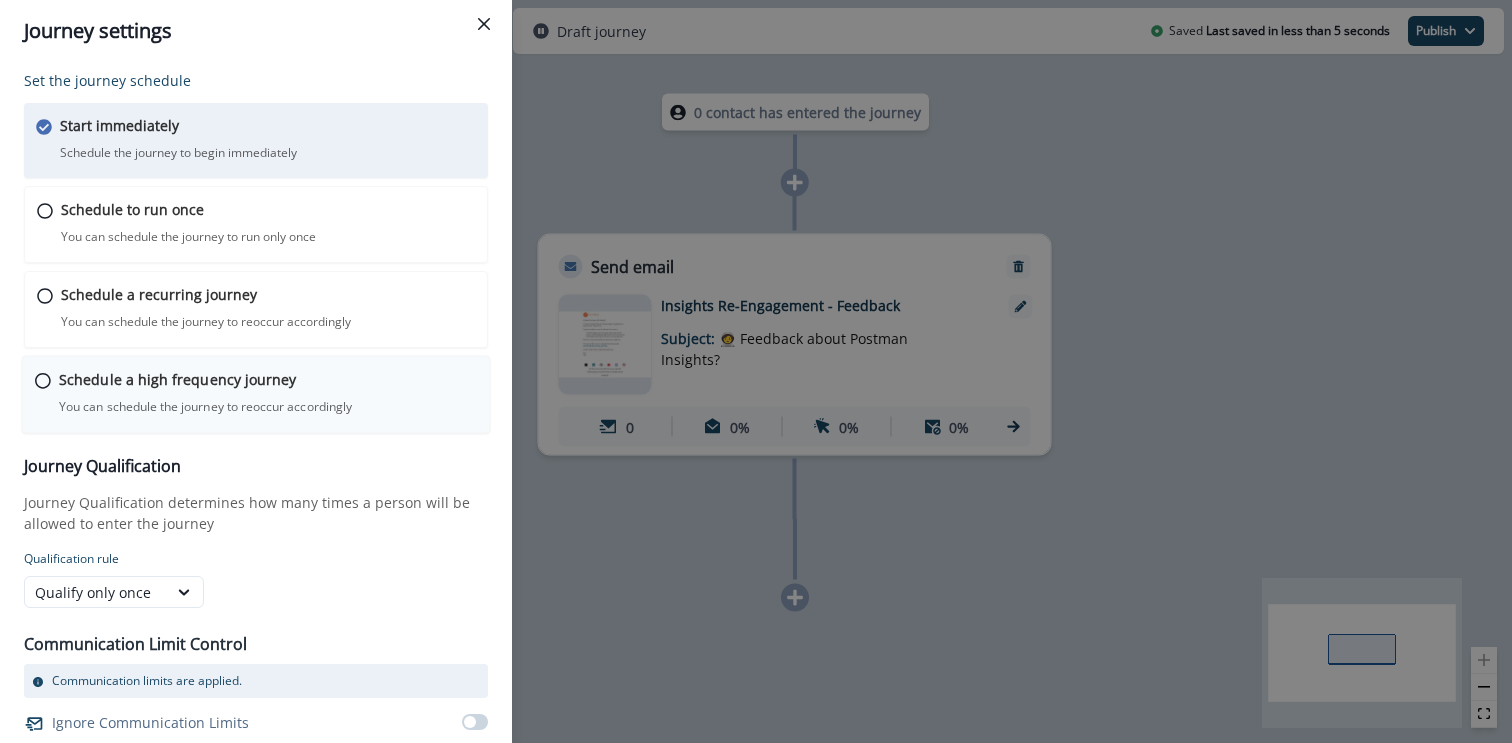 scroll, scrollTop: 41, scrollLeft: 0, axis: vertical 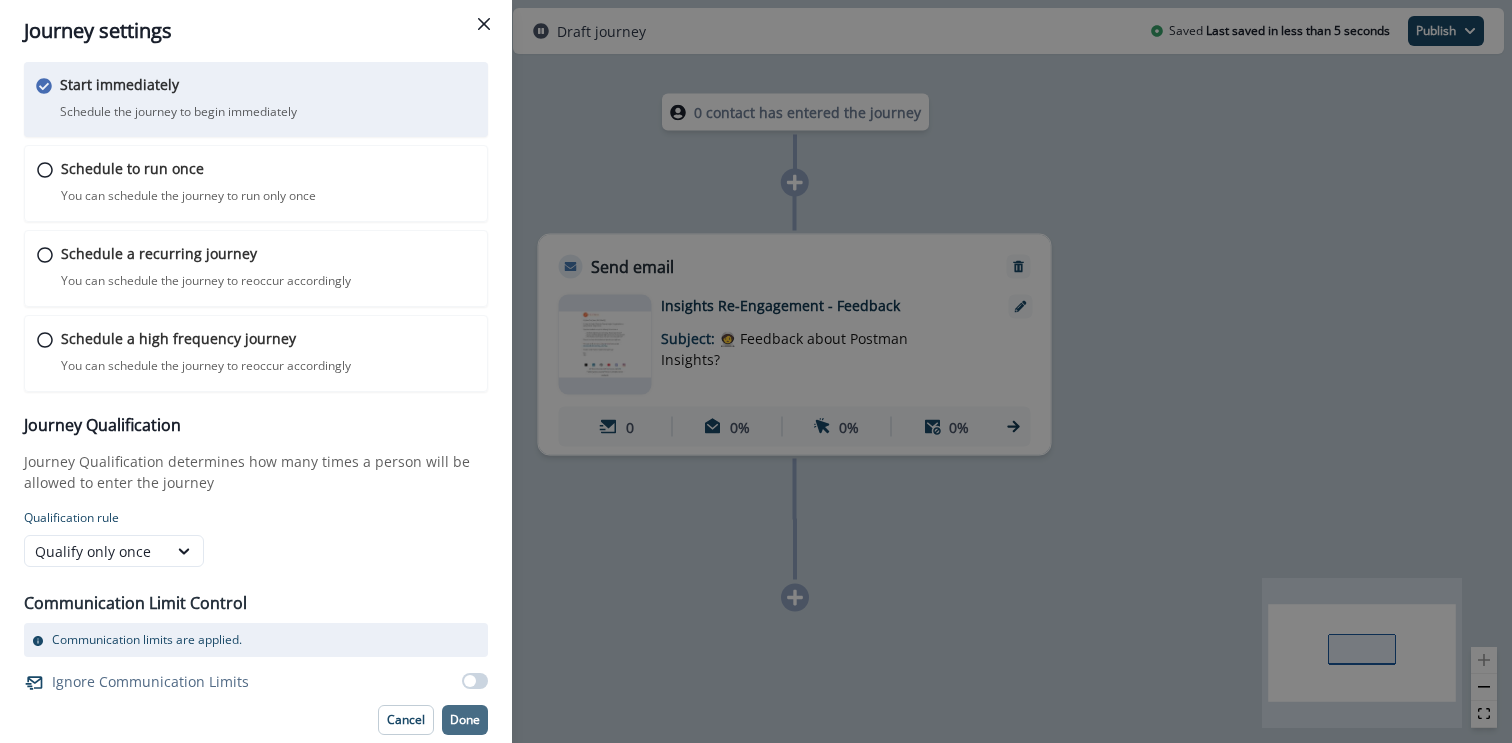 click on "Done" at bounding box center (465, 720) 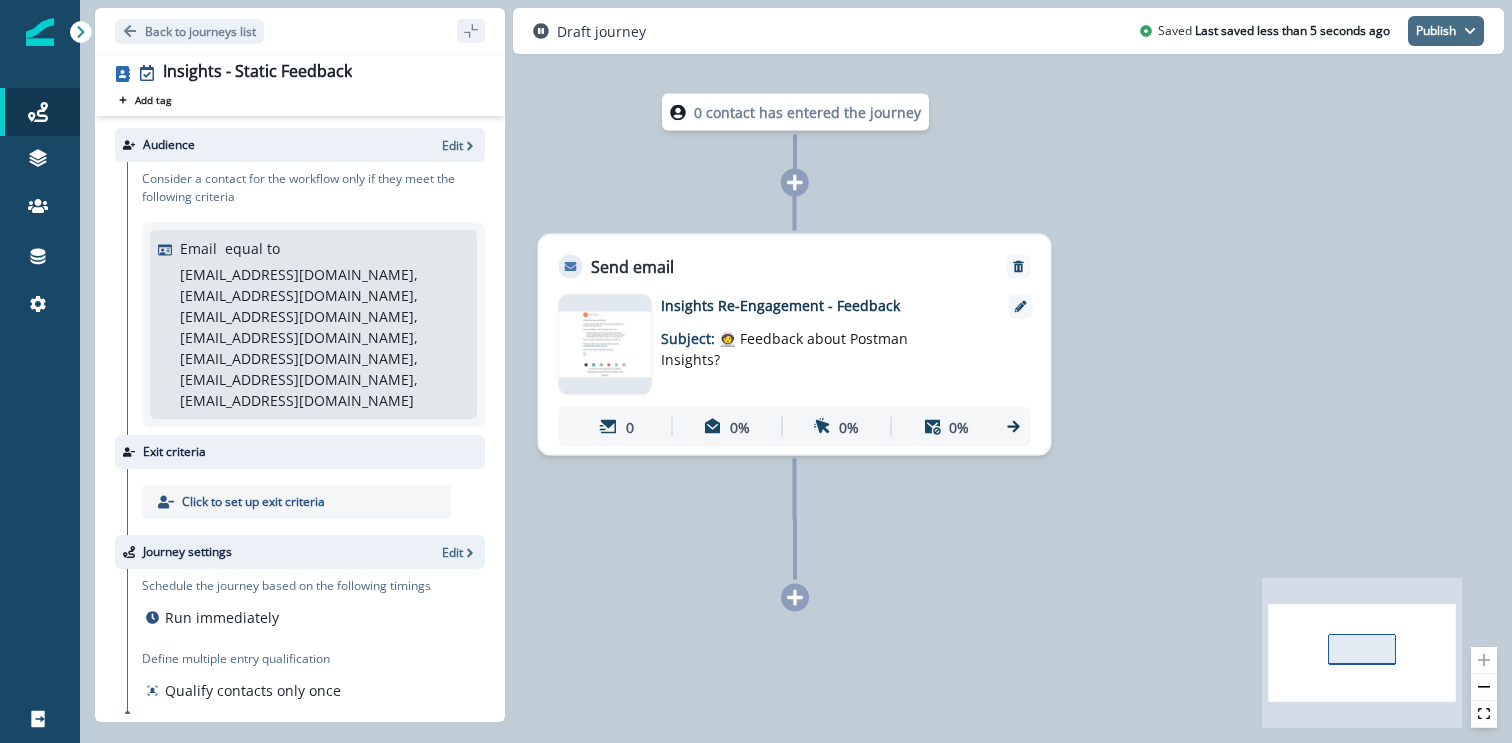 click 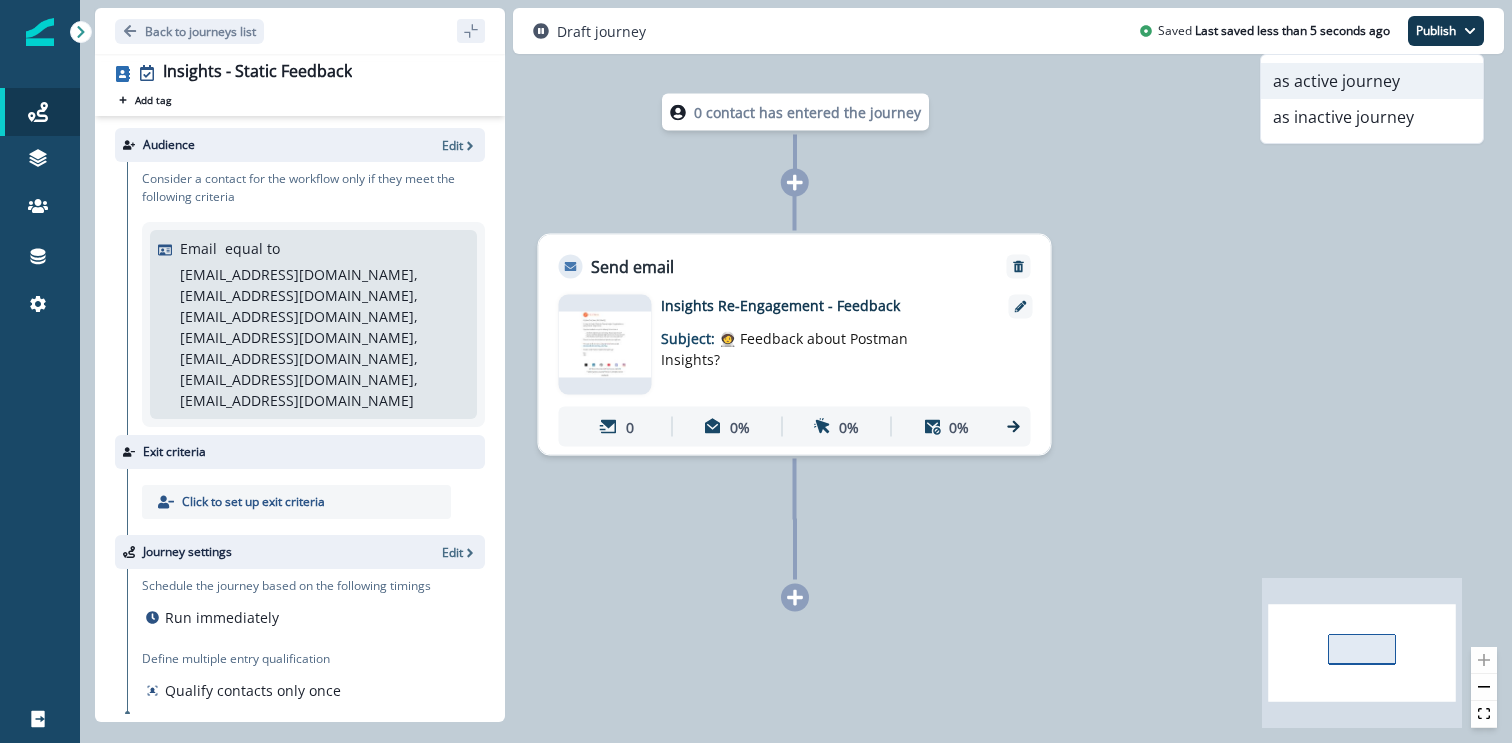 click on "as active journey" at bounding box center [1372, 81] 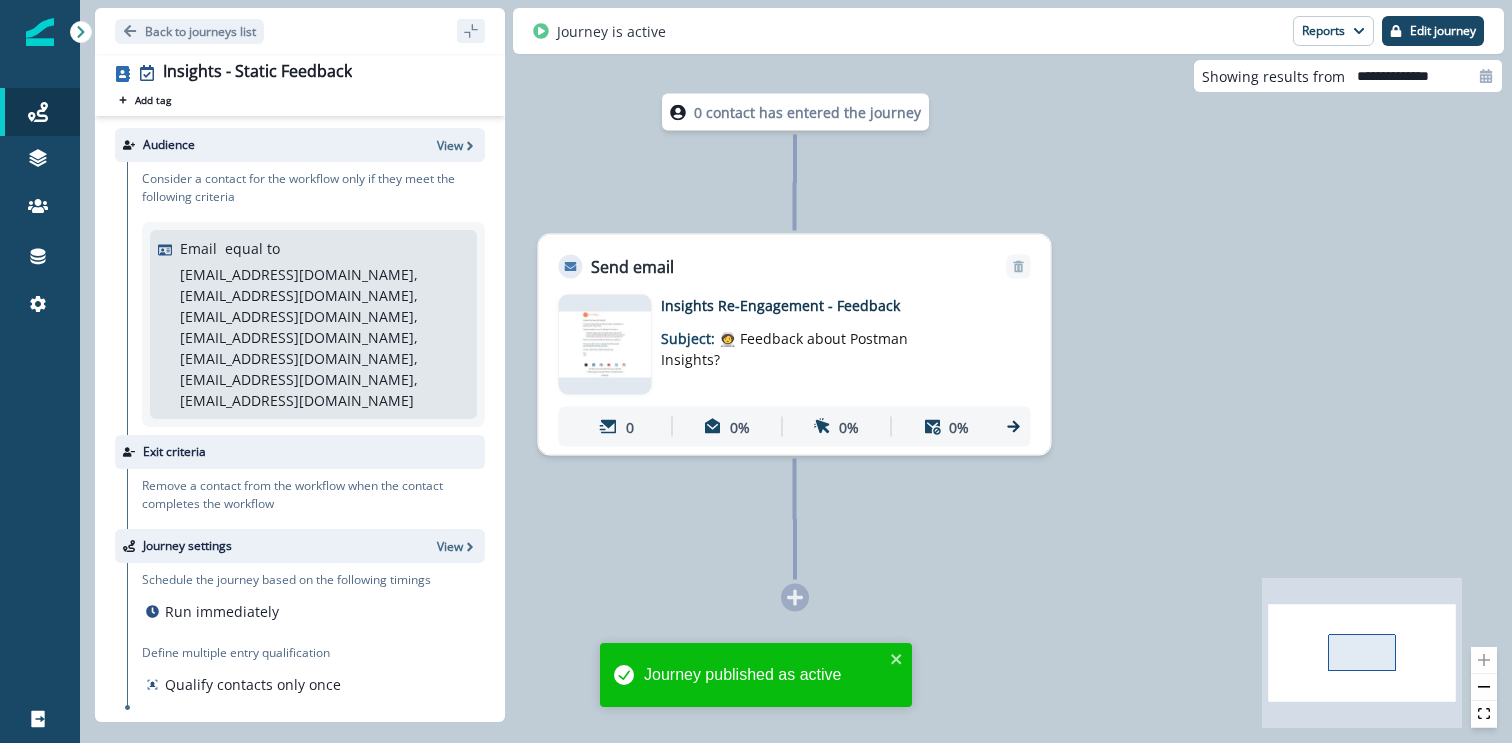 click on "Back to journeys list" at bounding box center [300, 31] 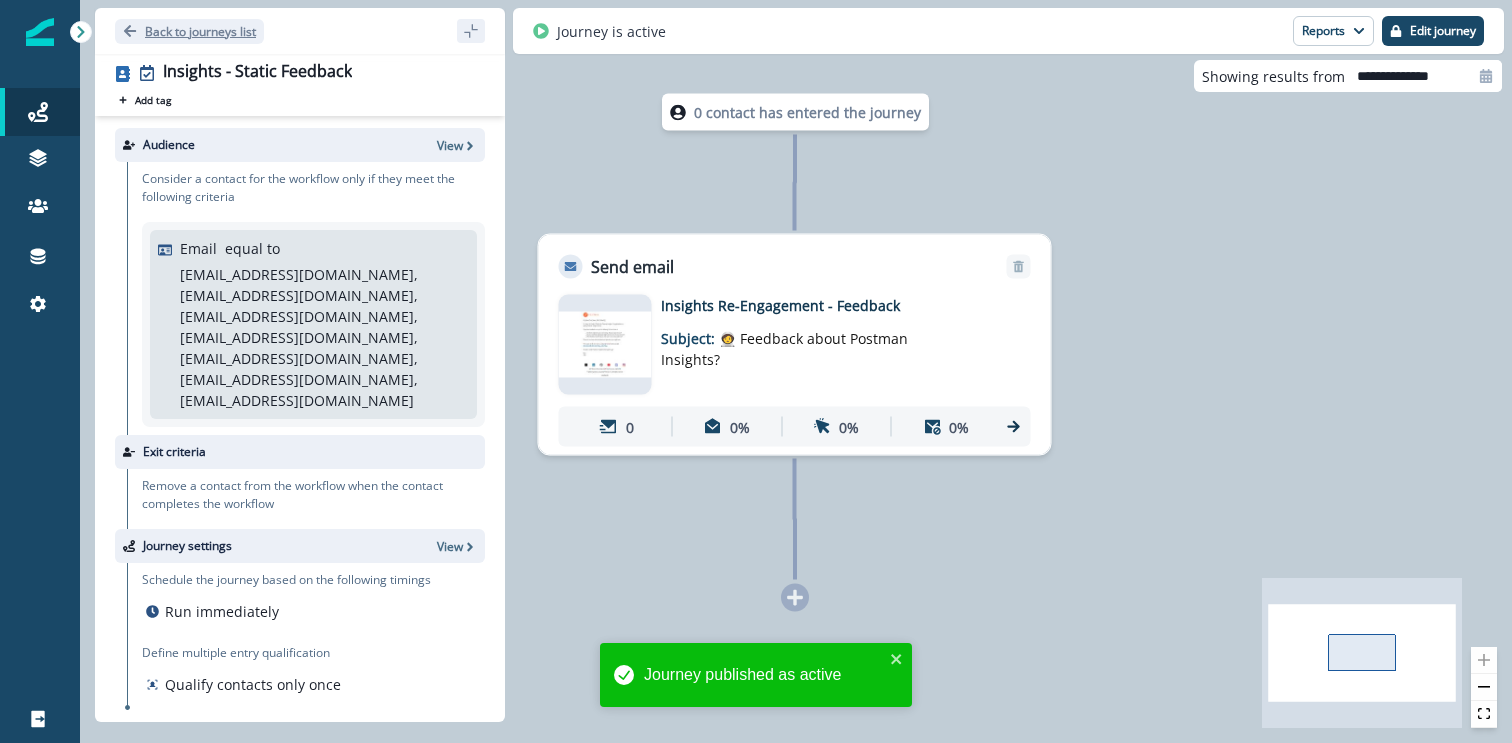 click on "Back to journeys list" at bounding box center (200, 31) 